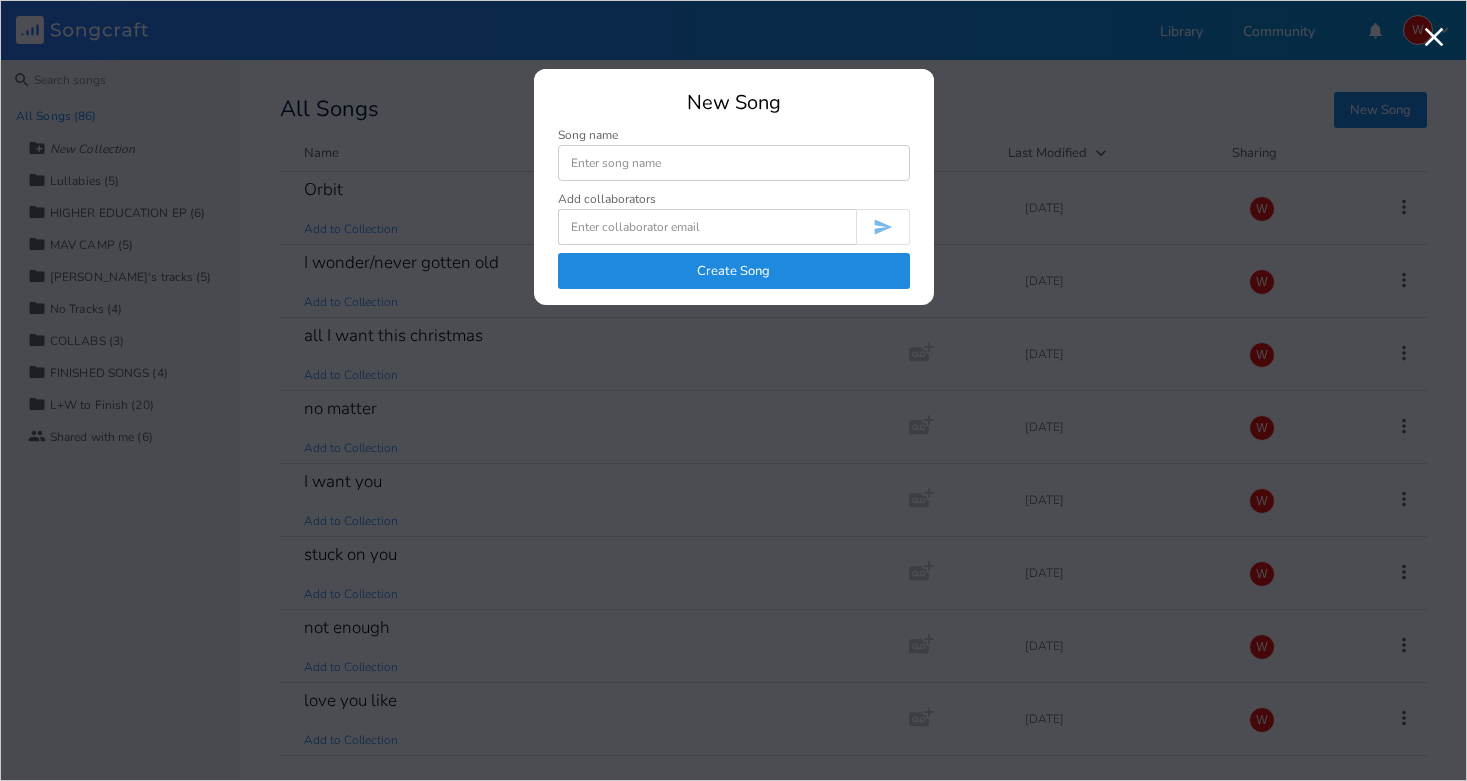 scroll, scrollTop: 0, scrollLeft: 0, axis: both 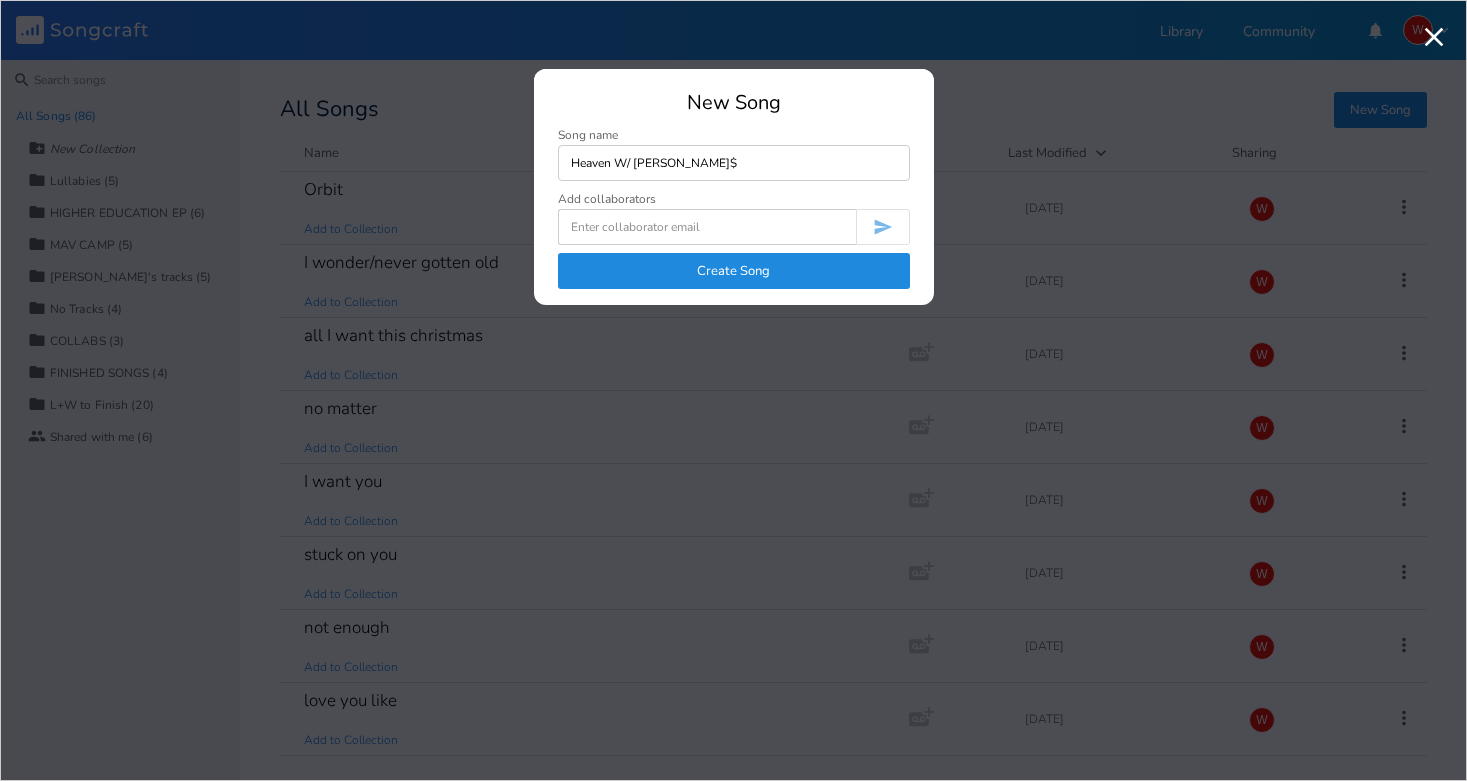 type on "Heaven W/ [PERSON_NAME]$" 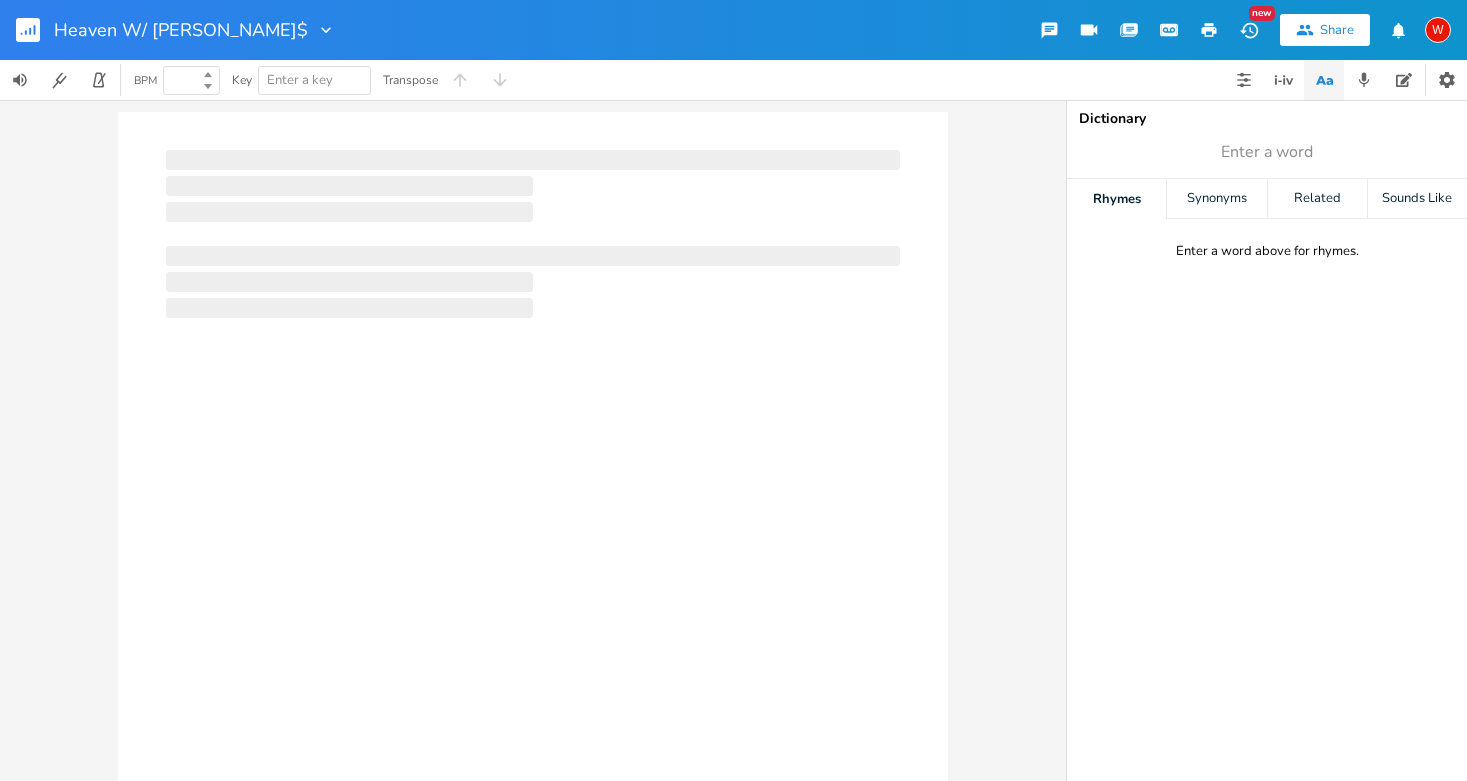 type on "100" 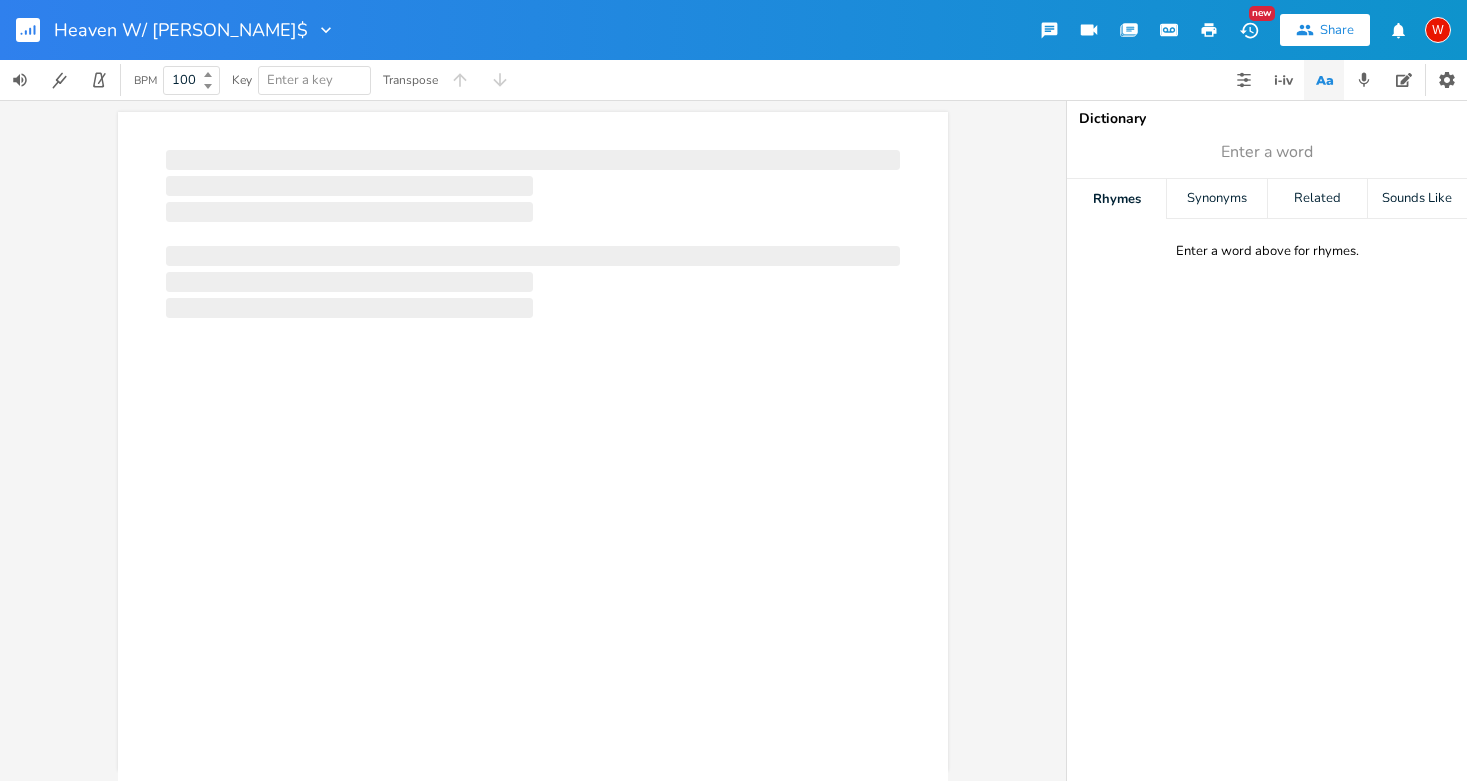 scroll, scrollTop: 0, scrollLeft: 1, axis: horizontal 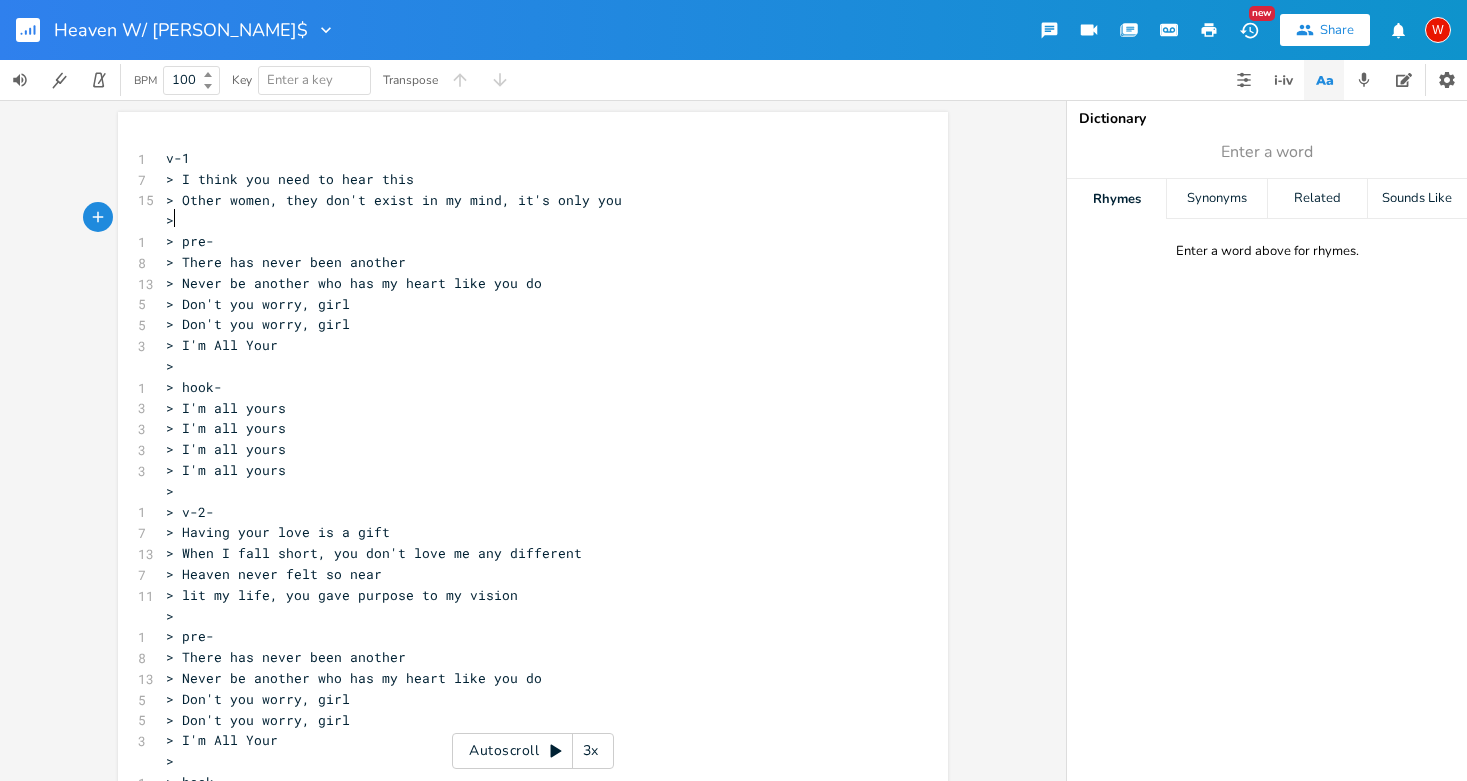click on ">" at bounding box center (523, 220) 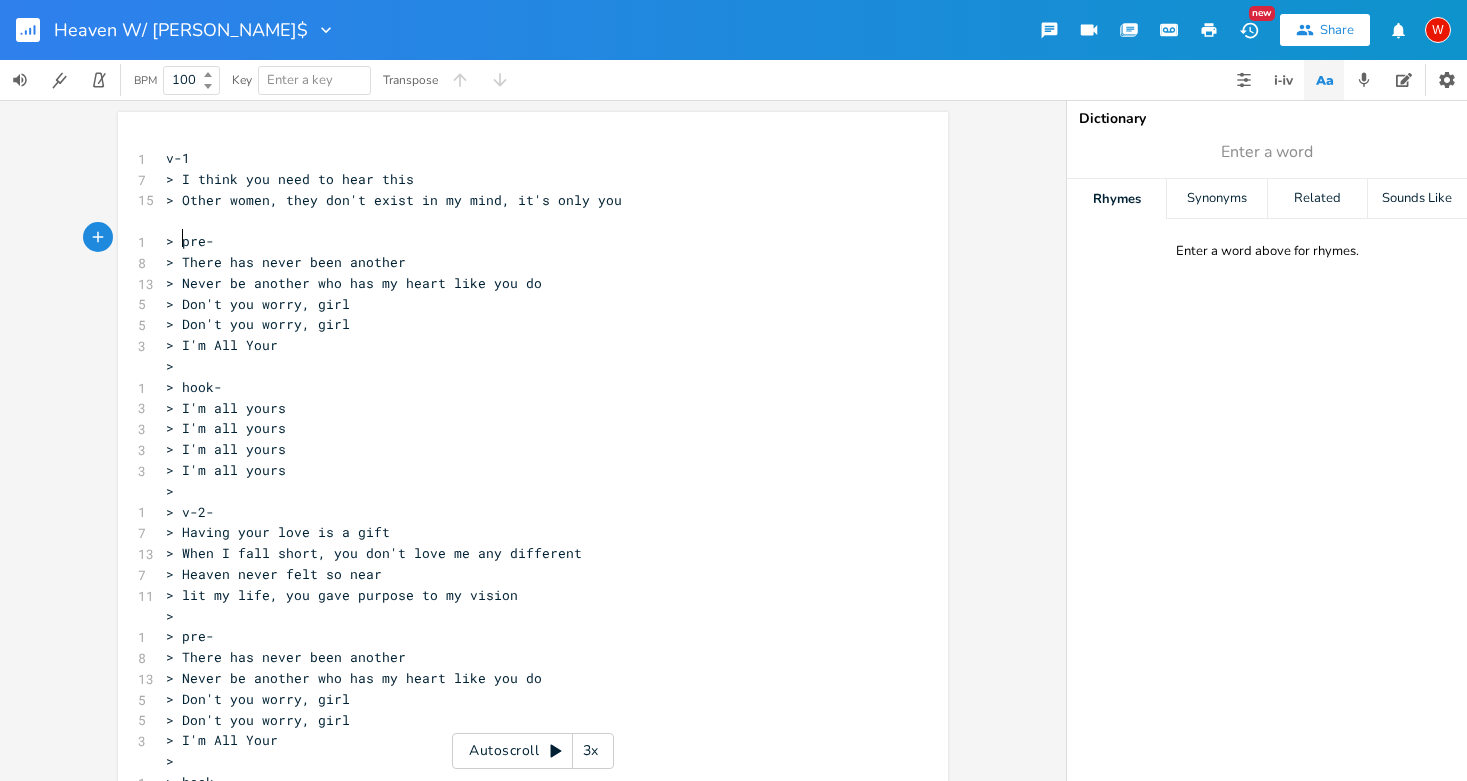click on "> pre-" at bounding box center [190, 241] 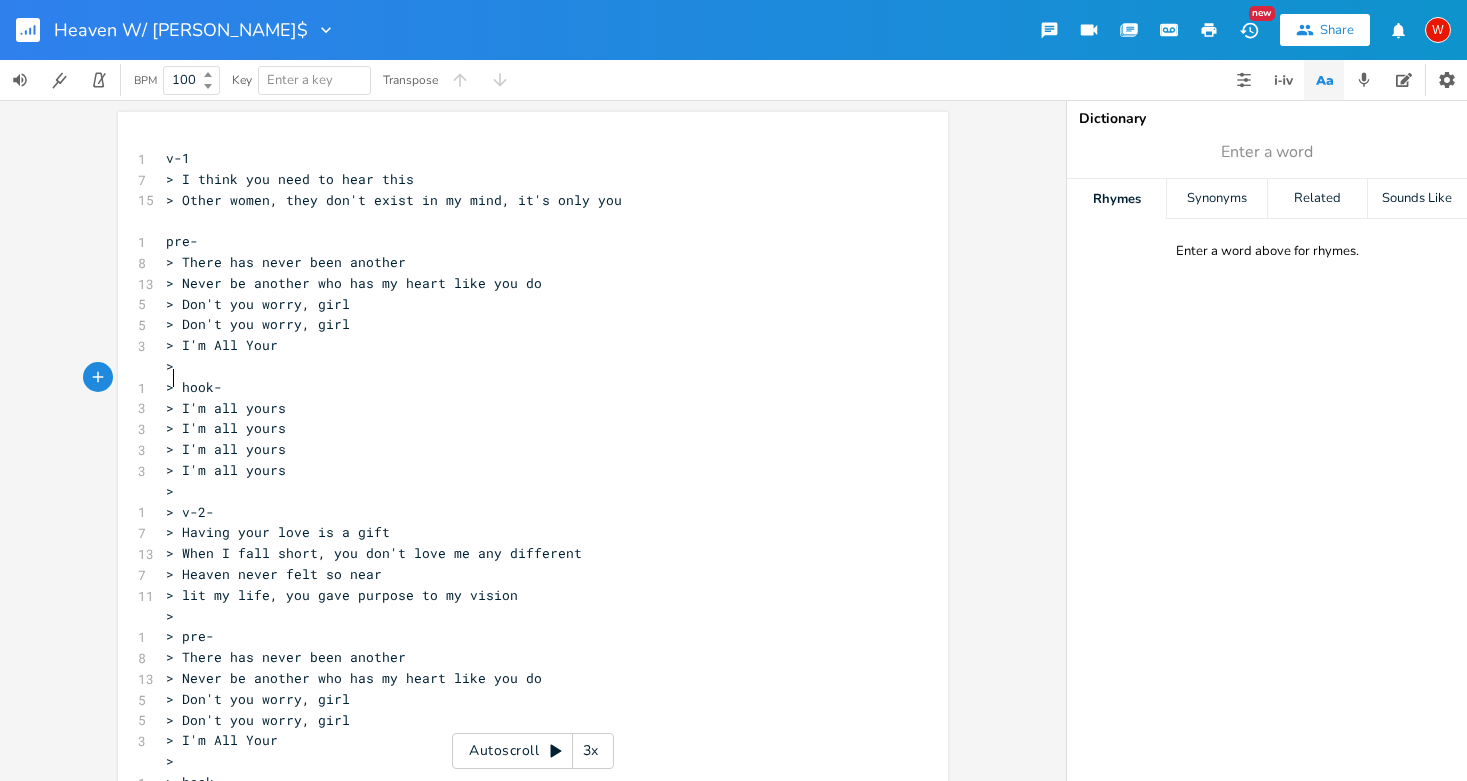 click on "> hook-" at bounding box center [194, 387] 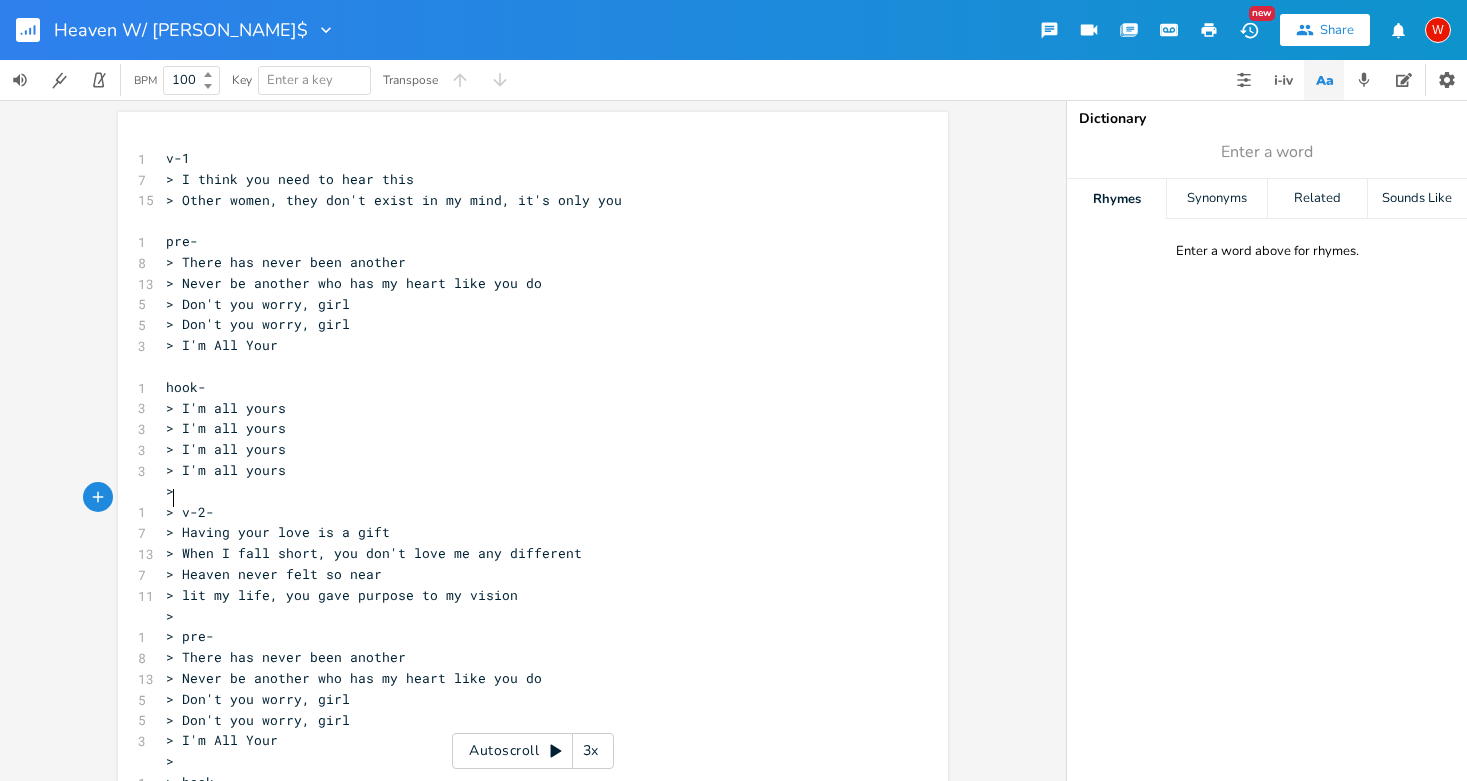 click on "> v-2-" at bounding box center (190, 512) 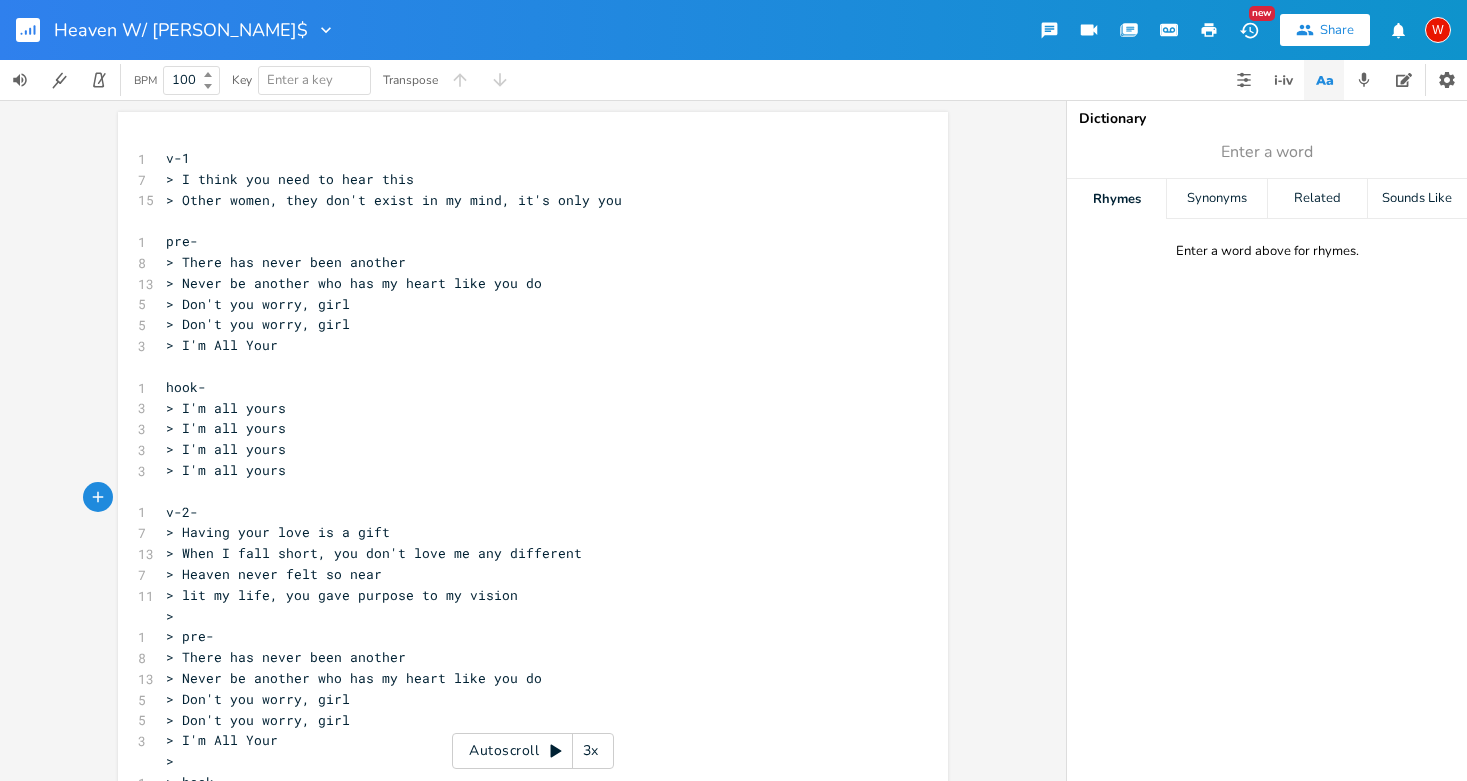 click on "> pre-" at bounding box center [190, 636] 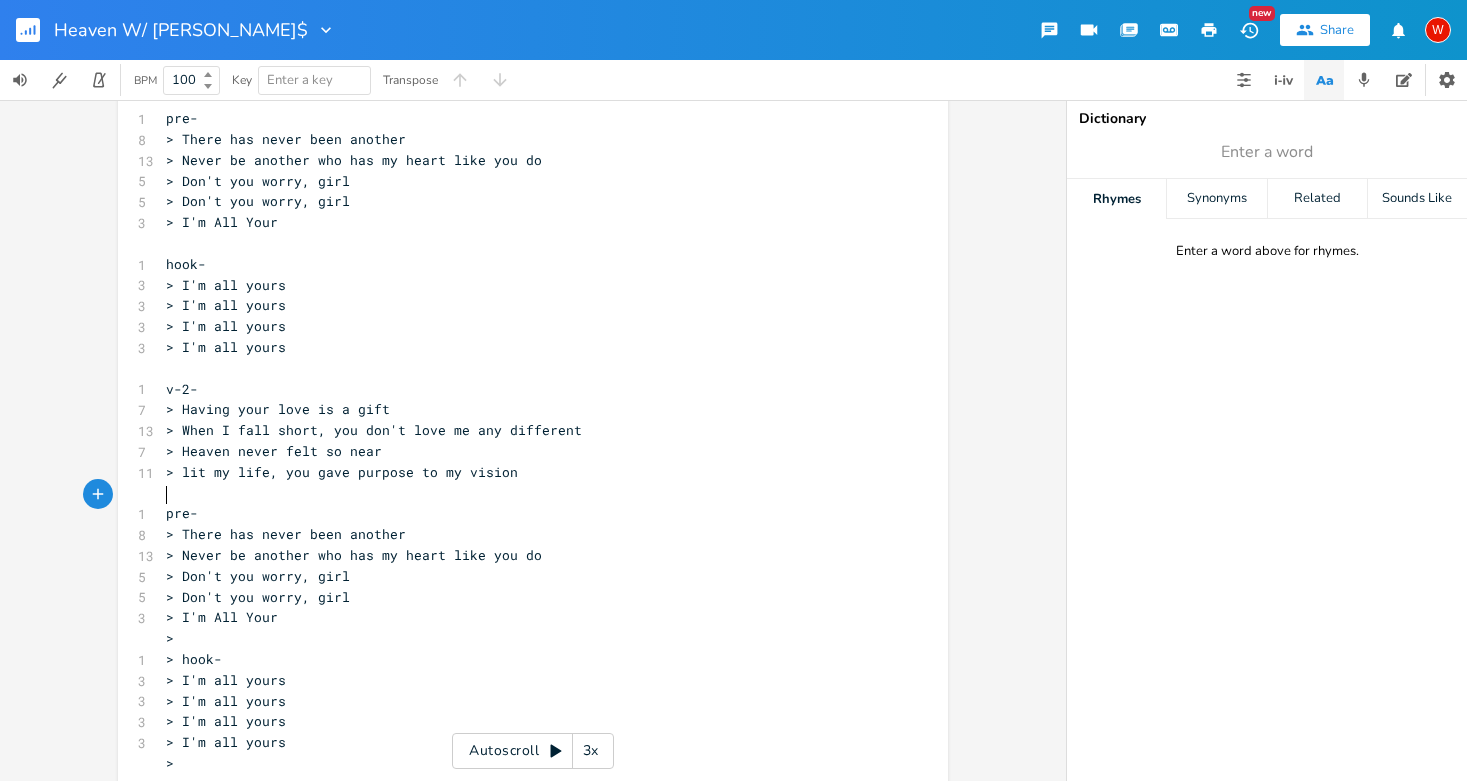 scroll, scrollTop: 131, scrollLeft: 0, axis: vertical 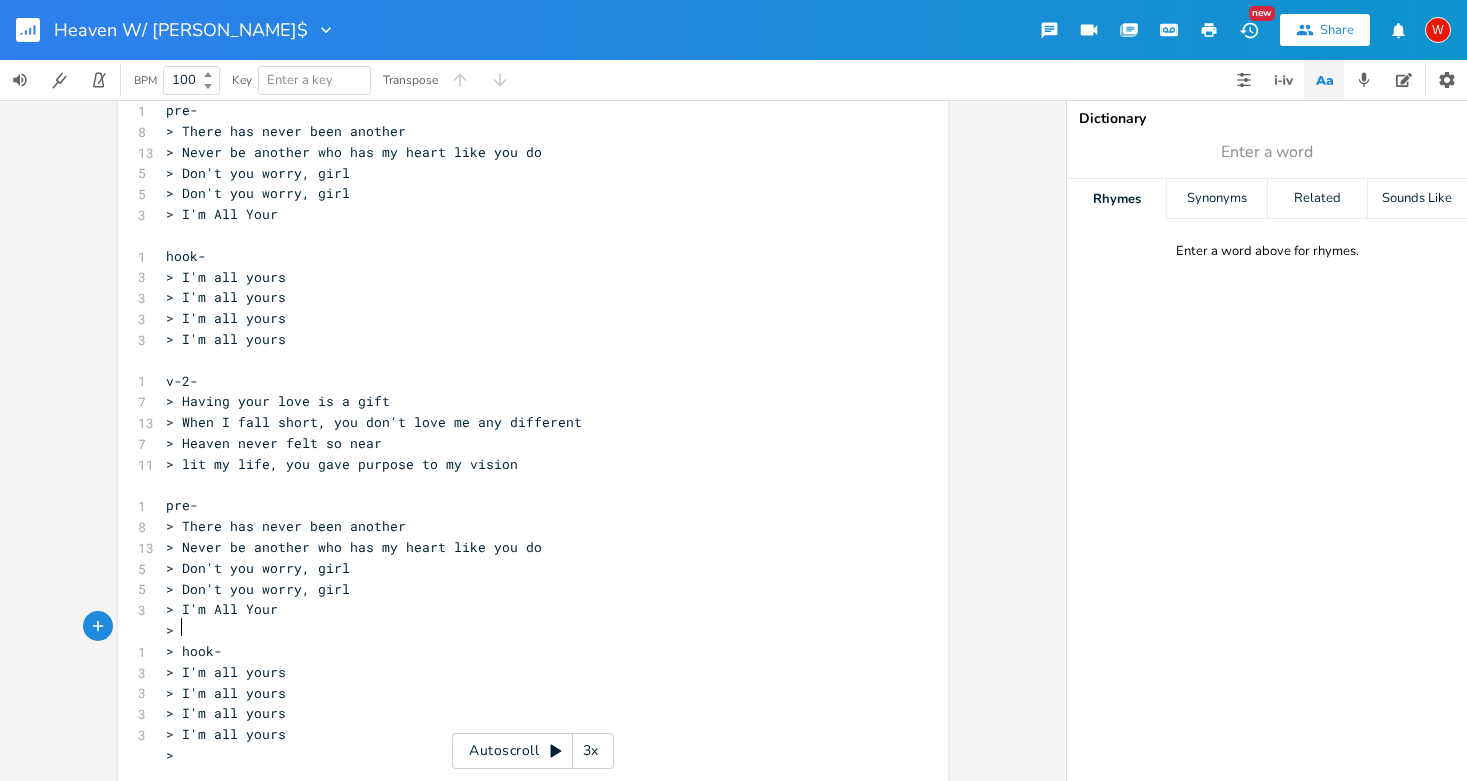 click on "> hook-" at bounding box center [194, 651] 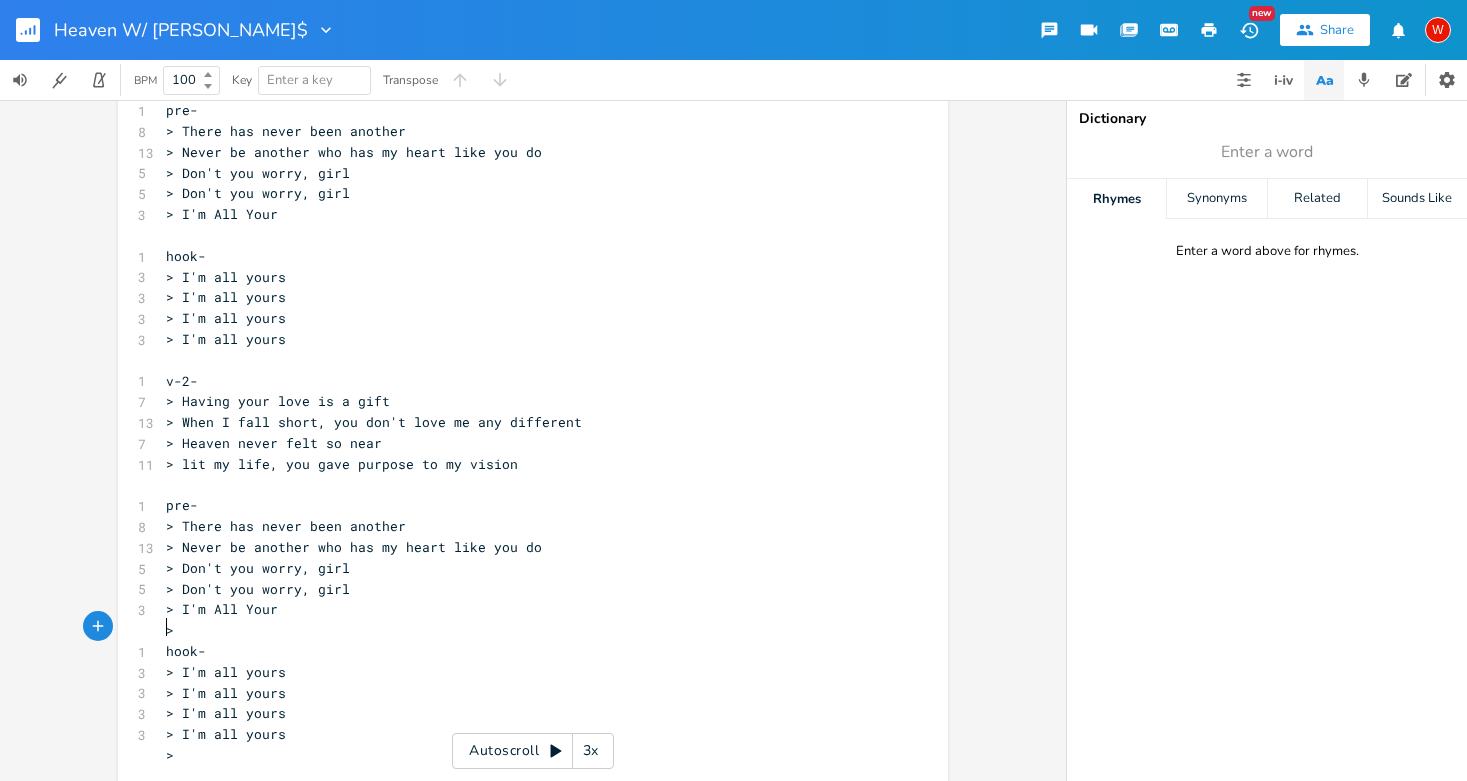 scroll, scrollTop: 127, scrollLeft: 0, axis: vertical 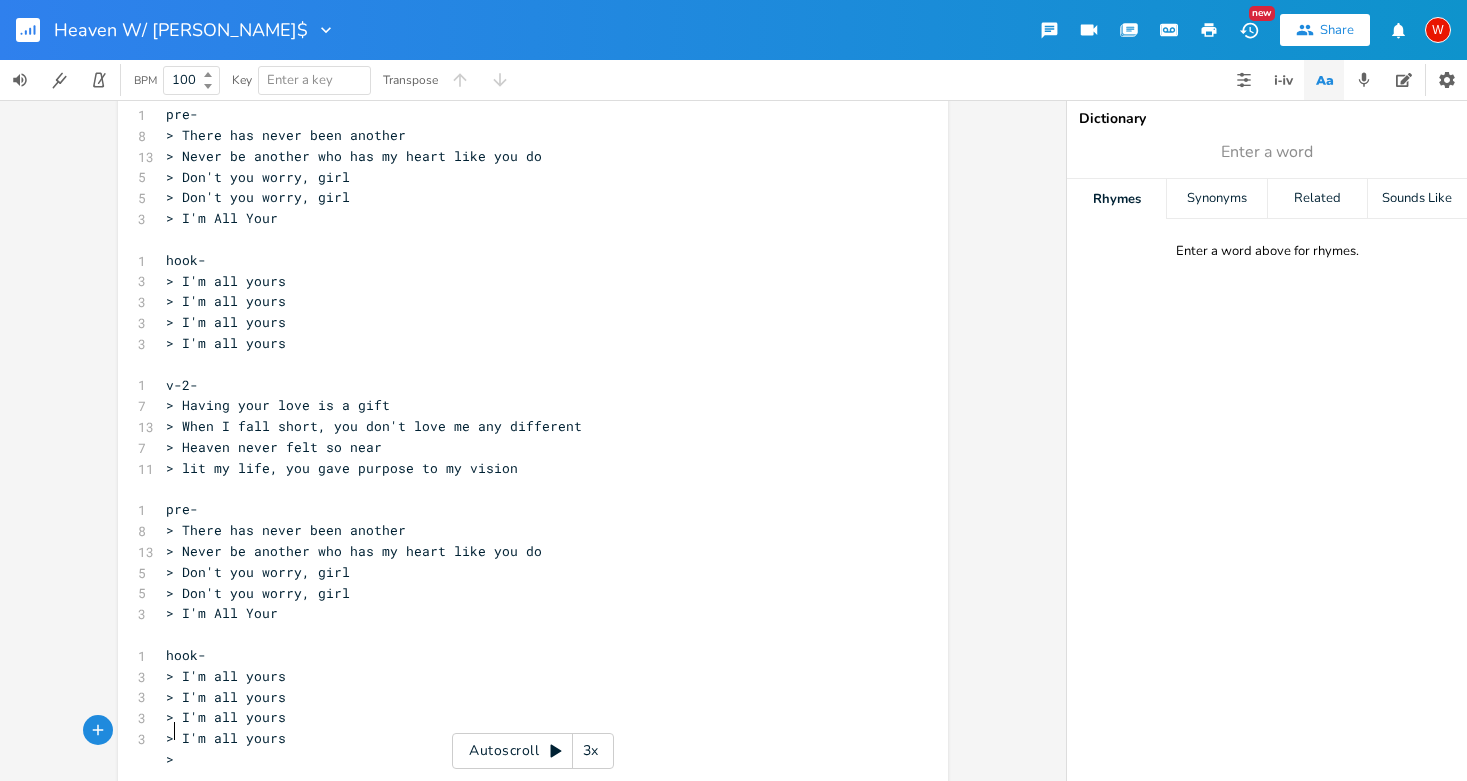 click on ">" at bounding box center [523, 759] 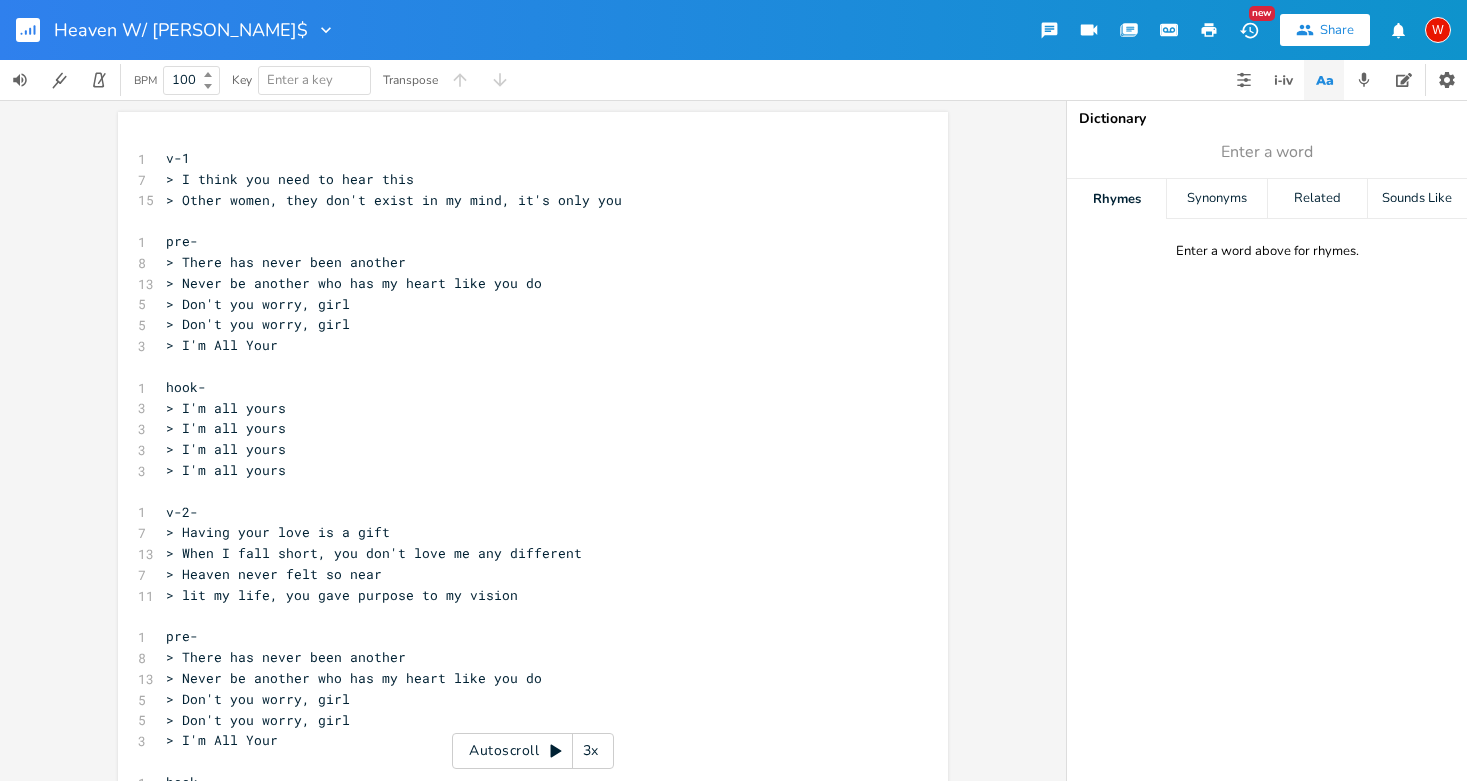 scroll, scrollTop: 0, scrollLeft: 0, axis: both 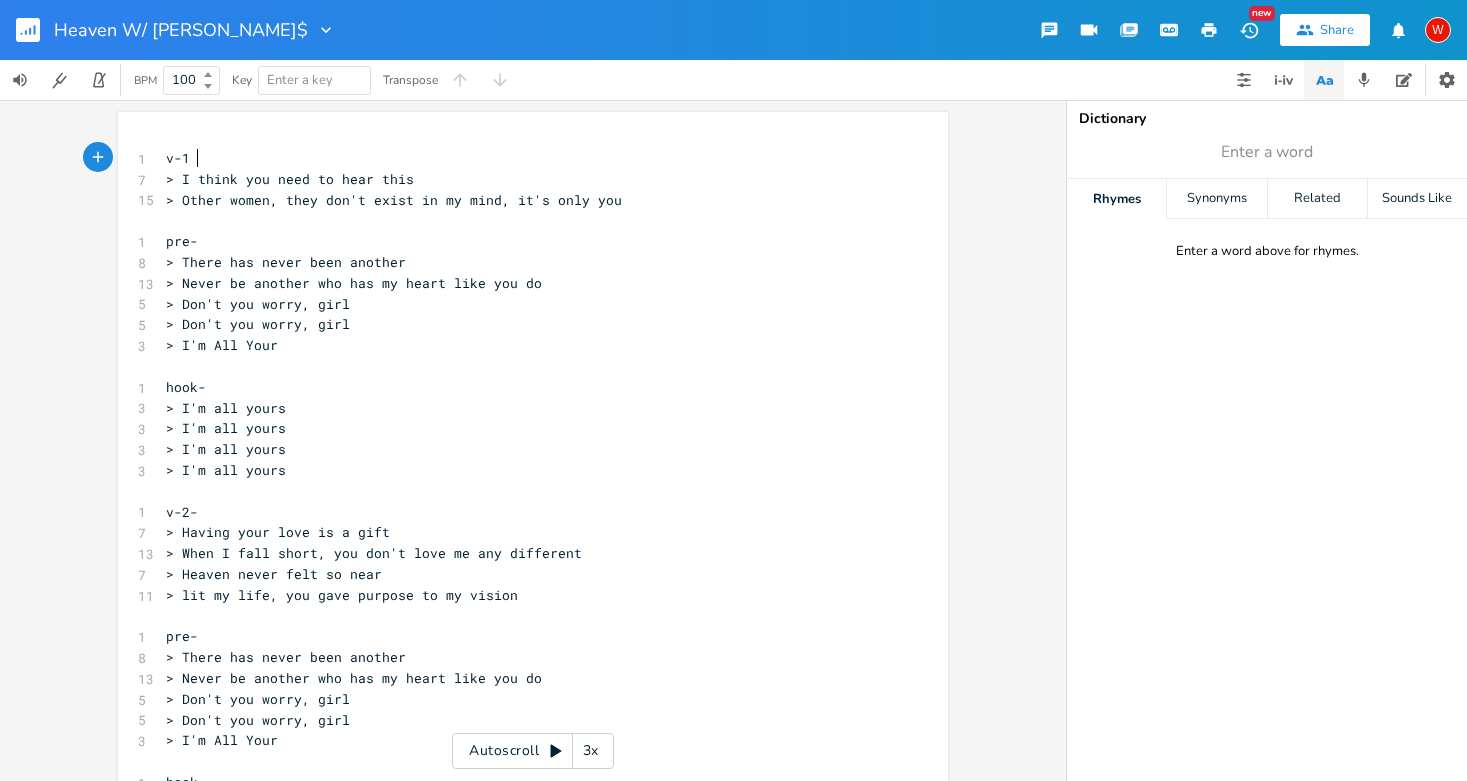 click on "v-1" at bounding box center (523, 158) 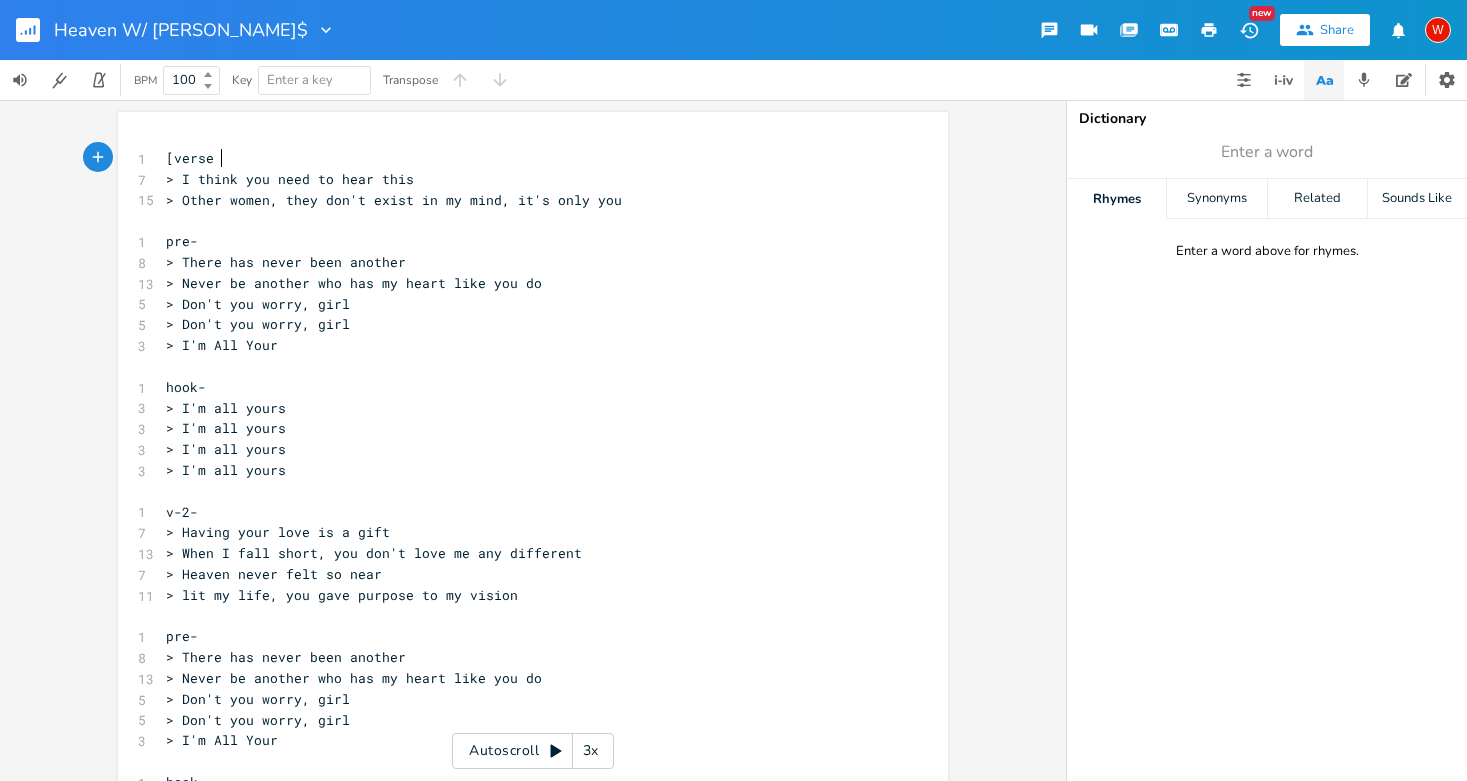 scroll, scrollTop: 0, scrollLeft: 29, axis: horizontal 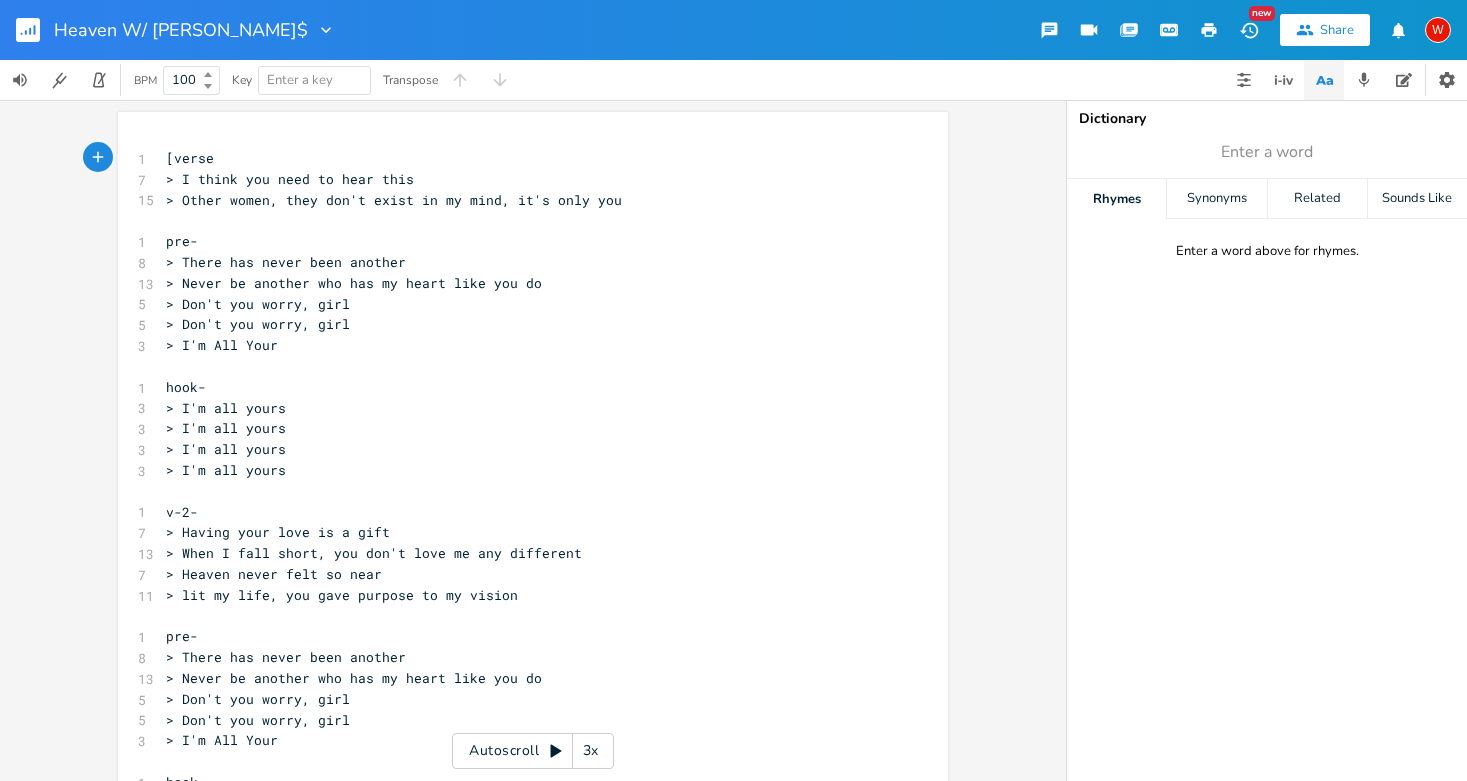 type on "[verse]" 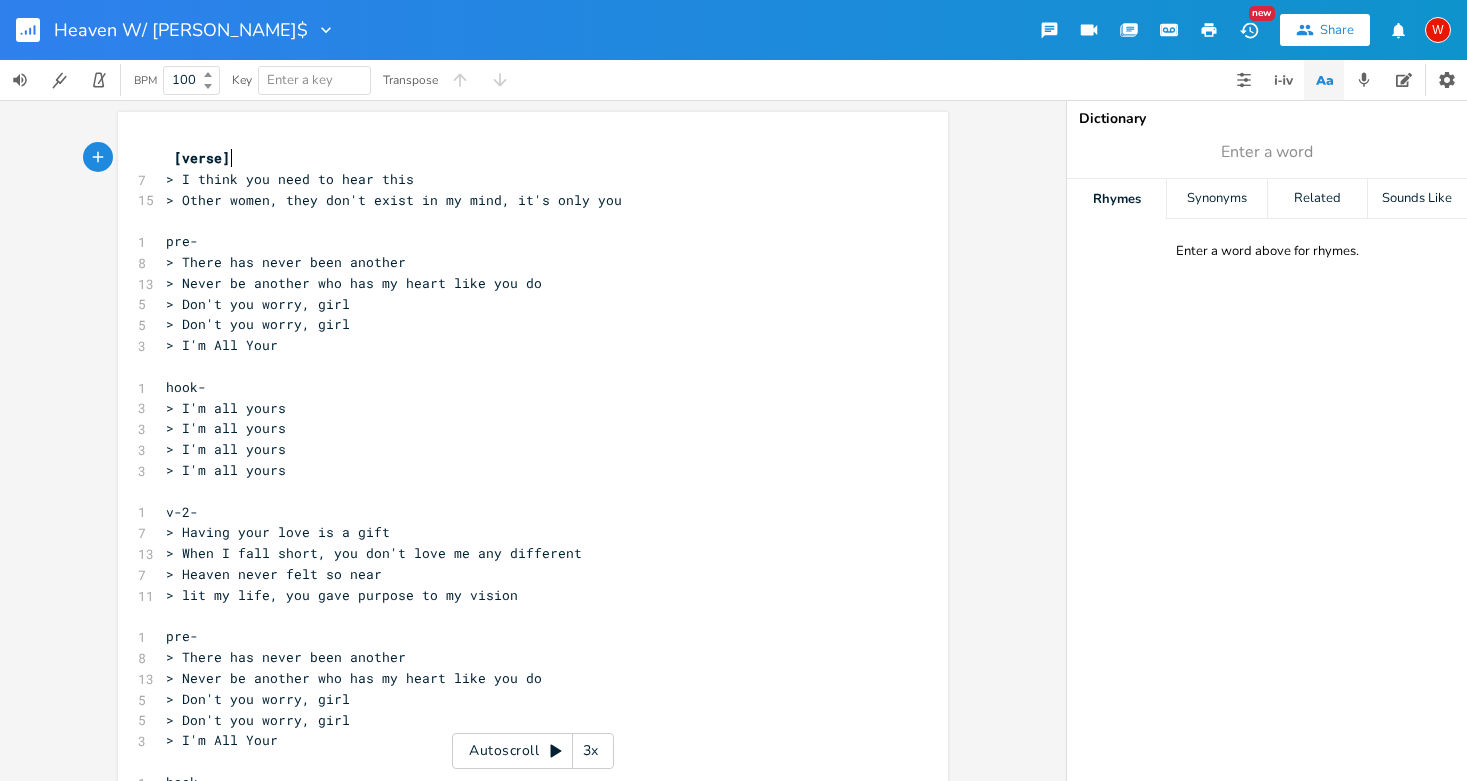 click on "> I think you need to hear this" at bounding box center (290, 179) 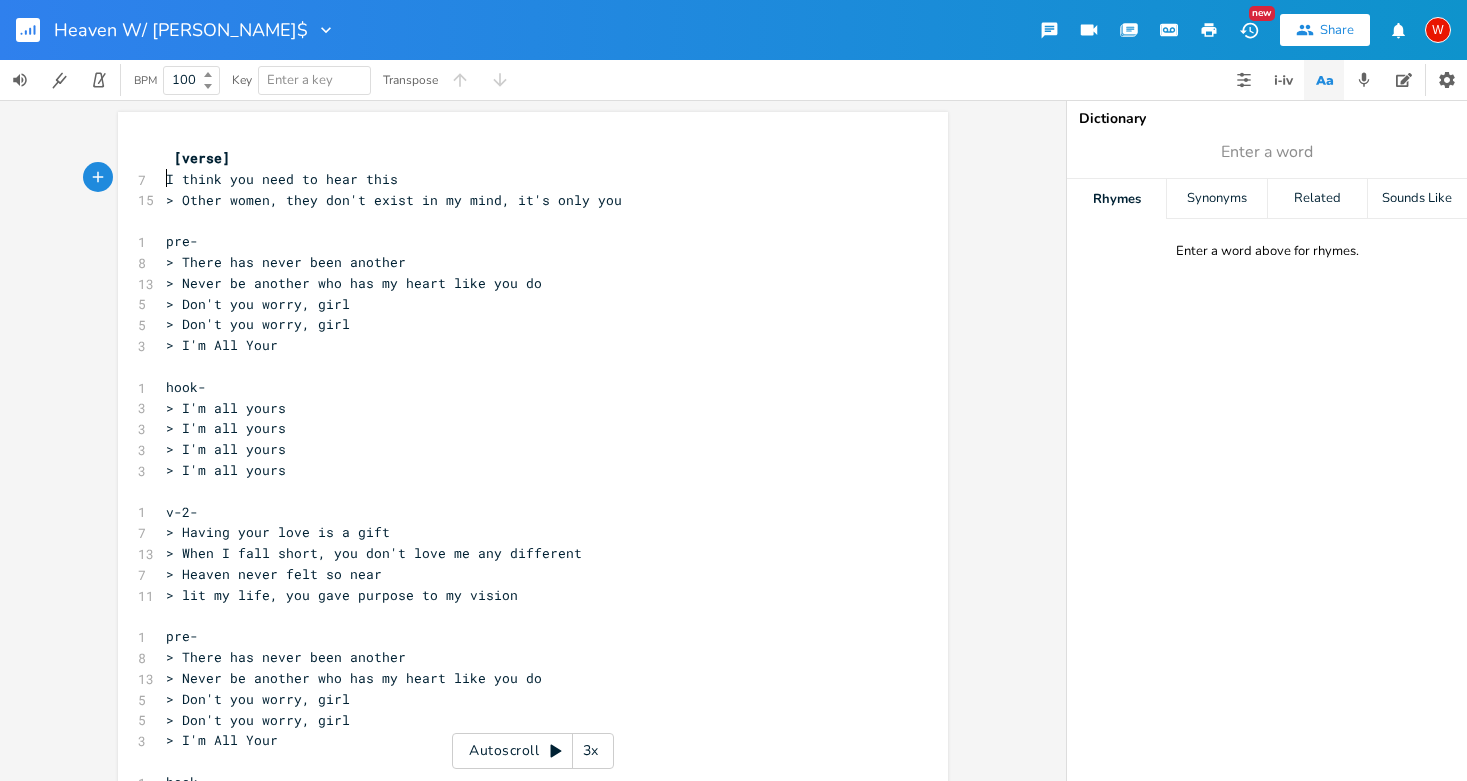 click on "> Other women, they don't exist in my mind, it's only you" at bounding box center (394, 200) 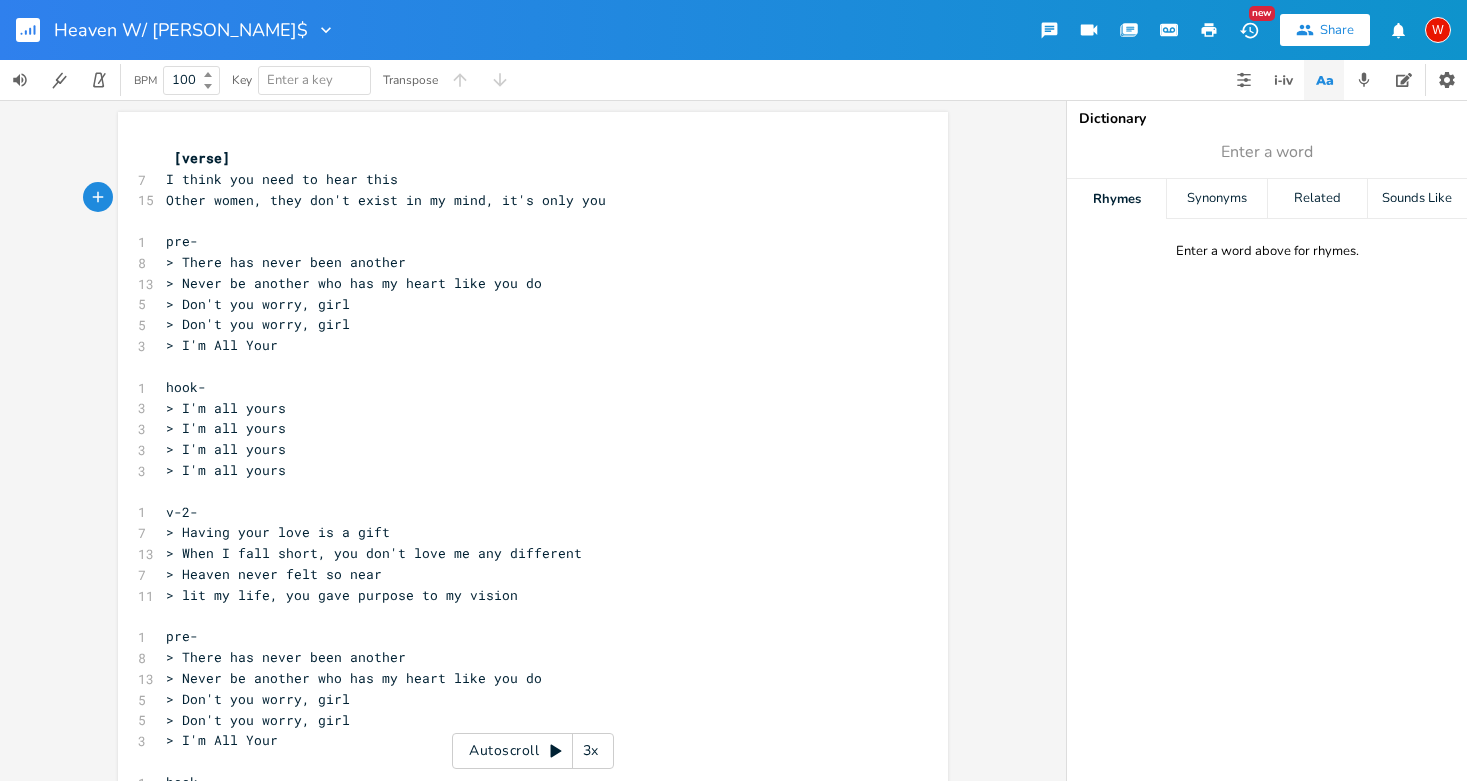 click on "pre-" at bounding box center [523, 241] 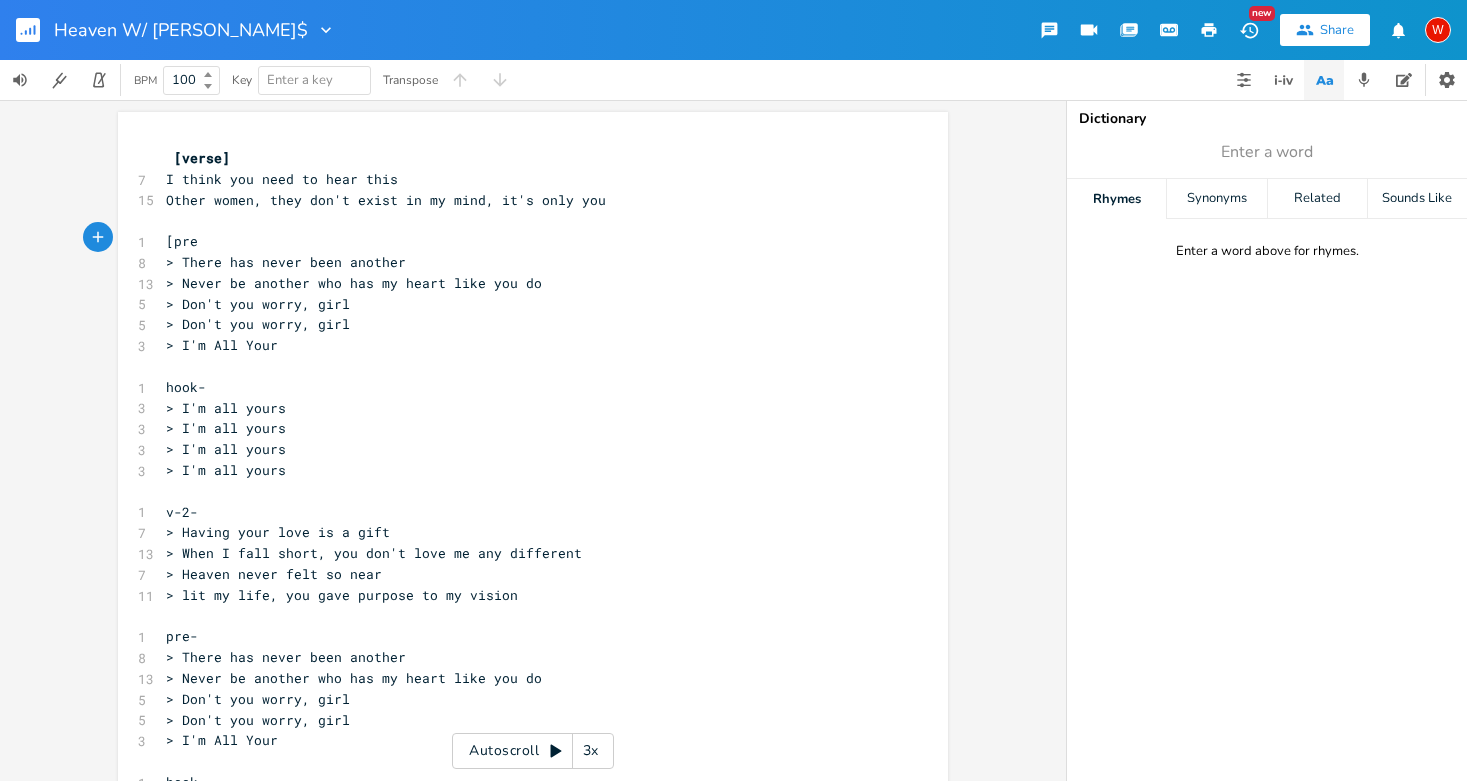 type on "[pre]" 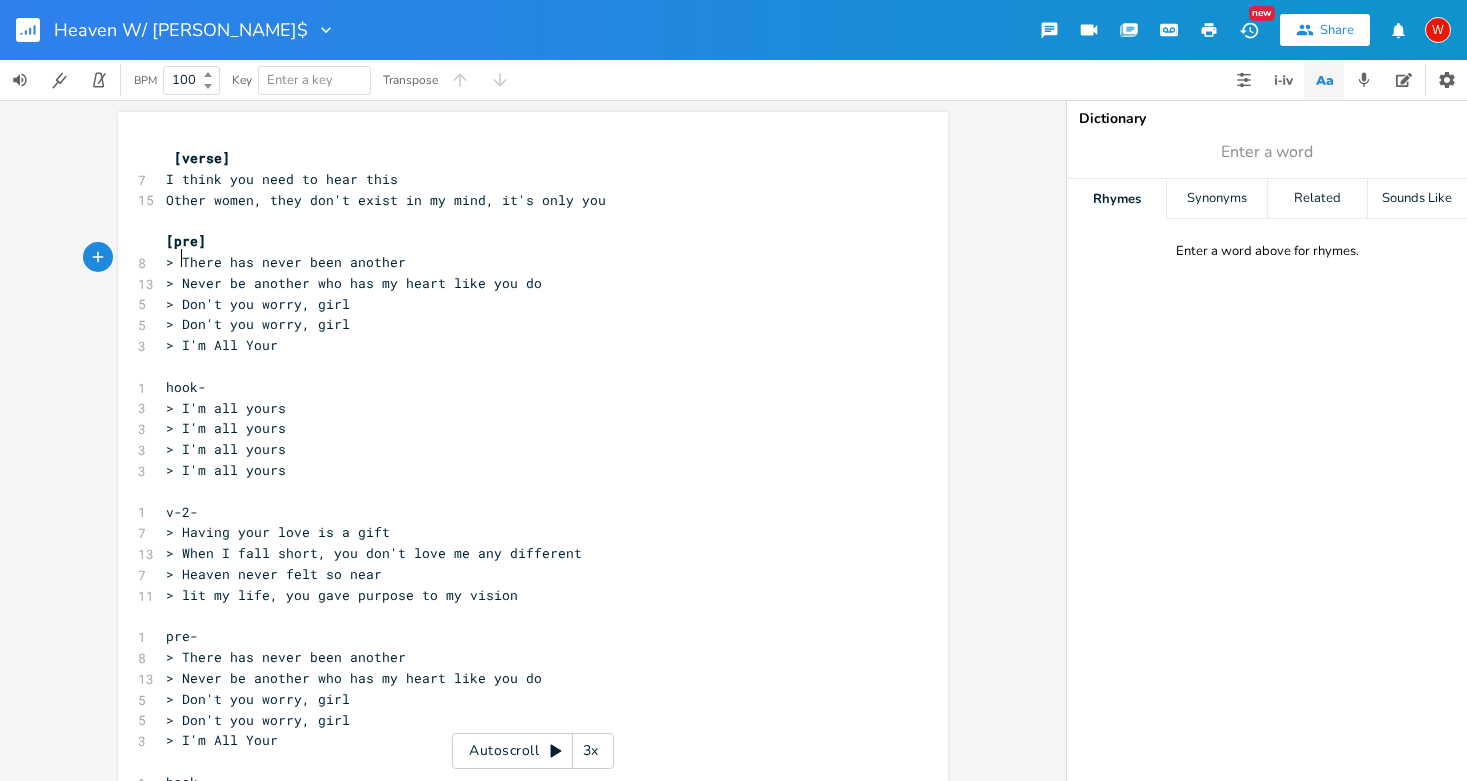 click on "> There has never been another" at bounding box center (286, 262) 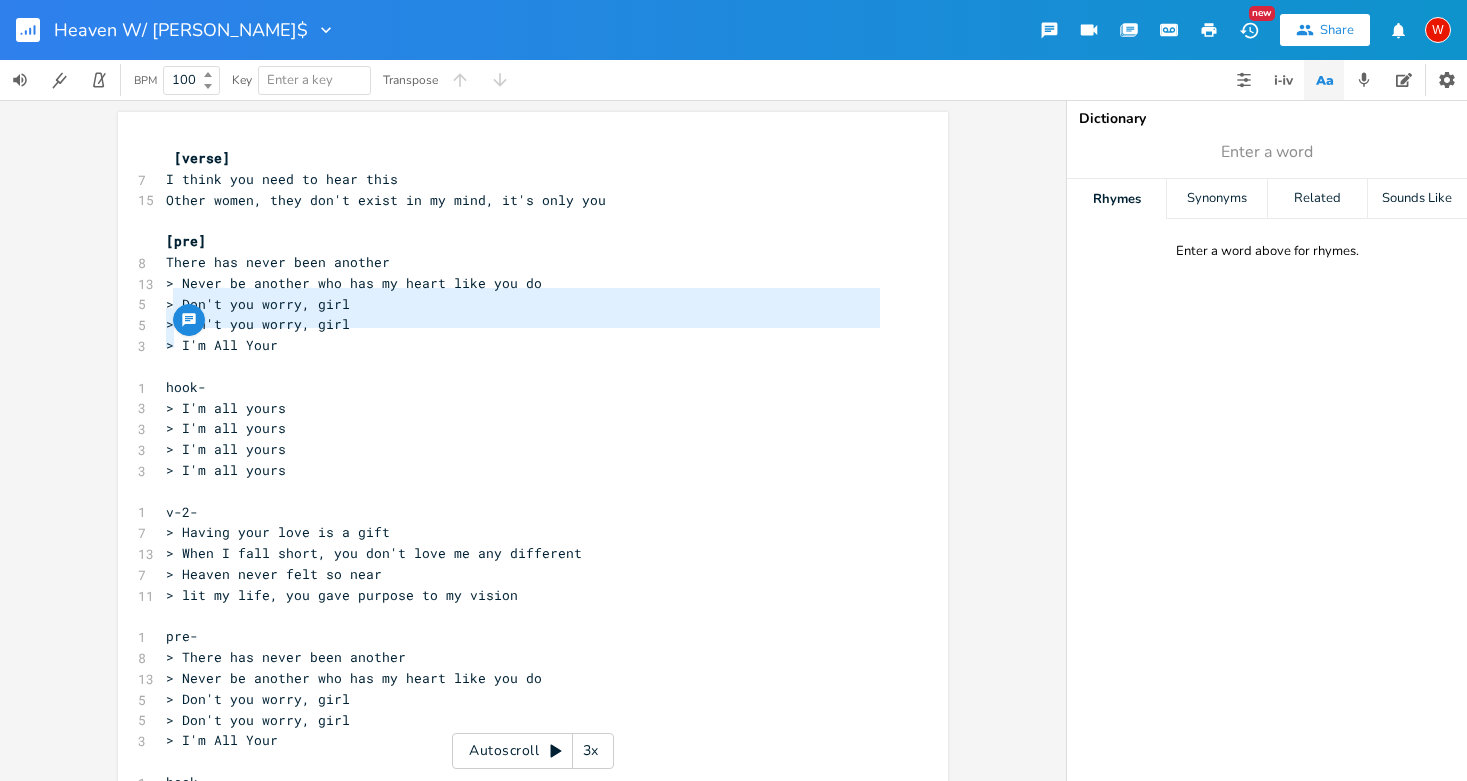type on "Don't you worry, girl
>" 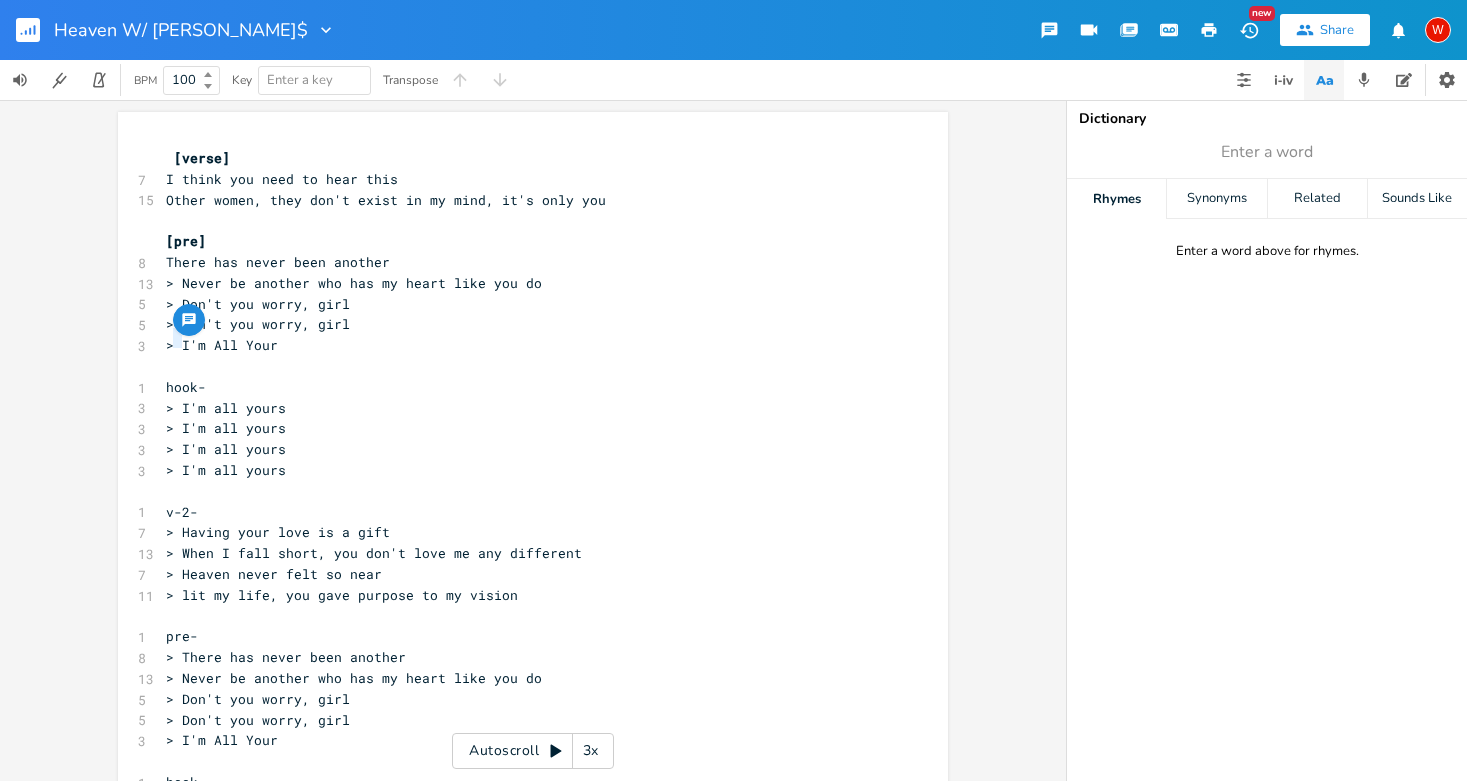 click on "> I'm All Your" at bounding box center [222, 345] 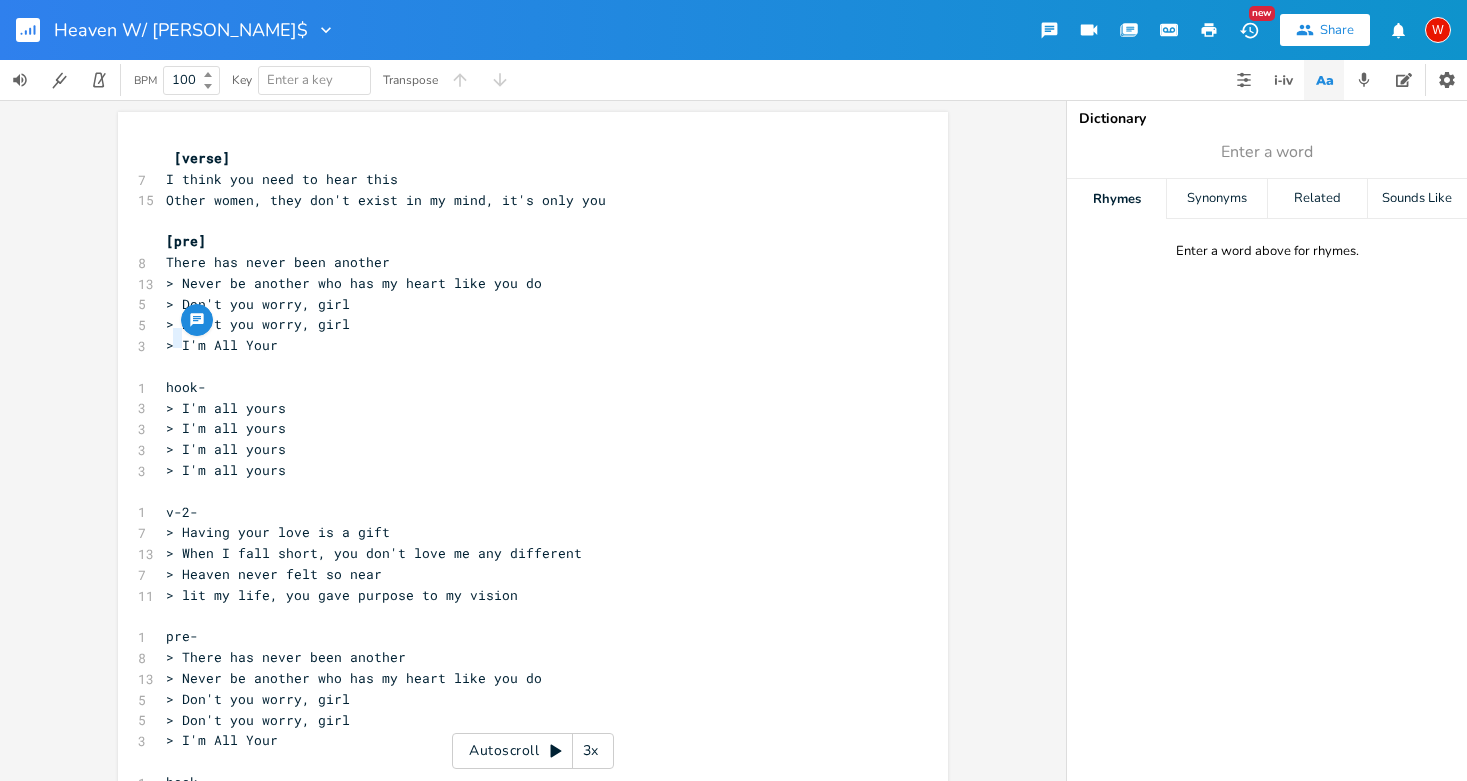 click on "> I'm All Your" at bounding box center [222, 345] 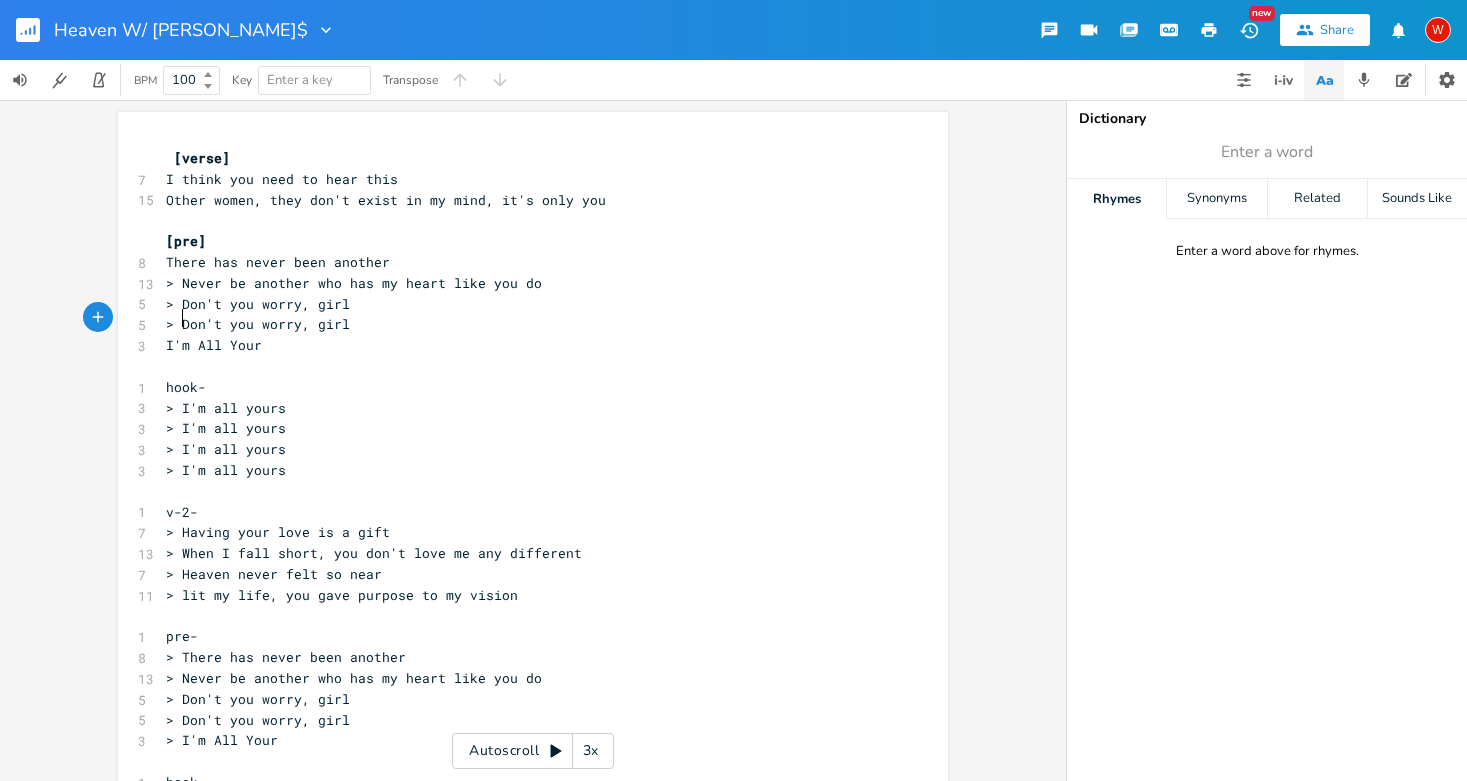 click on "> Don't you worry, girl" at bounding box center [258, 324] 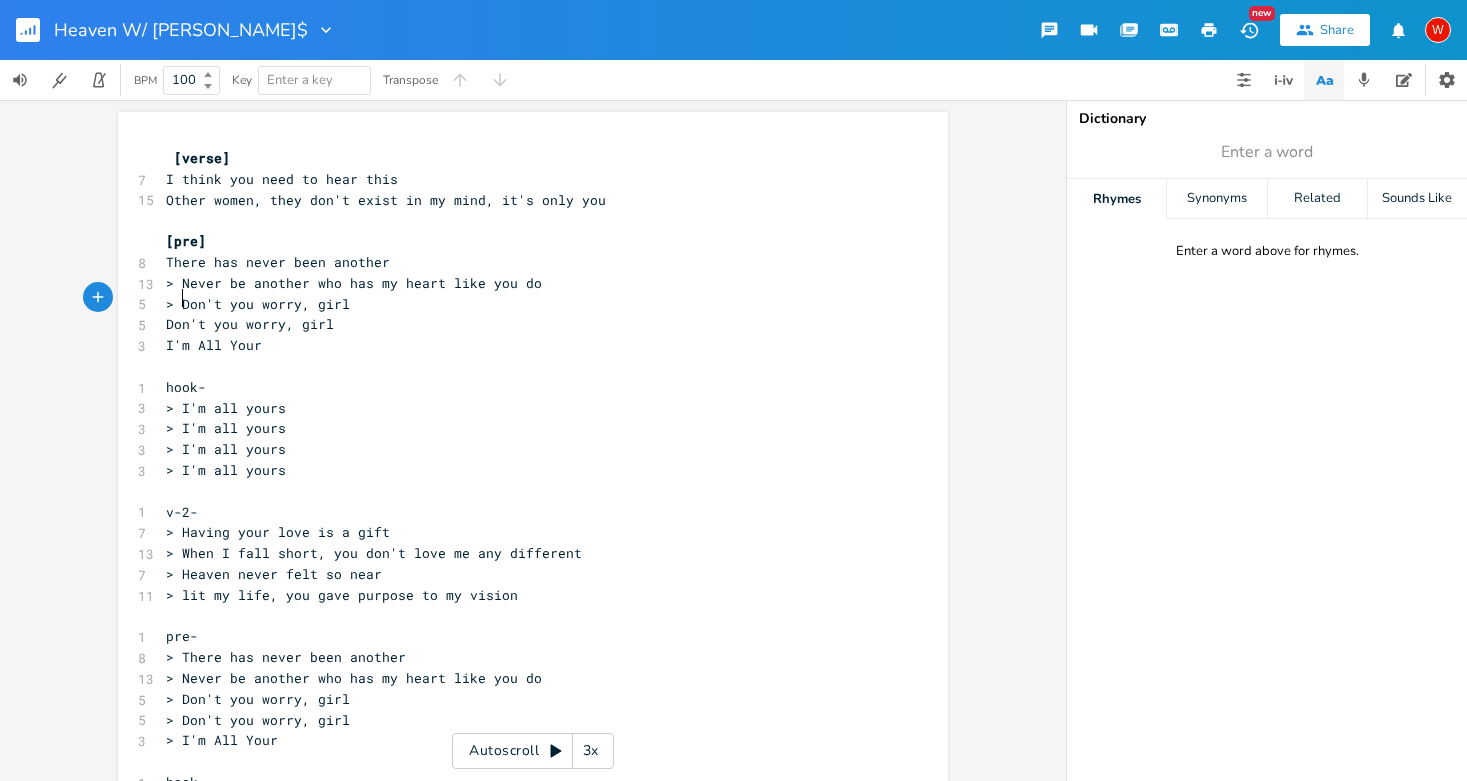 click on "> Don't you worry, girl" at bounding box center [258, 304] 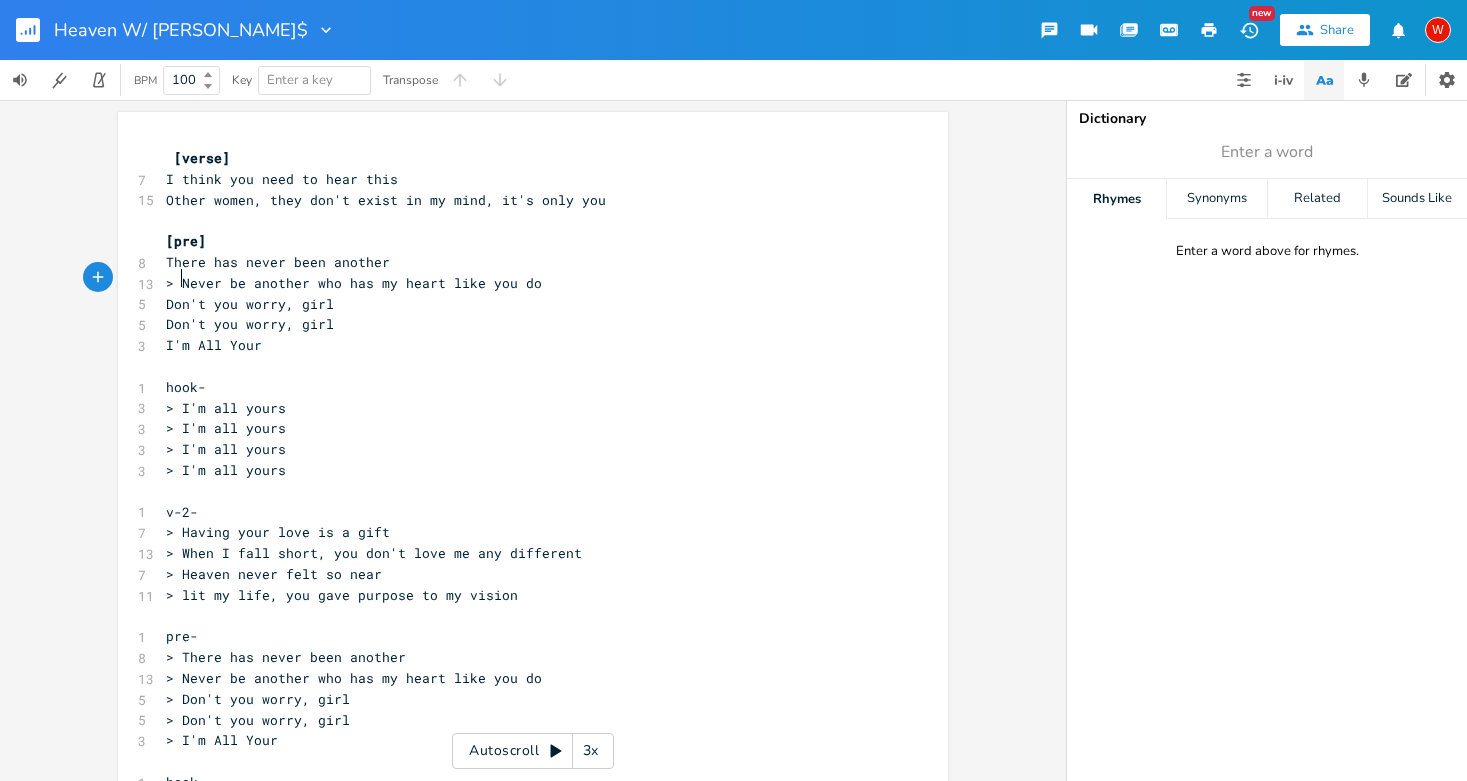 click on "> Never be another who has my heart like you do" at bounding box center [354, 283] 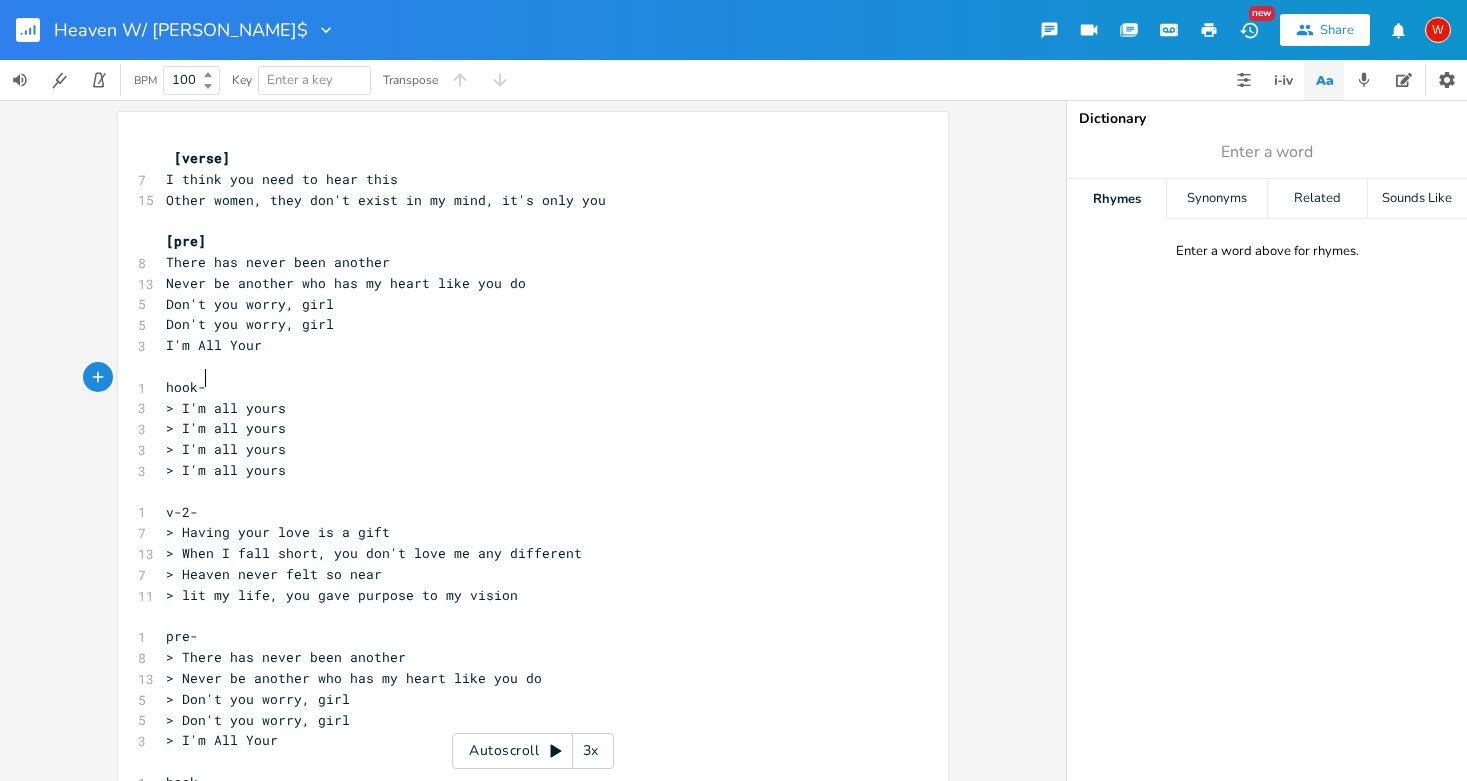 click on "hook-" at bounding box center [523, 387] 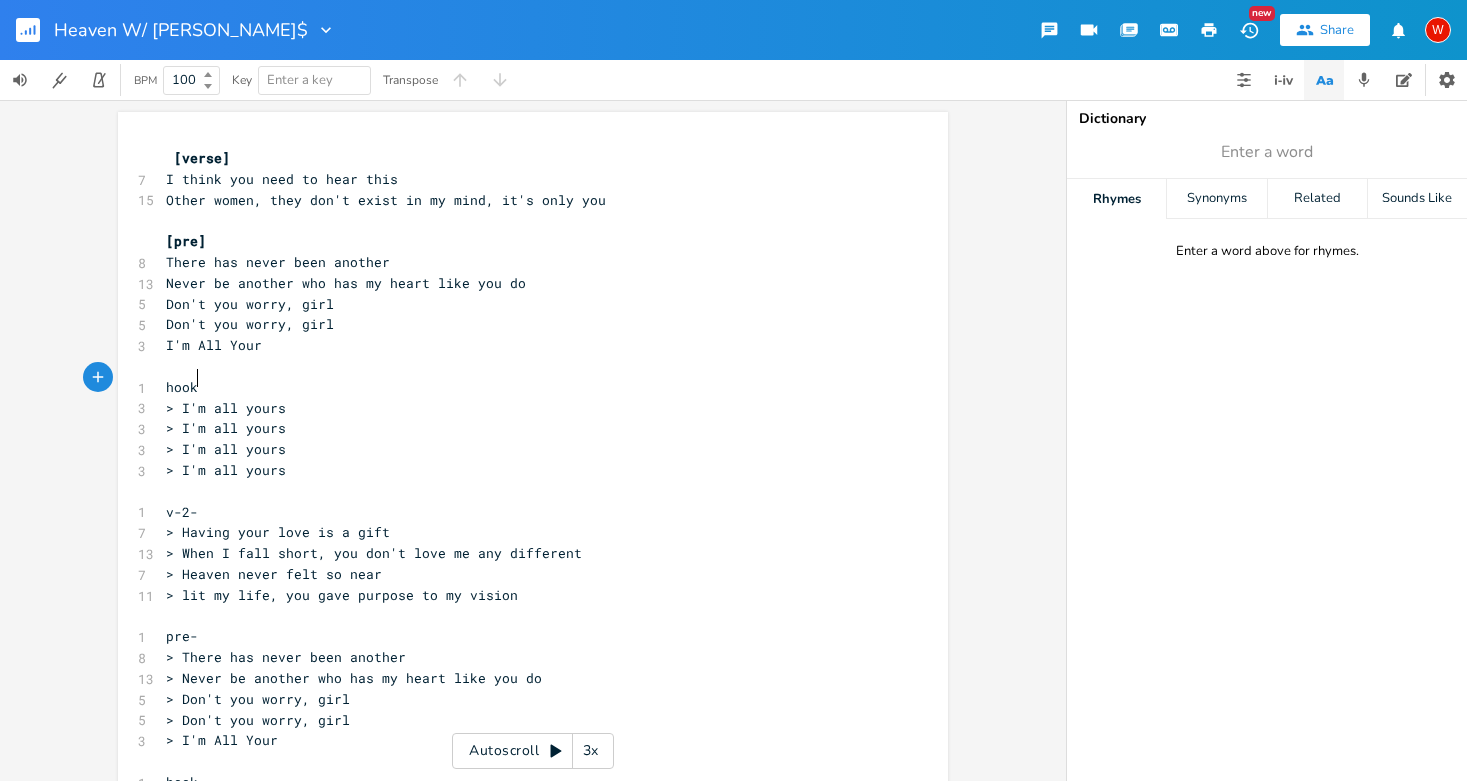 type on "]" 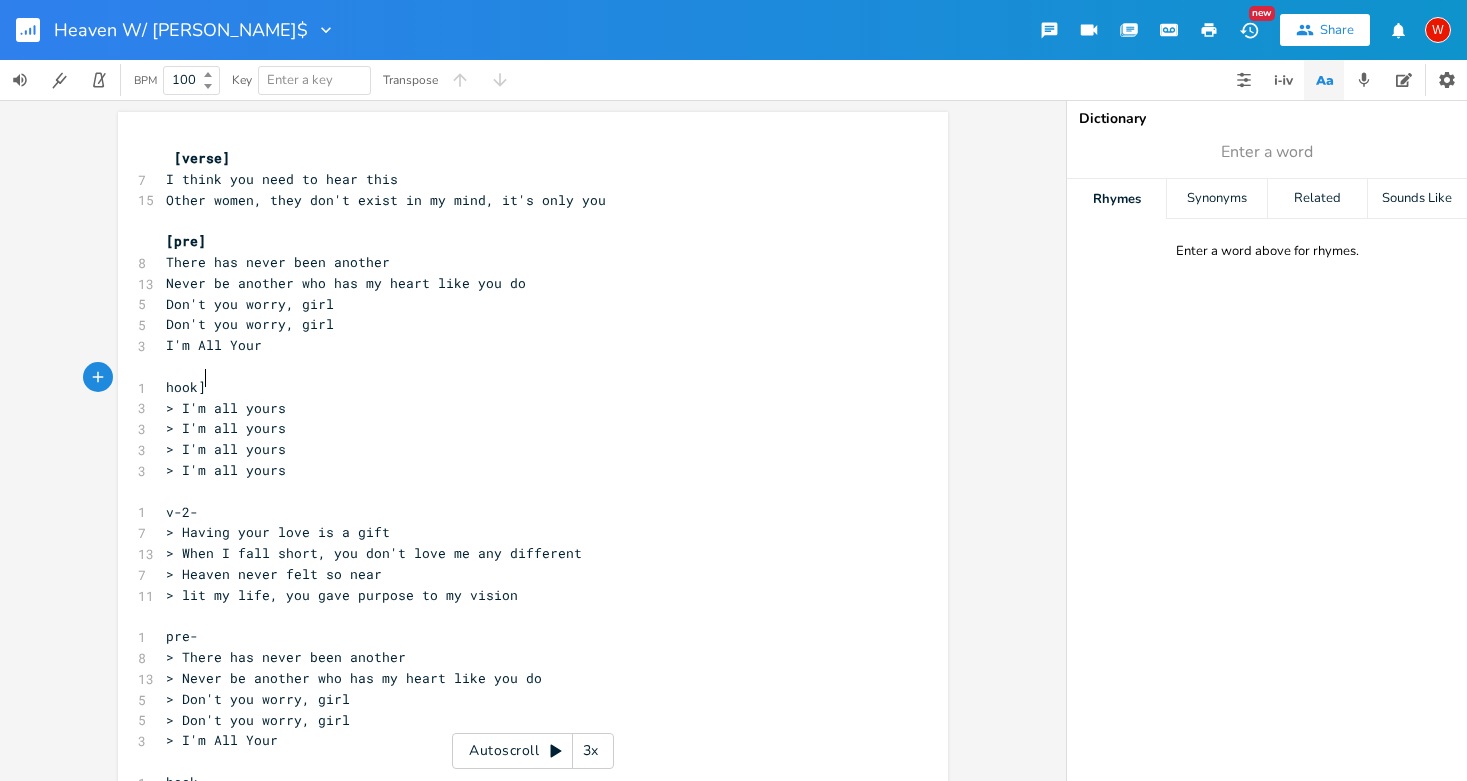 click on "hook]" at bounding box center [523, 387] 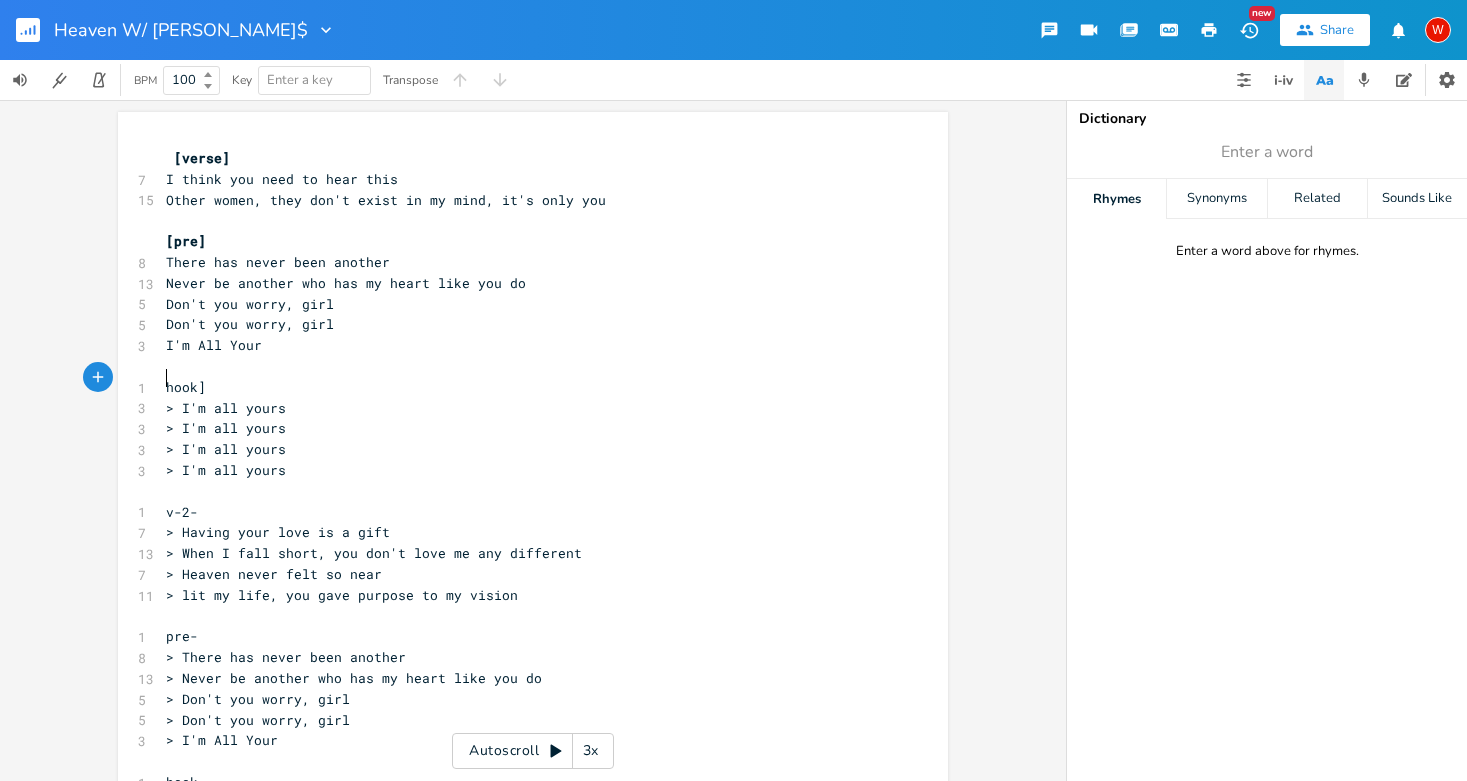 type on "[" 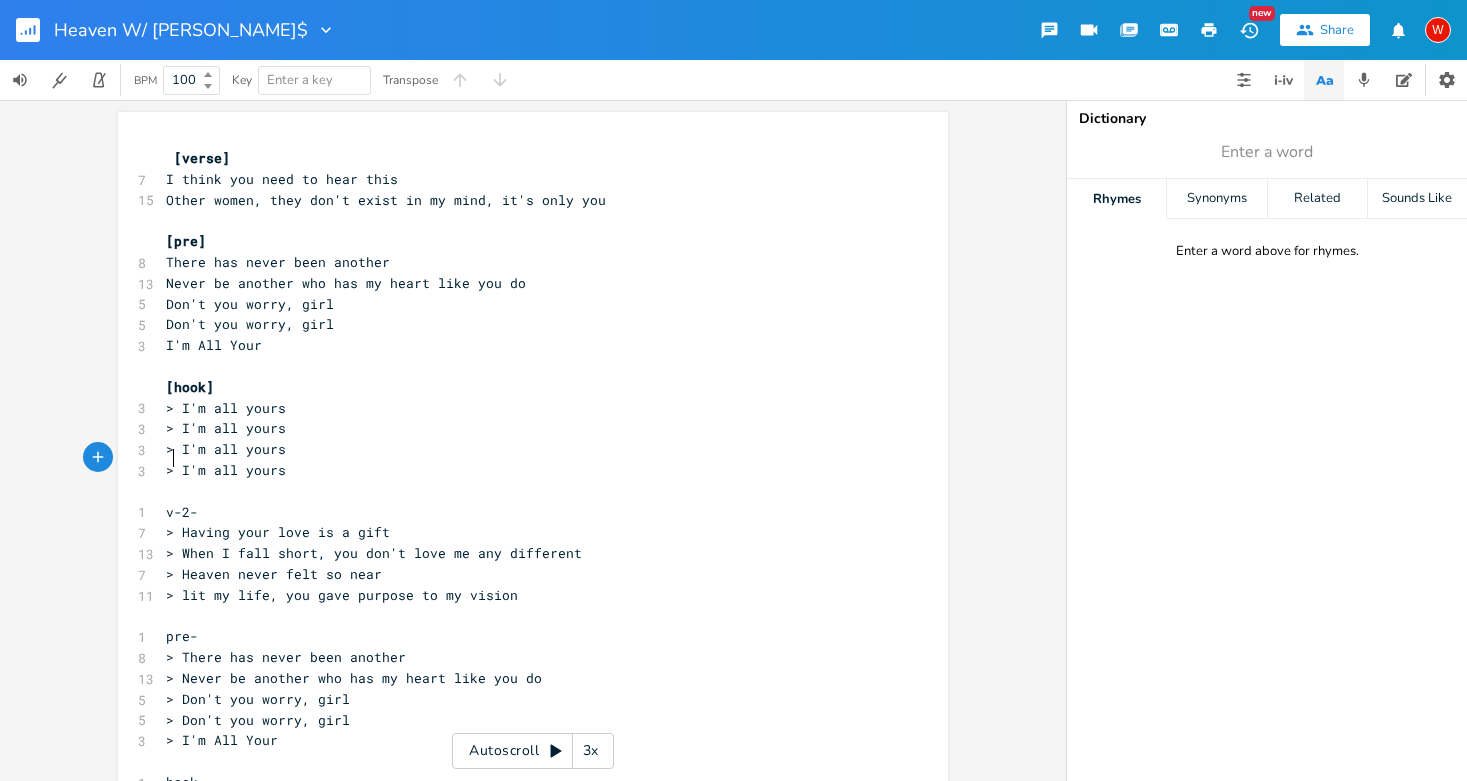 click on "> I'm all yours" at bounding box center [226, 470] 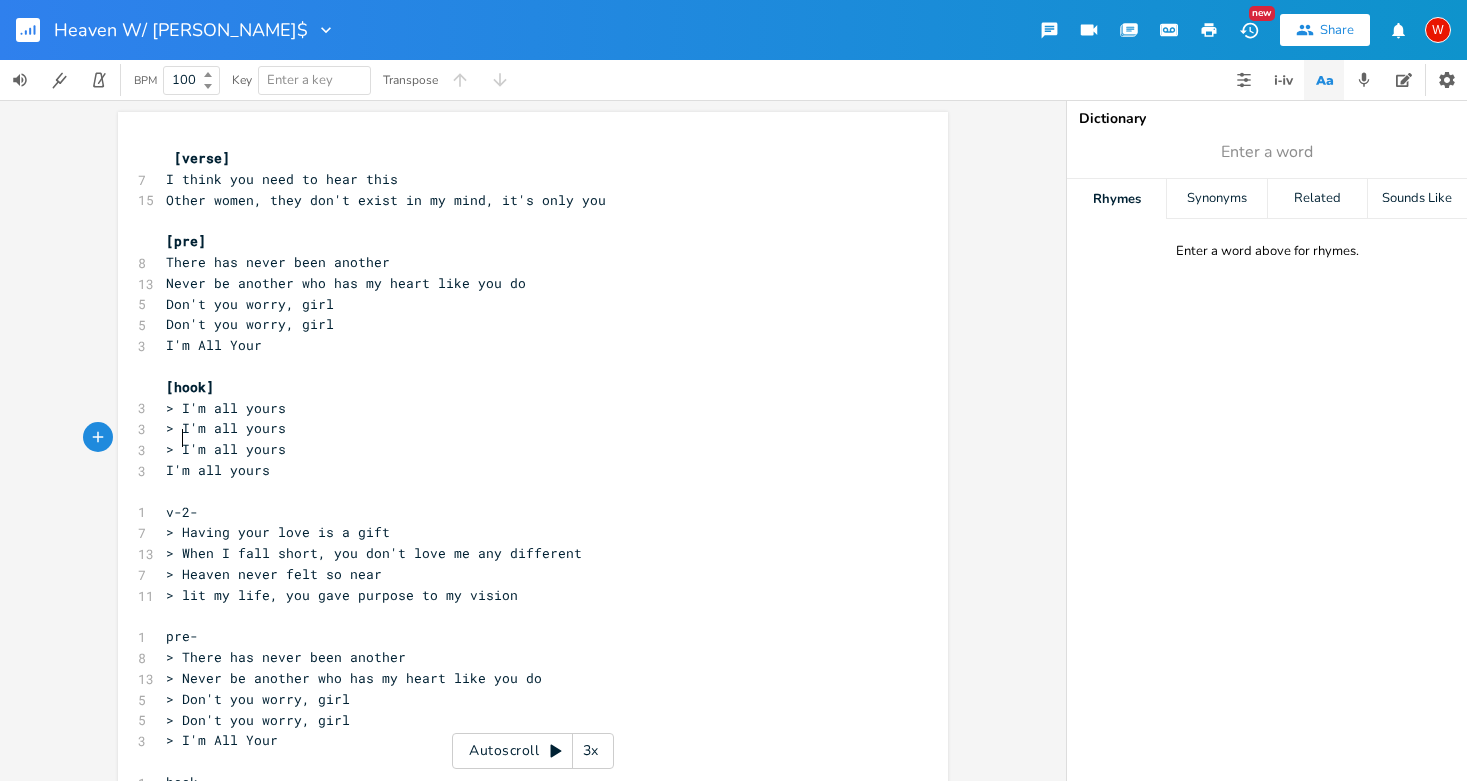 click on "> I'm all yours" at bounding box center [226, 449] 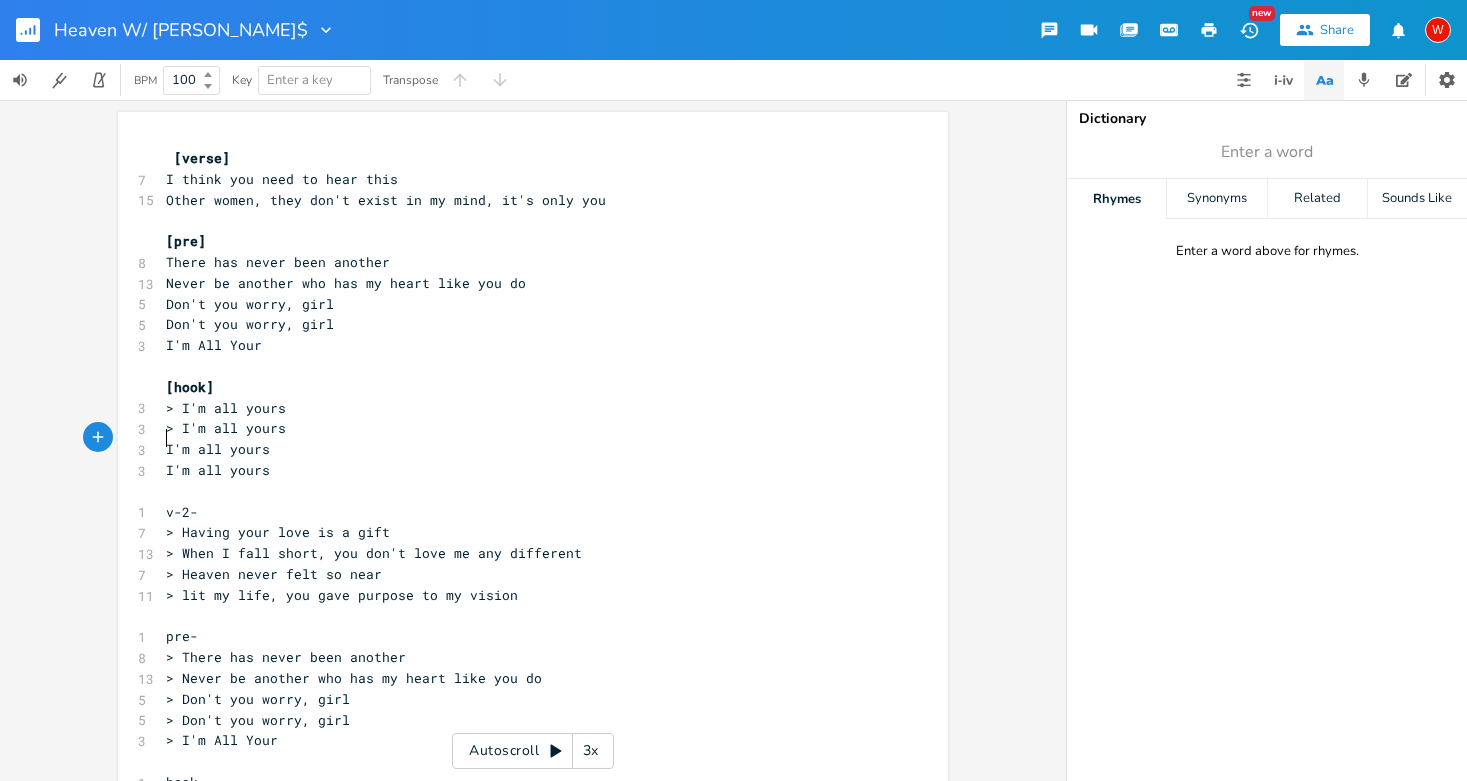 click on "> I'm all yours" at bounding box center [226, 428] 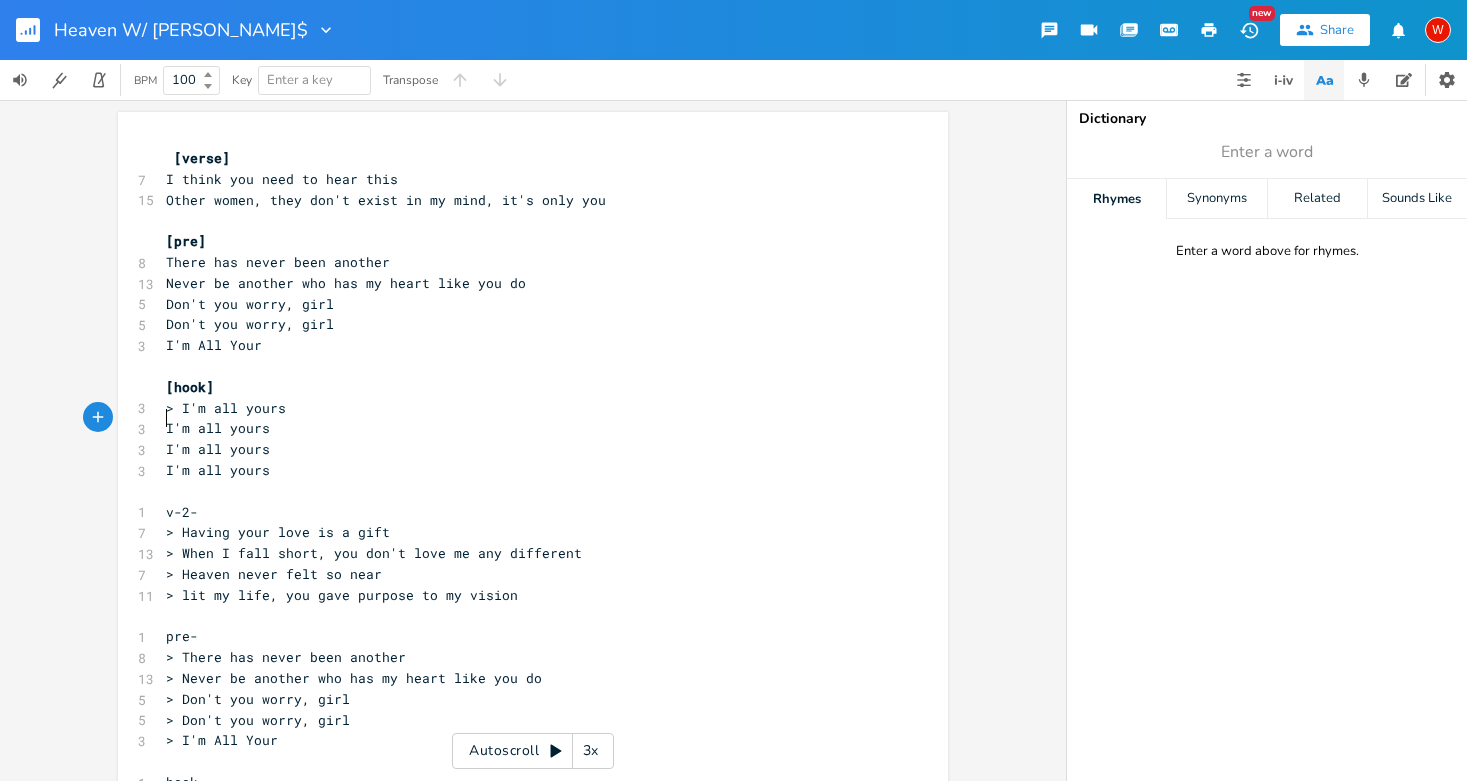 click on "> I'm all yours" at bounding box center [226, 408] 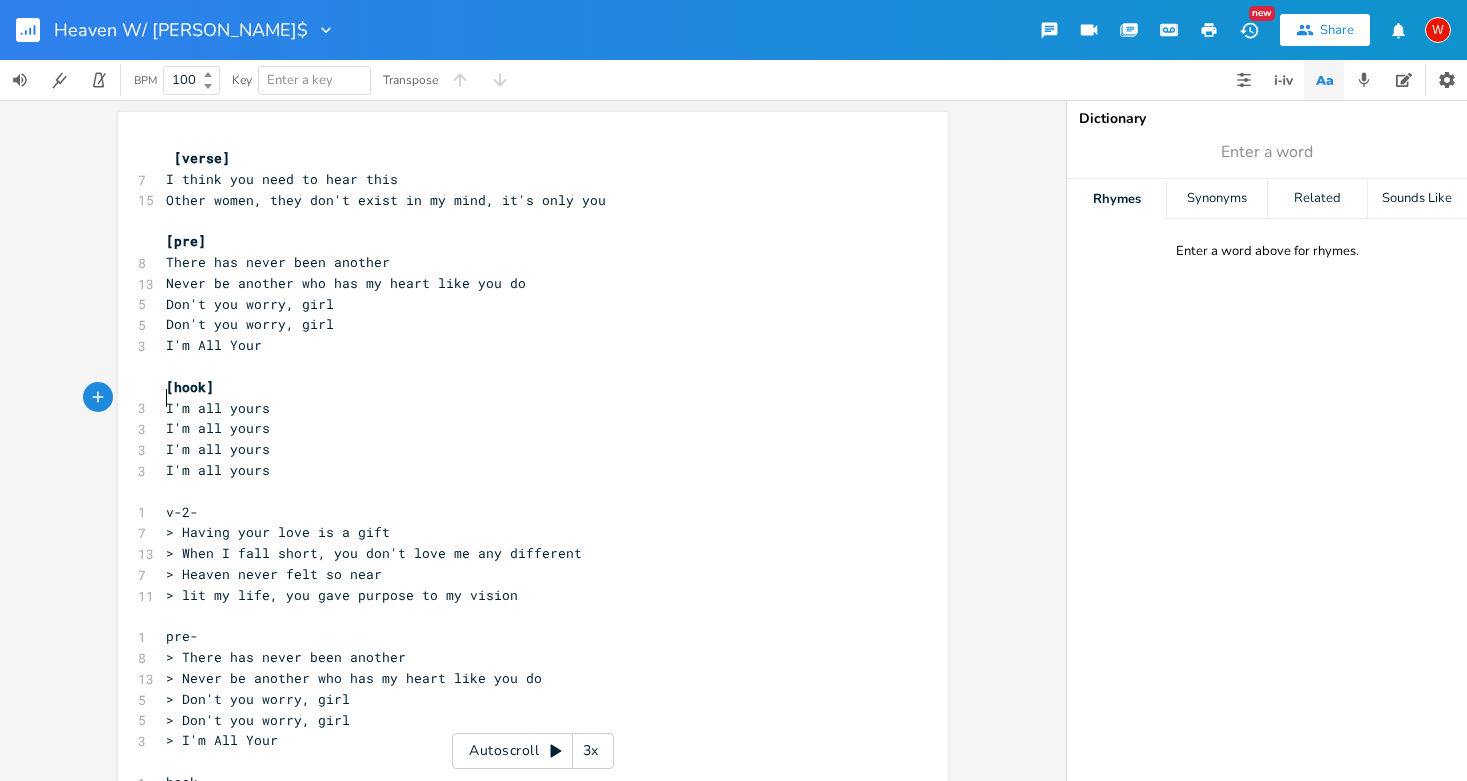 click on "I'm all yours" at bounding box center [218, 470] 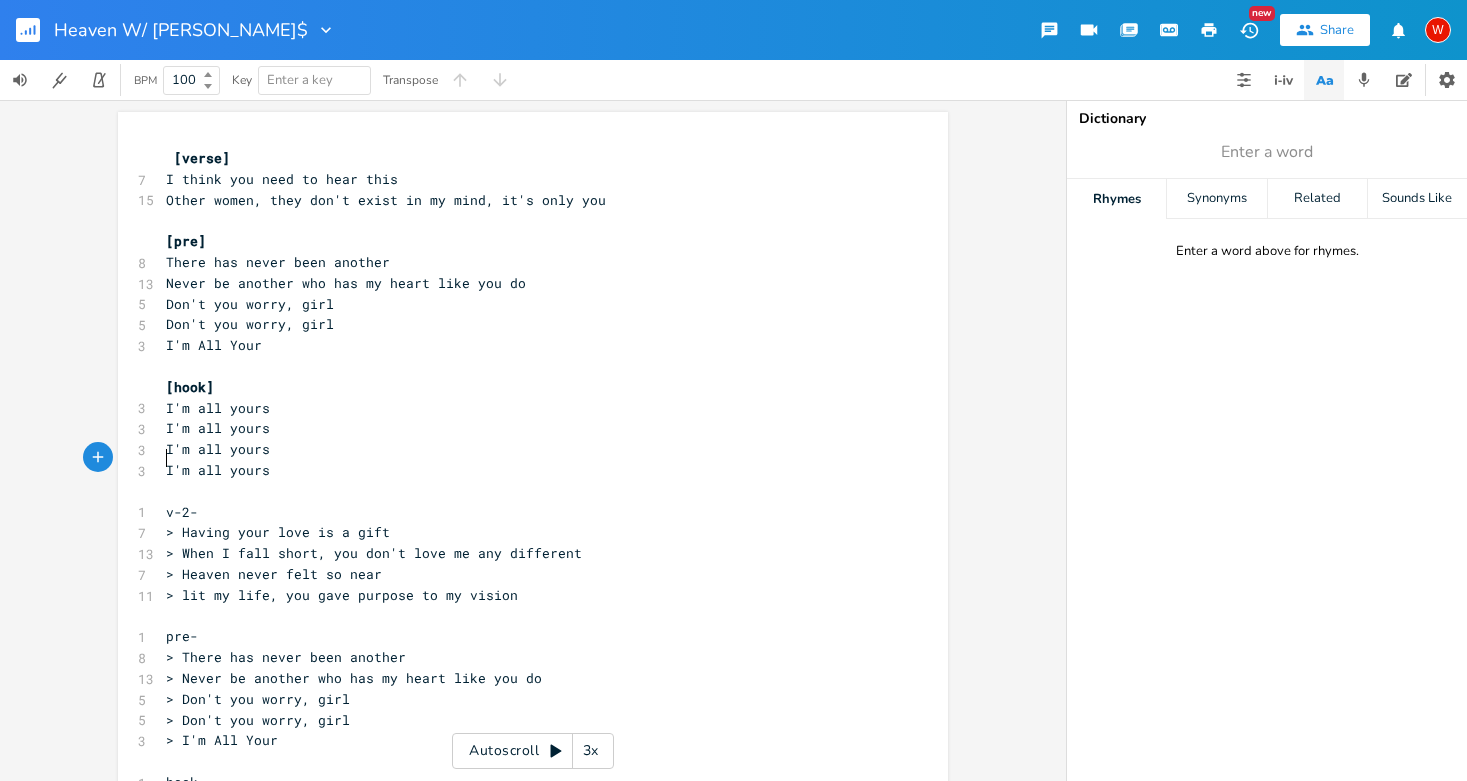 click on "v-2-" at bounding box center [523, 512] 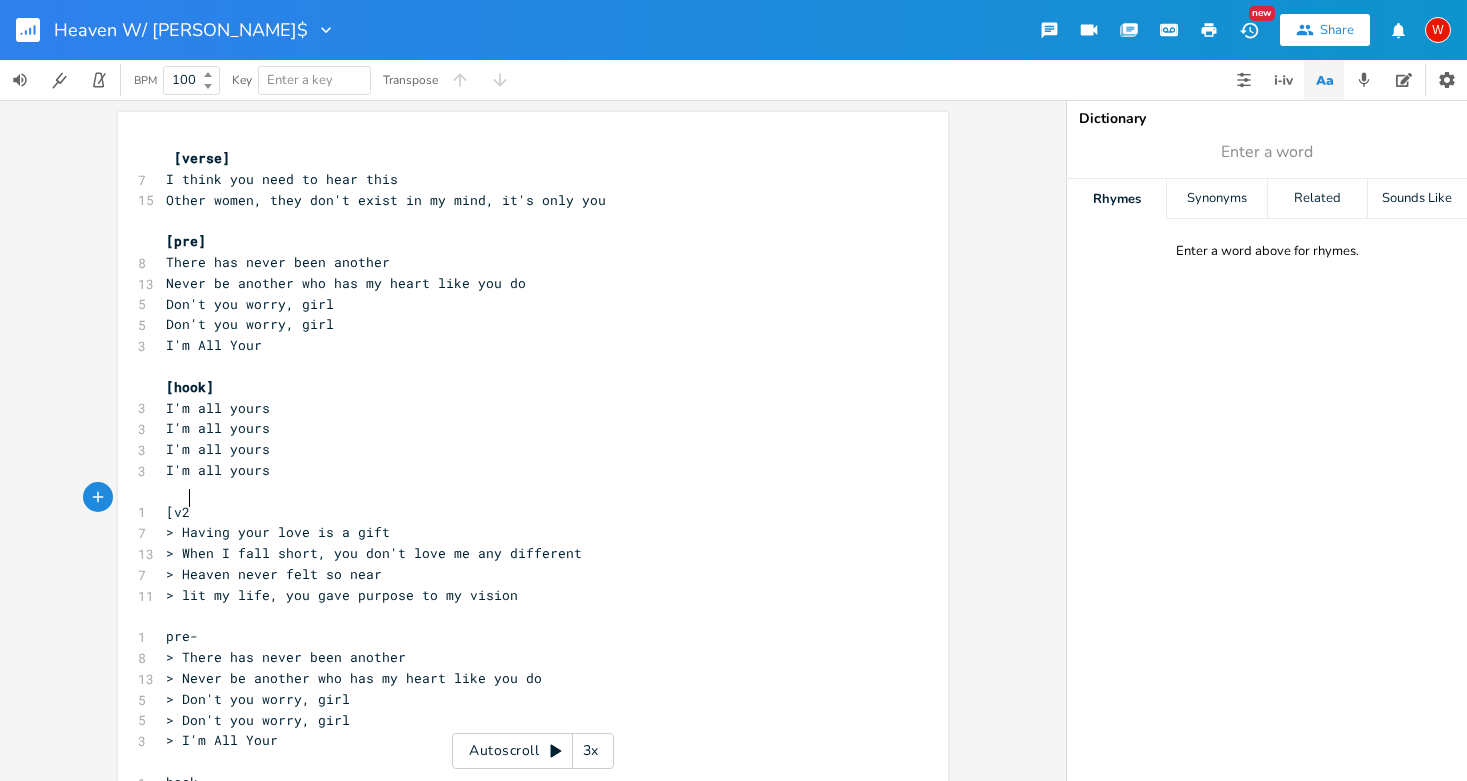 scroll, scrollTop: 0, scrollLeft: 16, axis: horizontal 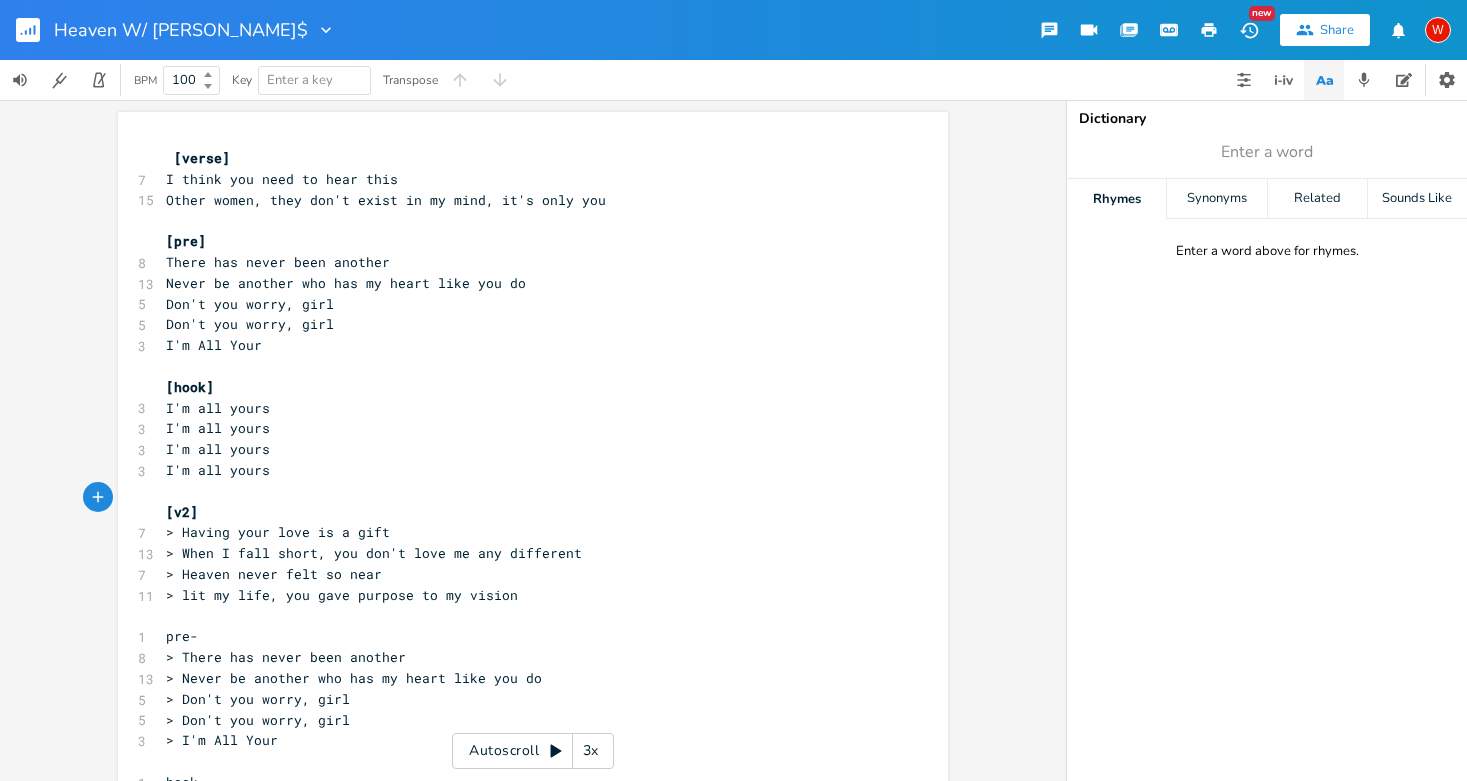 click on "[verse]" at bounding box center (202, 158) 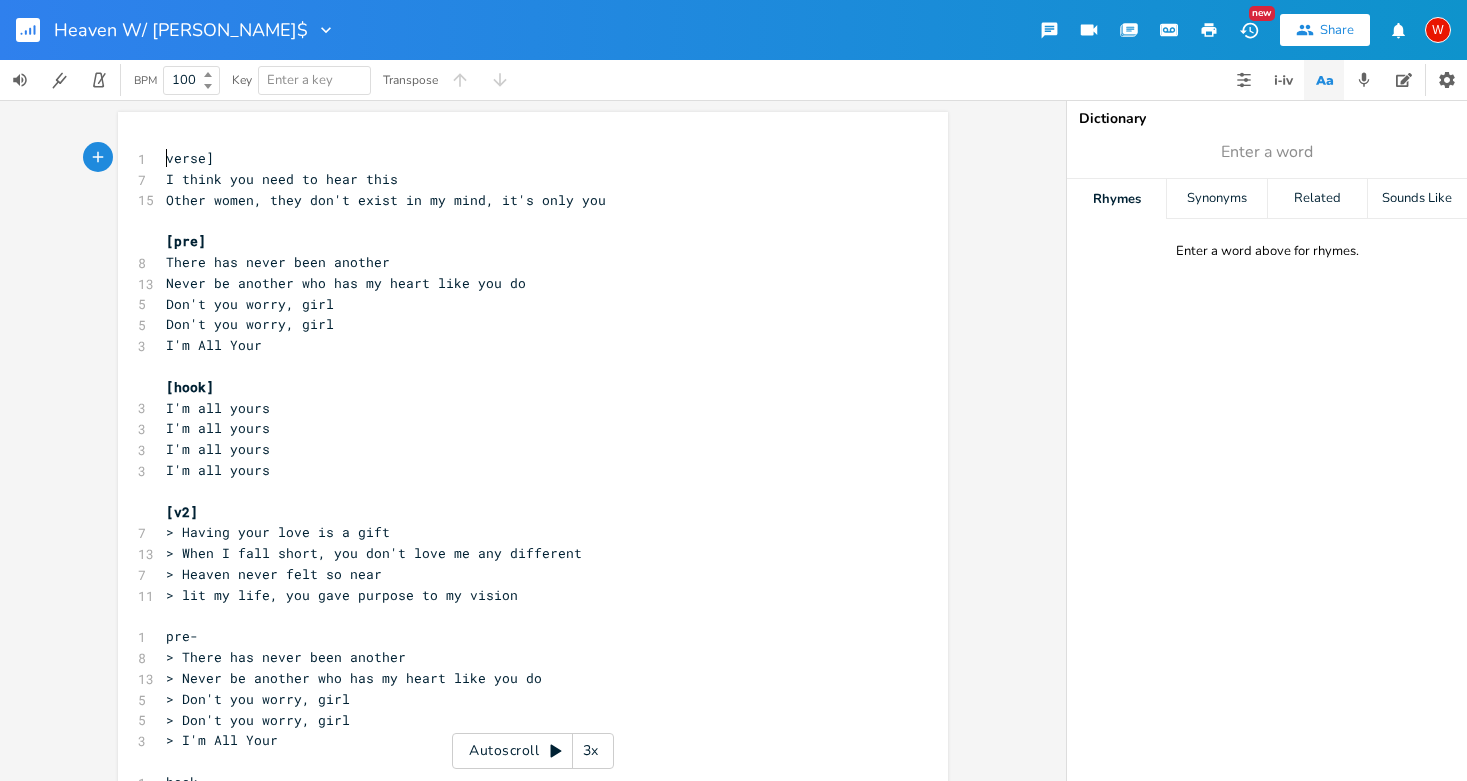 type on "[" 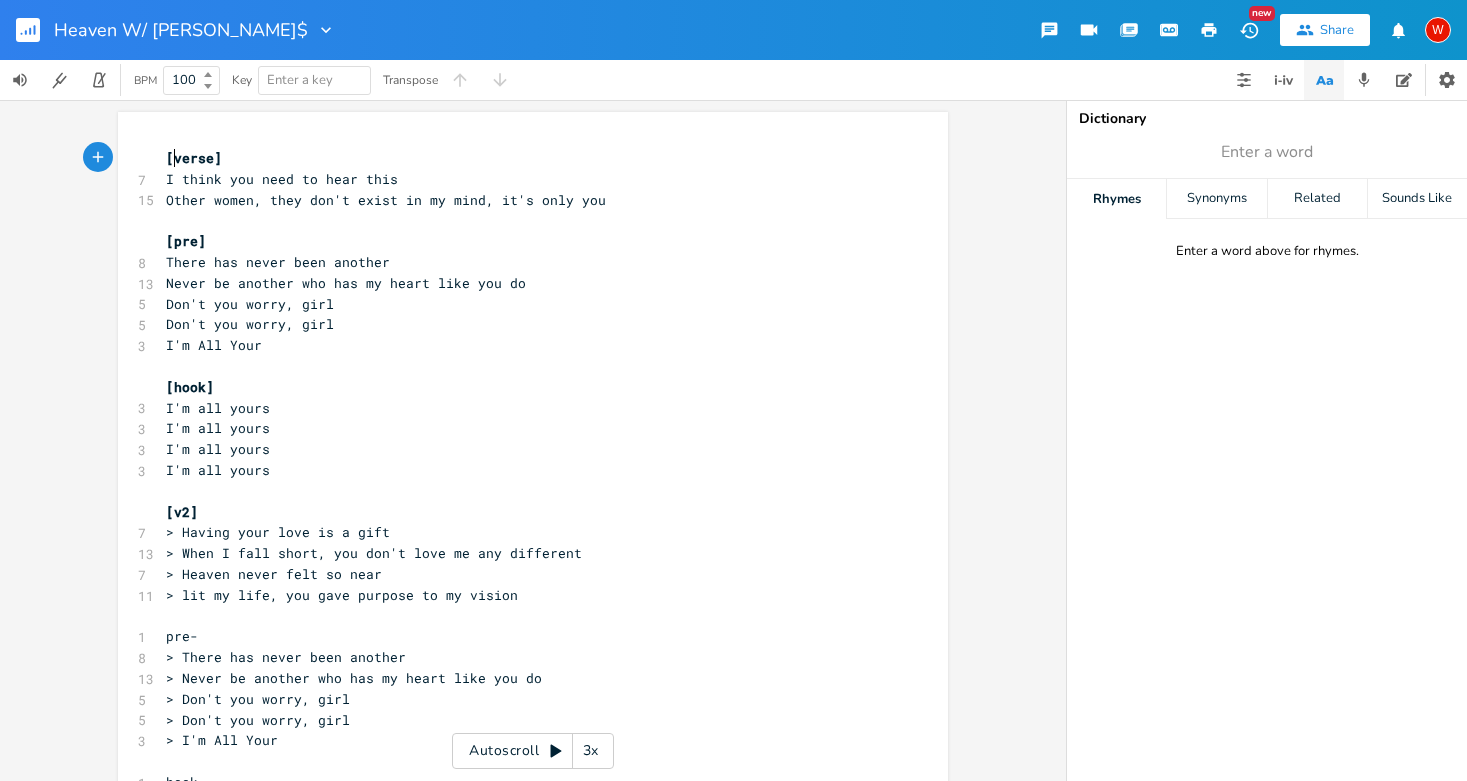 click on "[verse]" at bounding box center (194, 158) 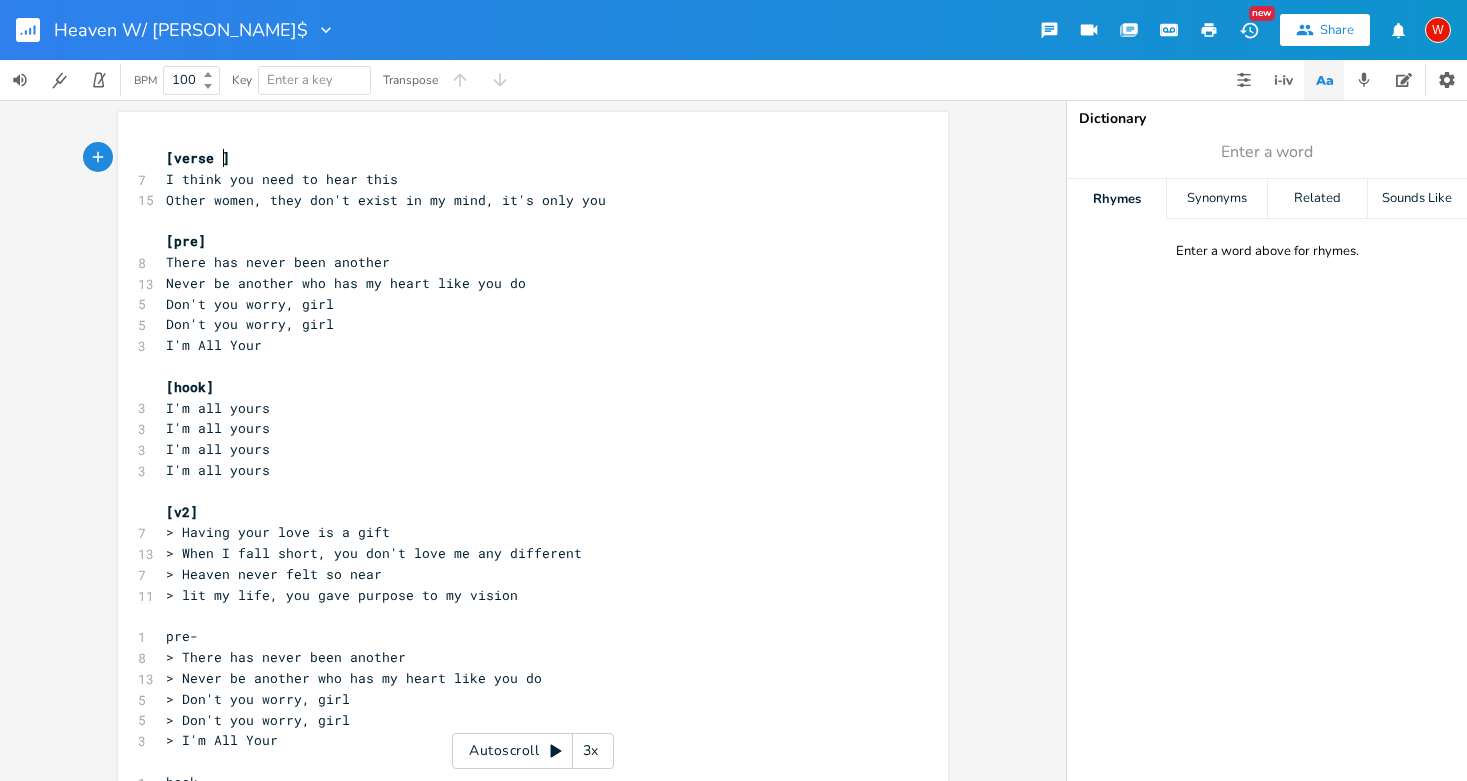 type on "1" 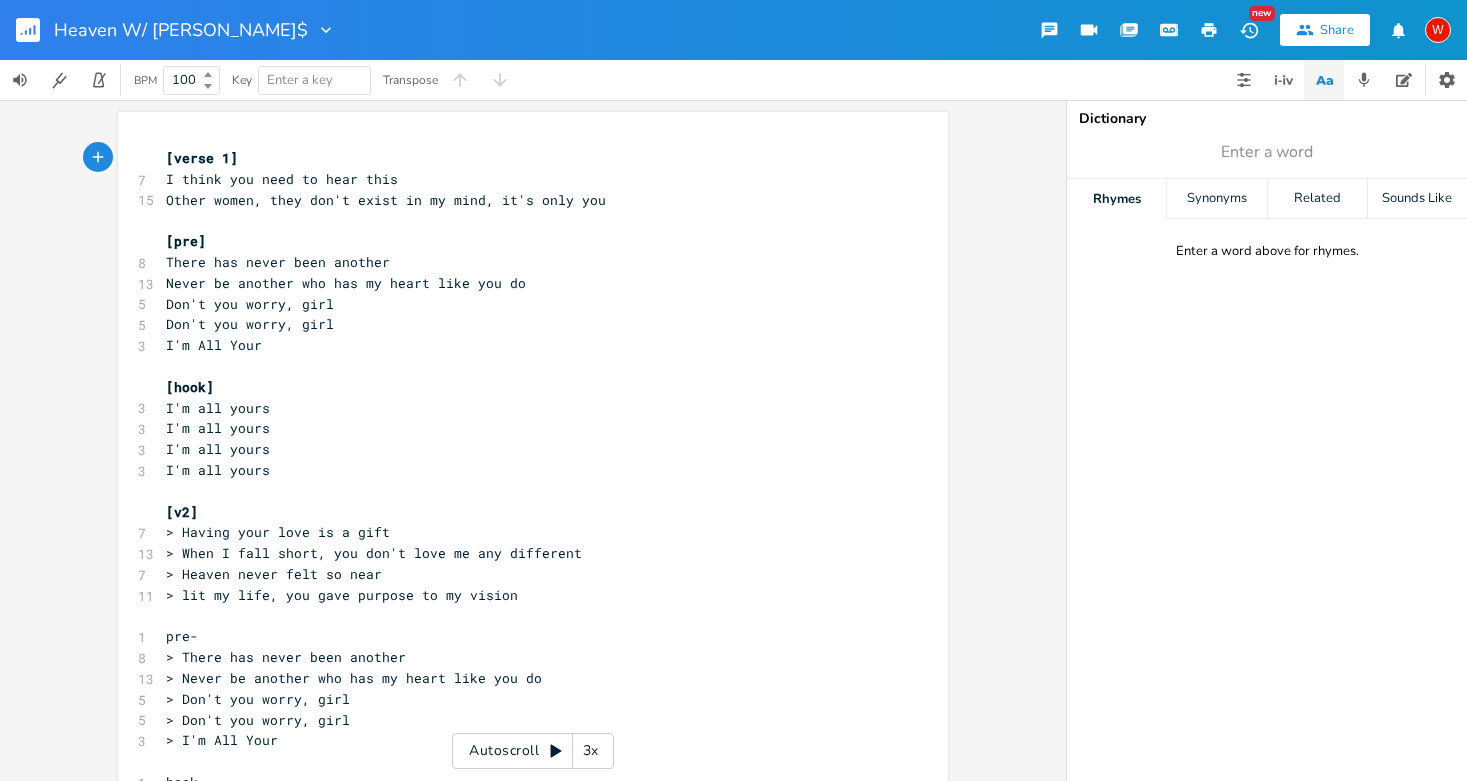 click on "[v2]" at bounding box center (182, 512) 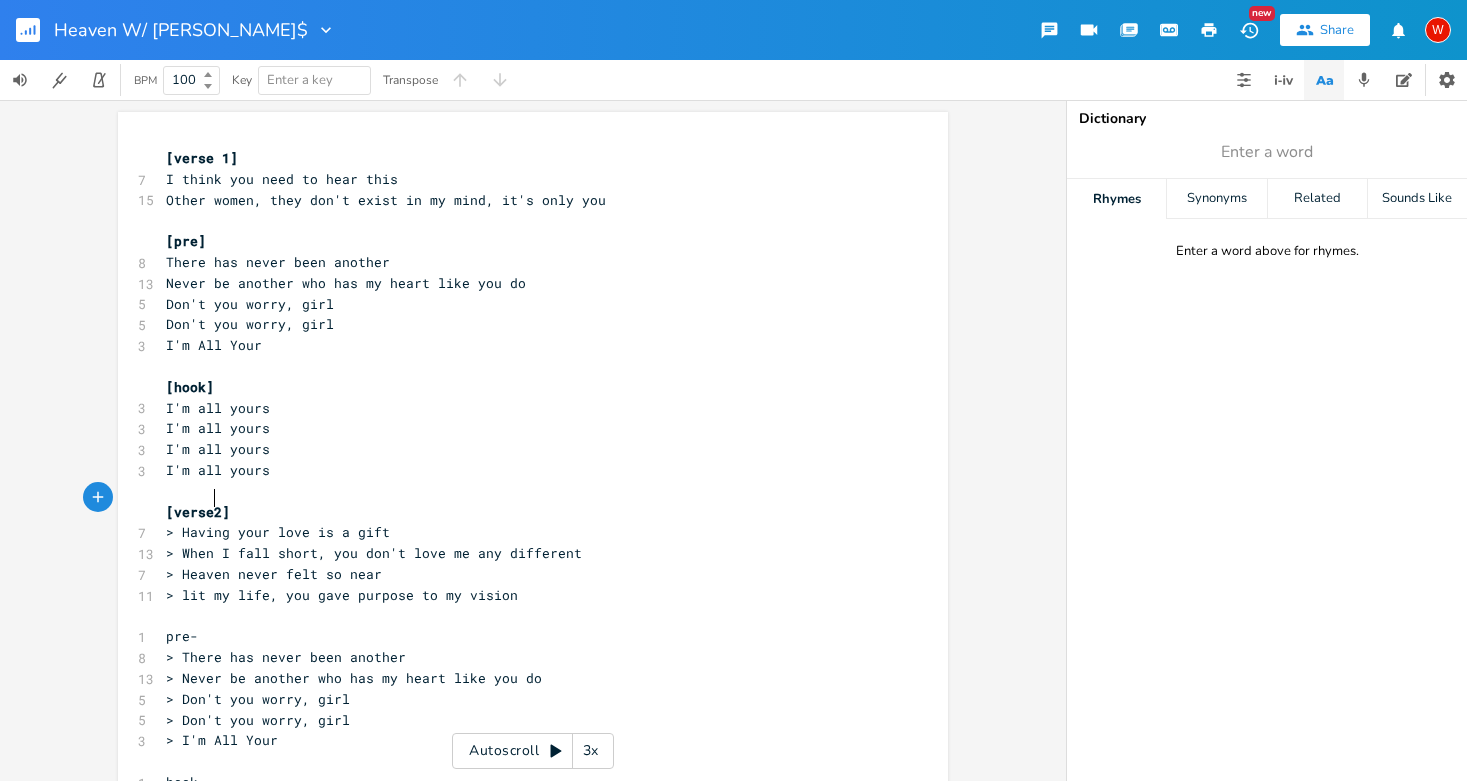 type on "erse" 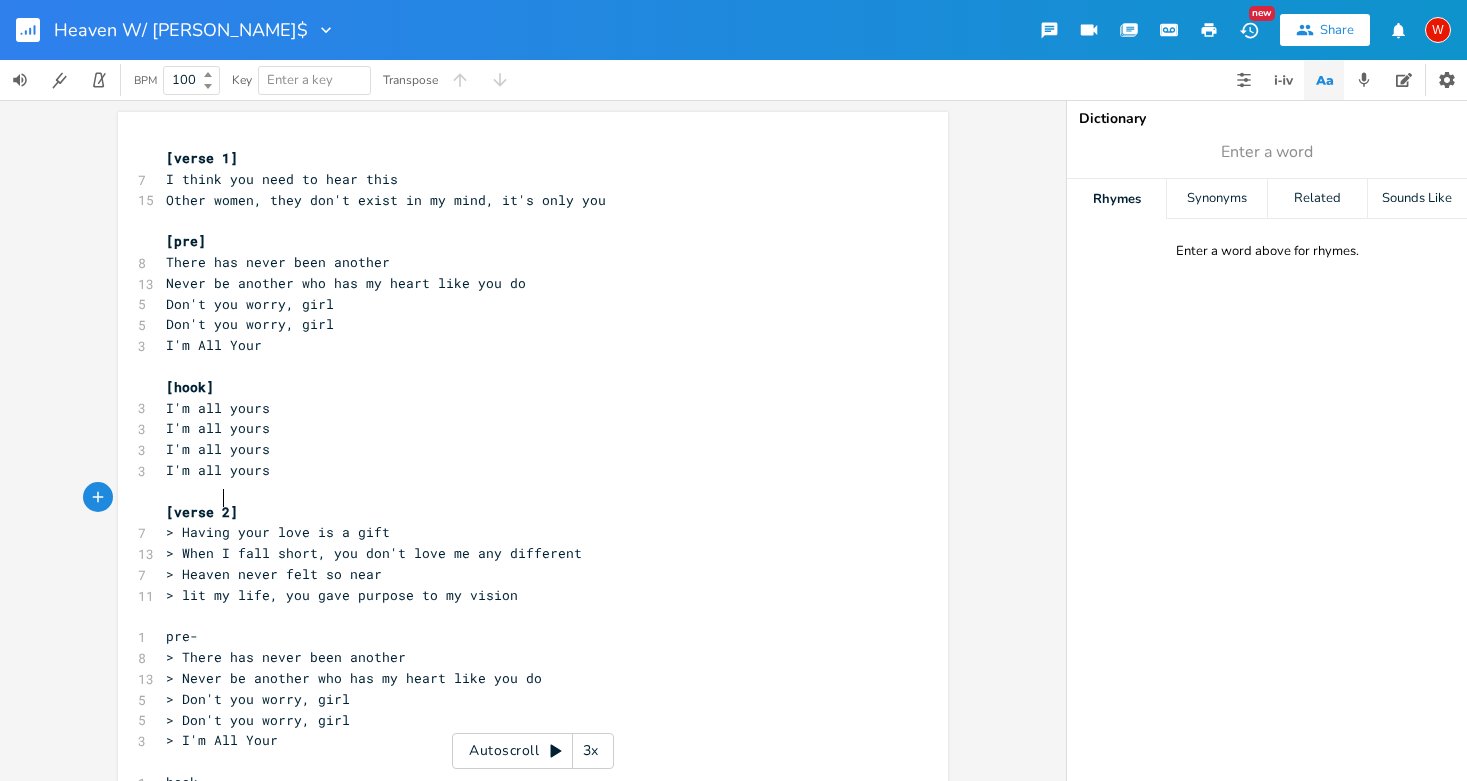click on "pre-" at bounding box center (523, 636) 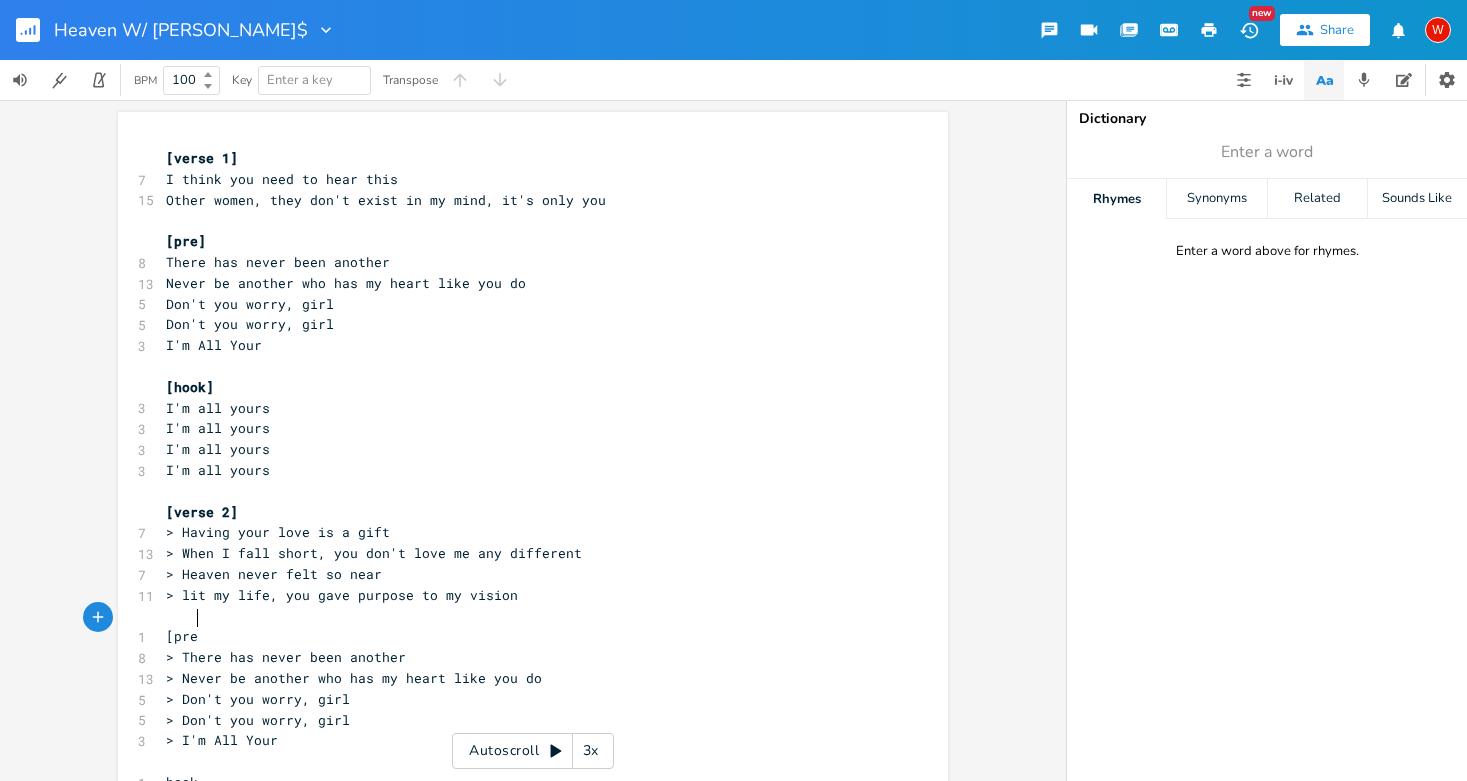 scroll, scrollTop: 0, scrollLeft: 20, axis: horizontal 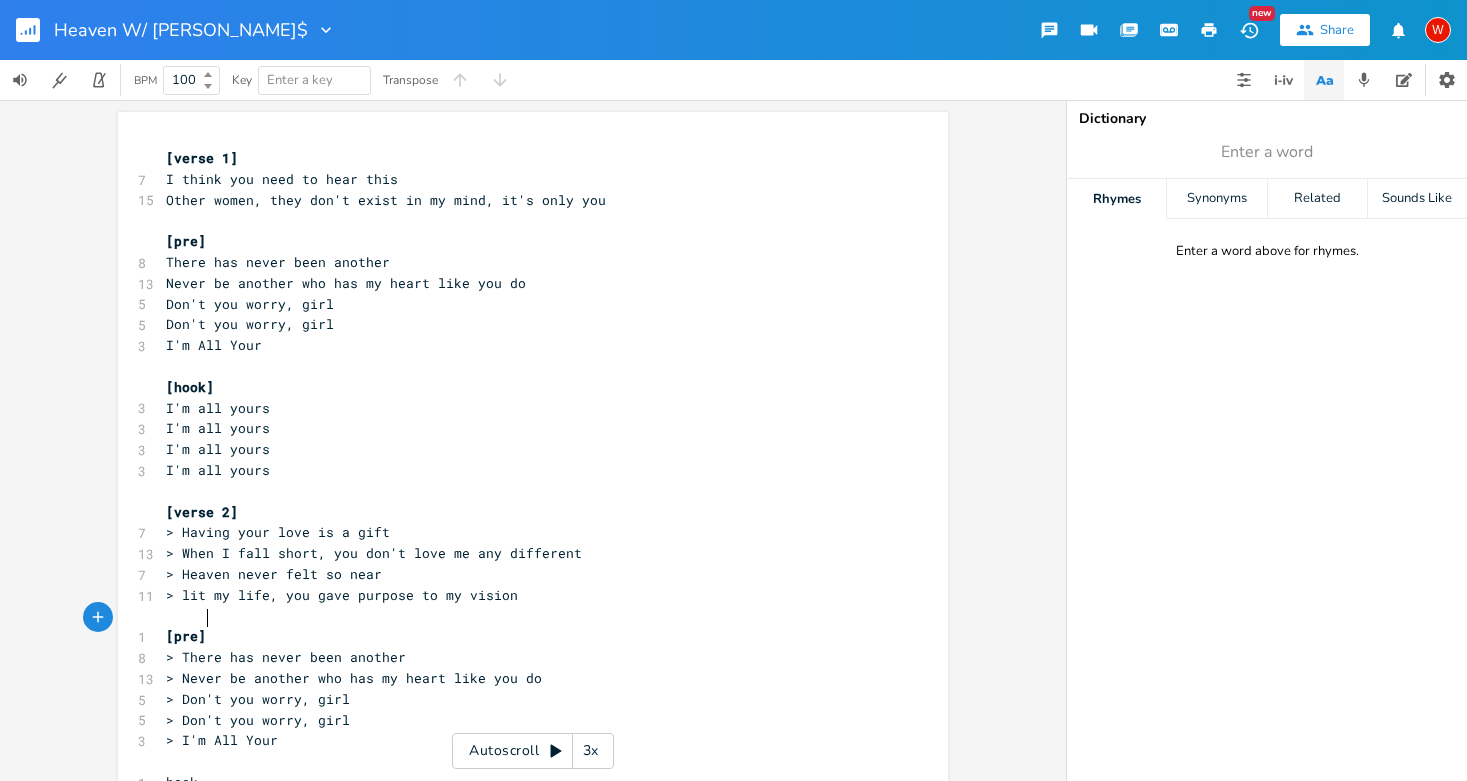 type on "[pre]" 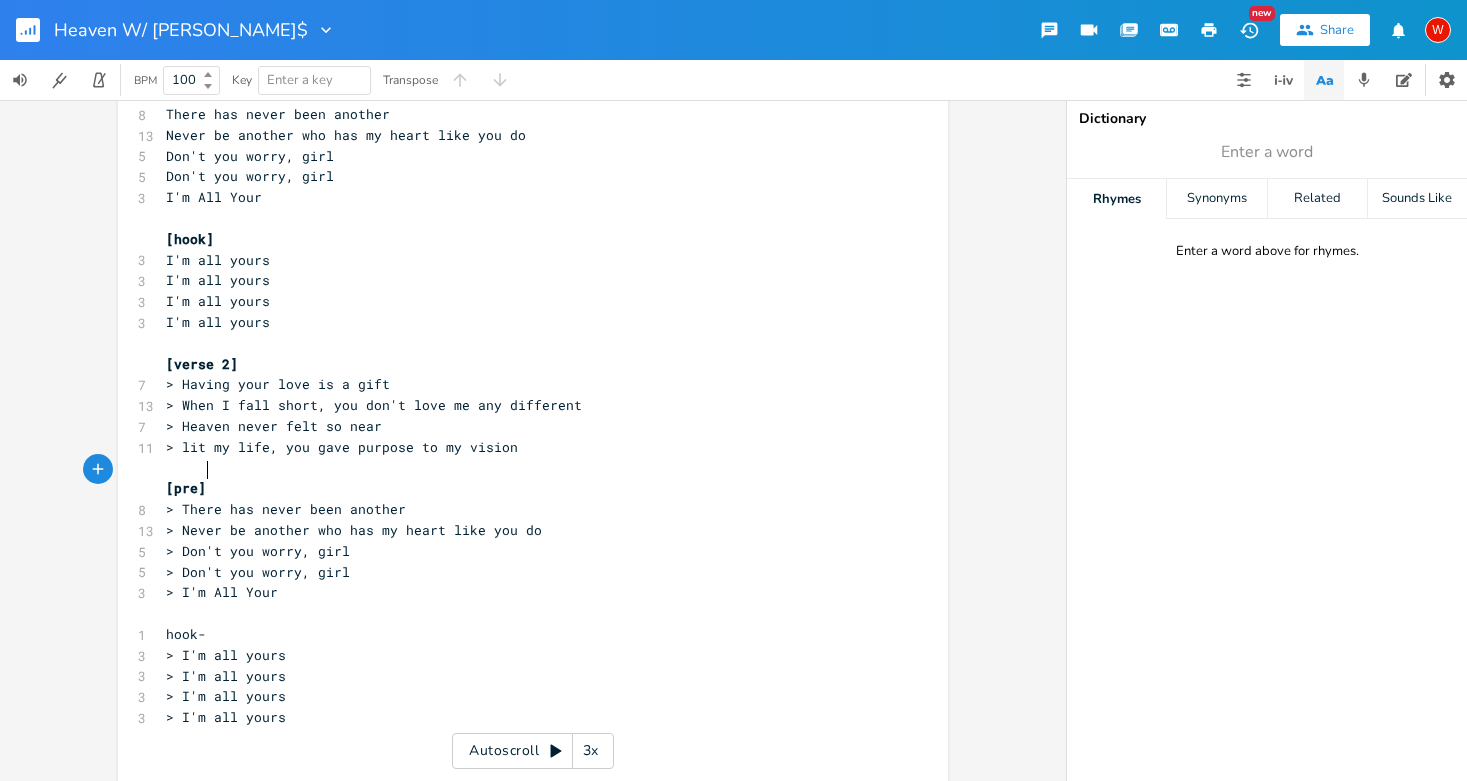 scroll, scrollTop: 147, scrollLeft: 0, axis: vertical 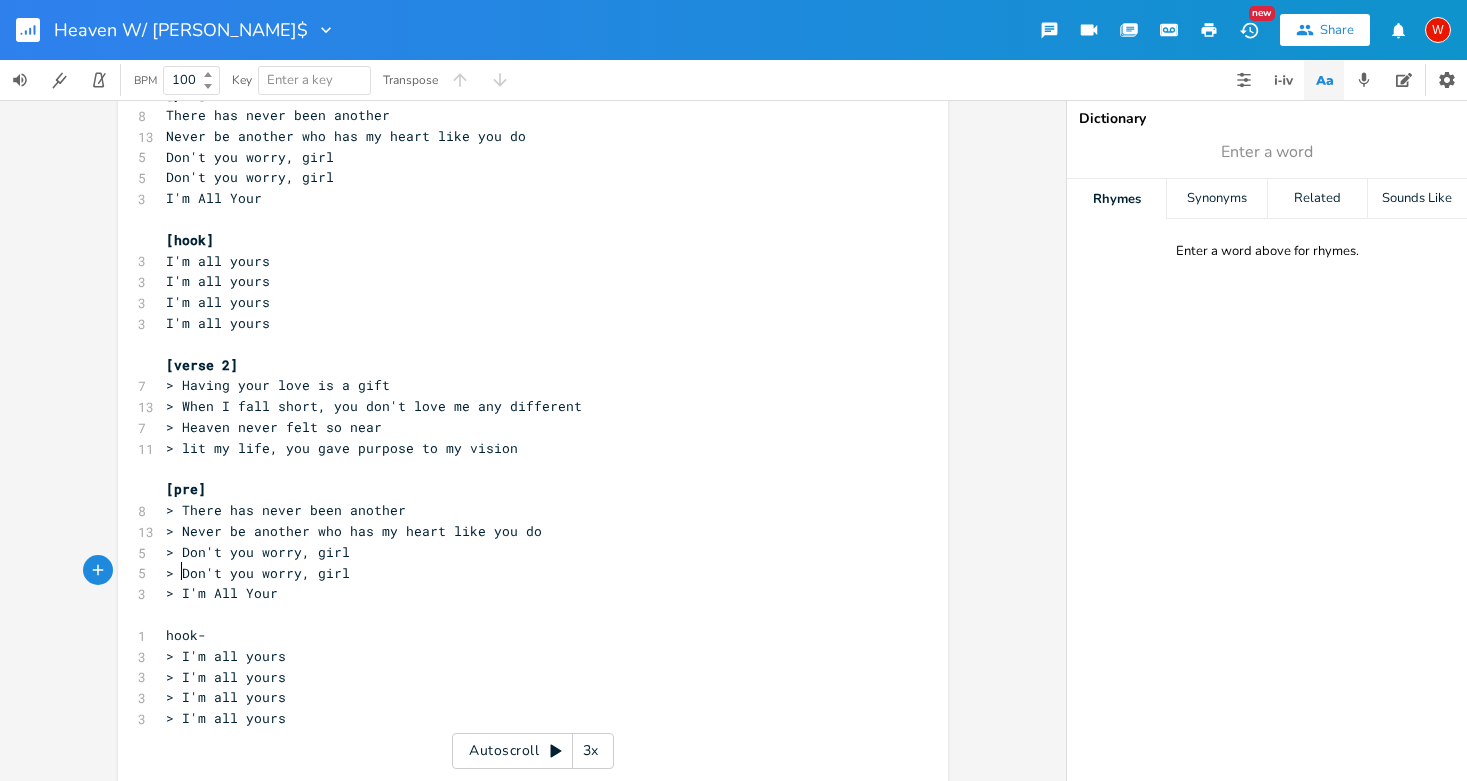 click on "> I'm All Your" at bounding box center (222, 593) 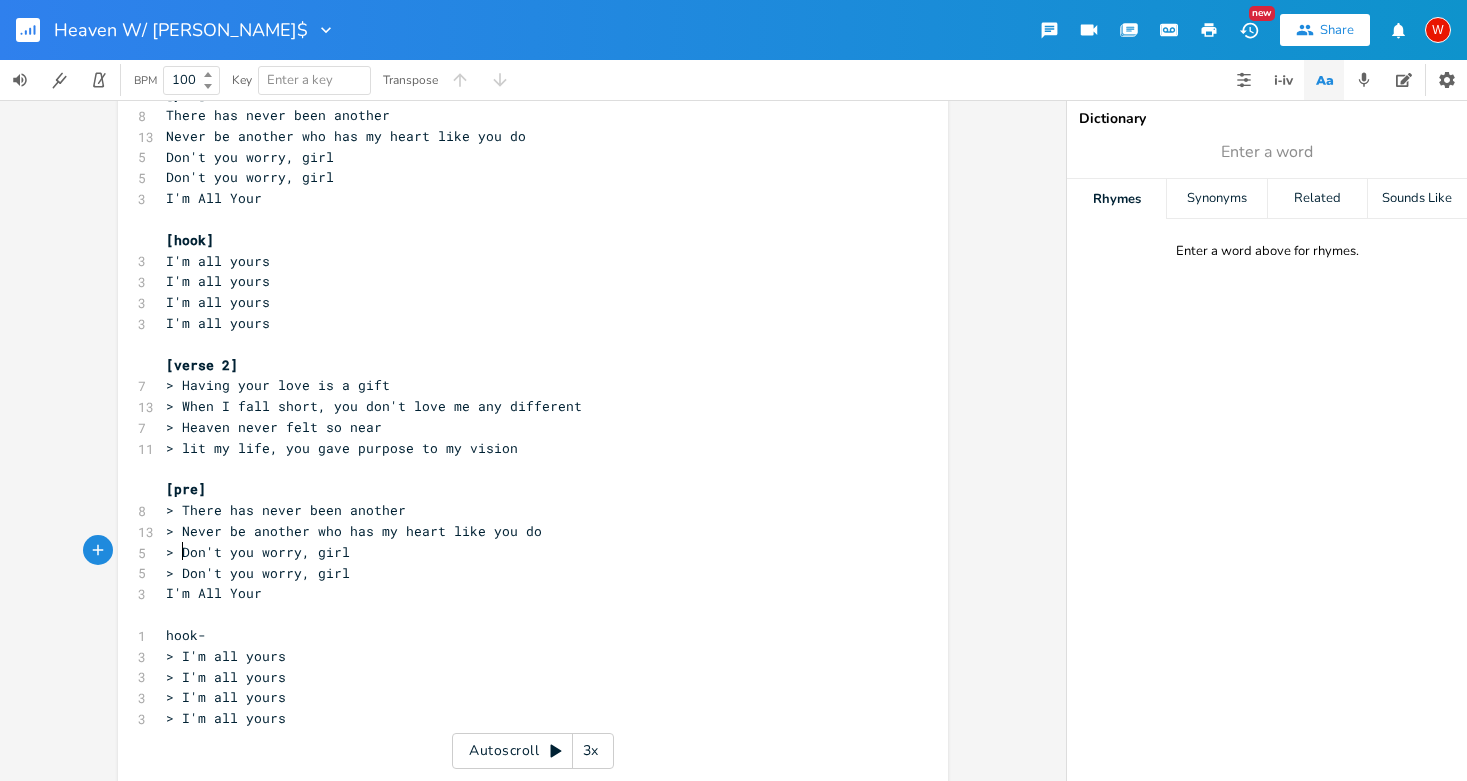 click on "> Don't you worry, girl" at bounding box center (258, 573) 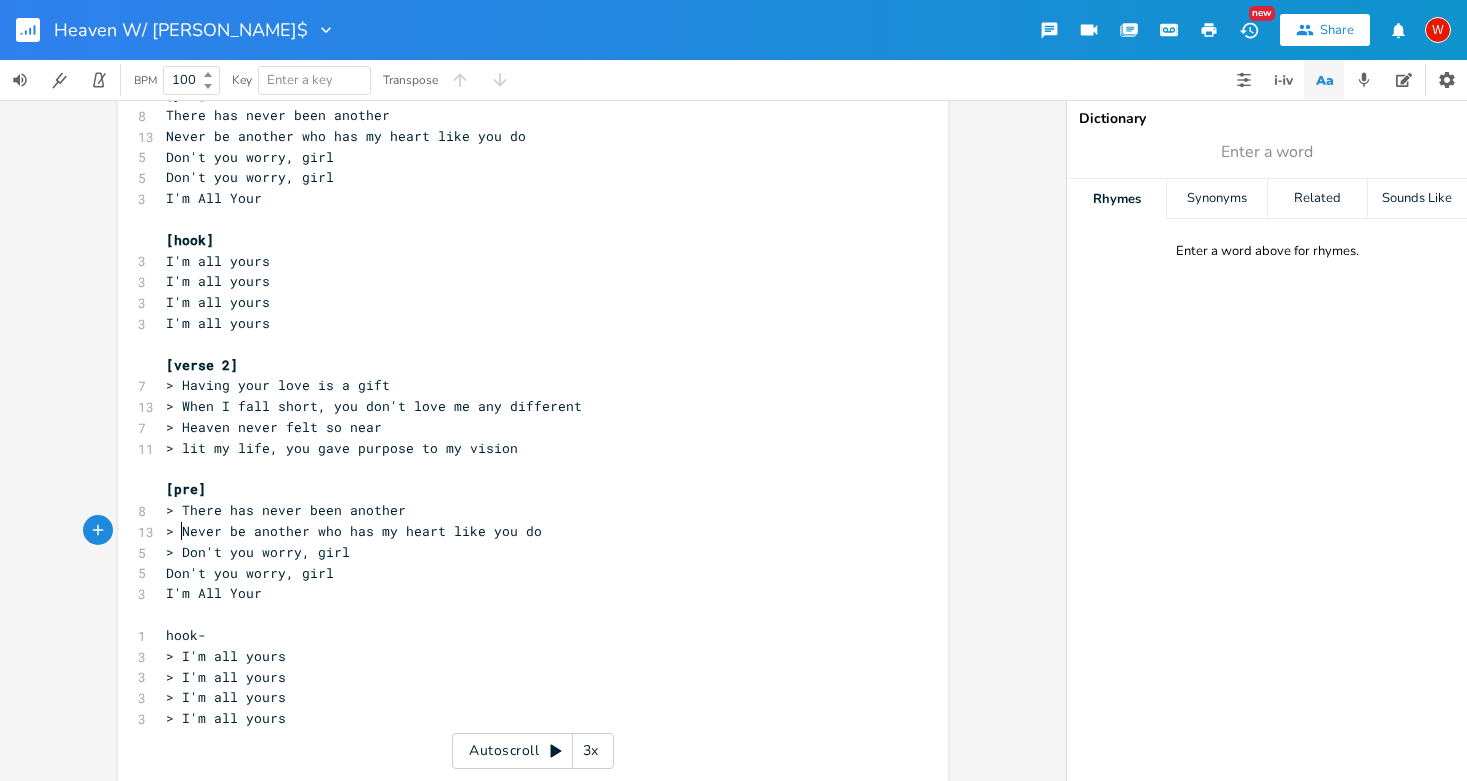 click on "> Don't you worry, girl" at bounding box center (258, 552) 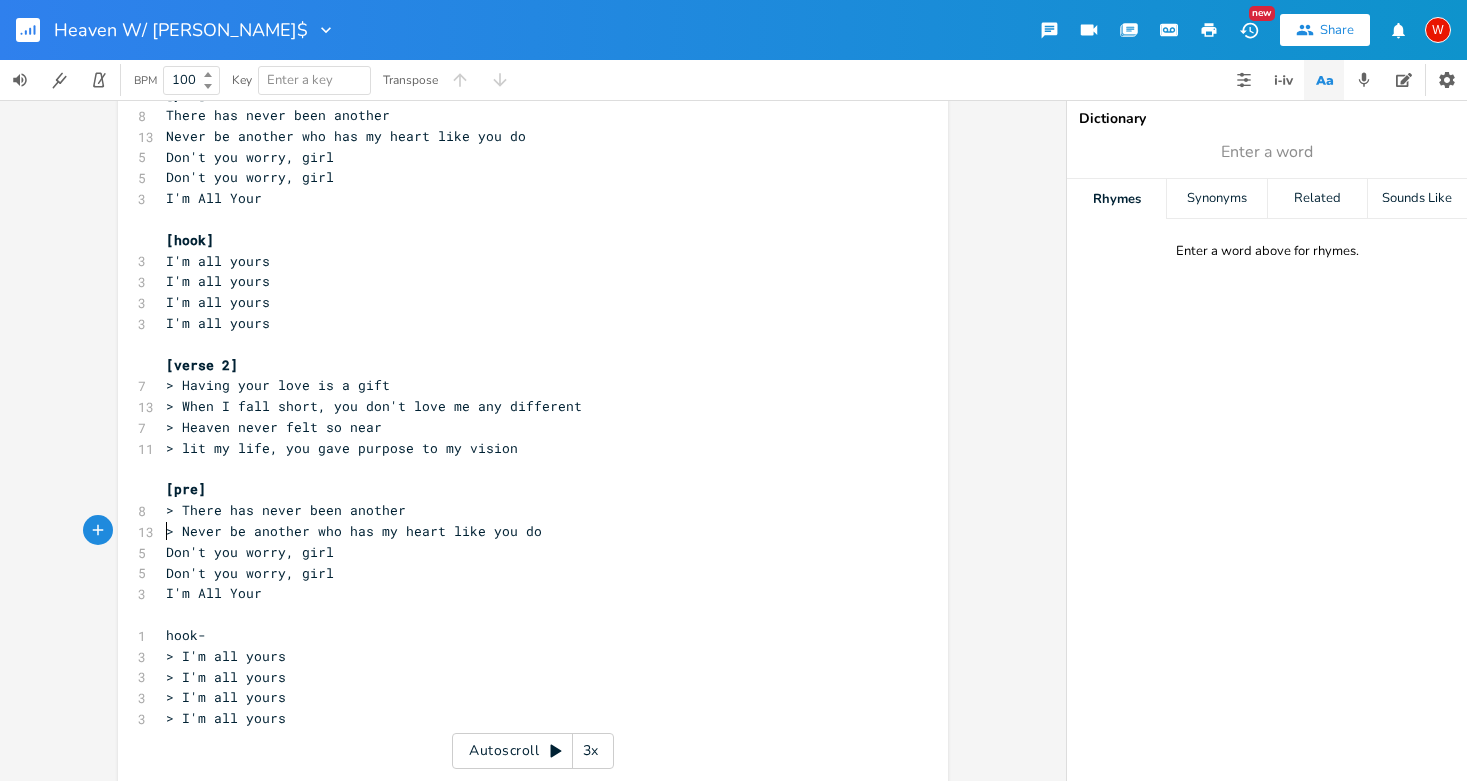 click on "> Never be another who has my heart like you do" at bounding box center [354, 531] 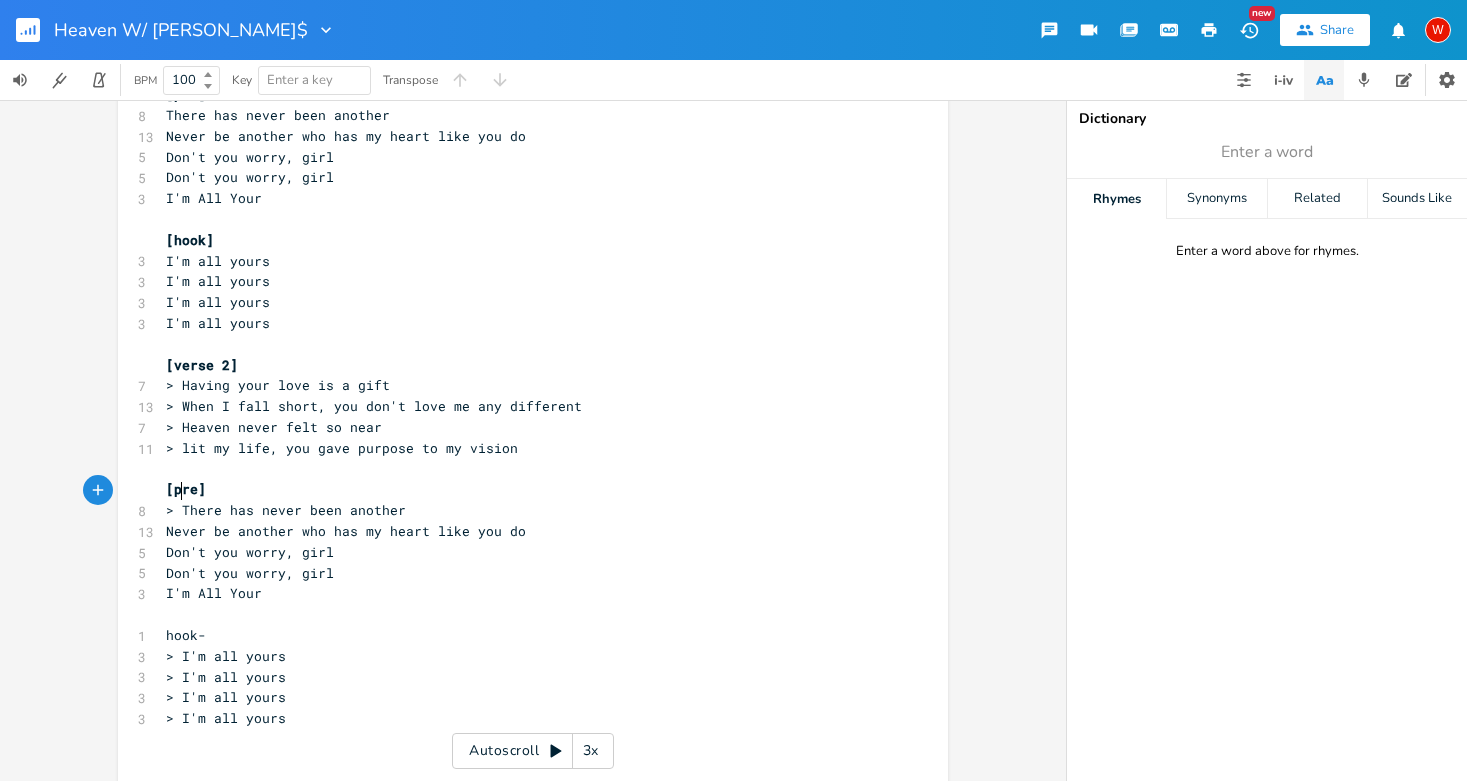 click on "> There has never been another" at bounding box center (286, 510) 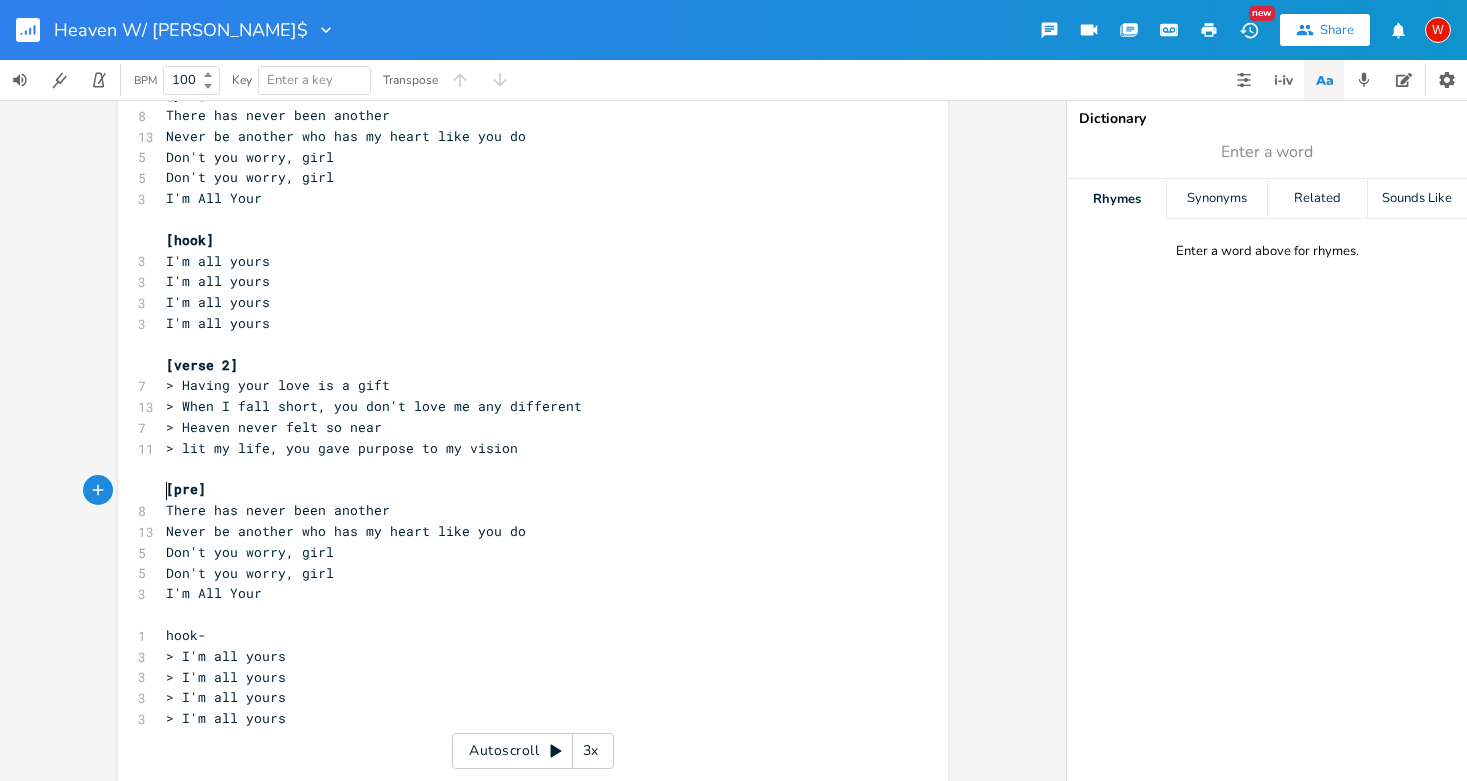 click on "hook-" at bounding box center [523, 635] 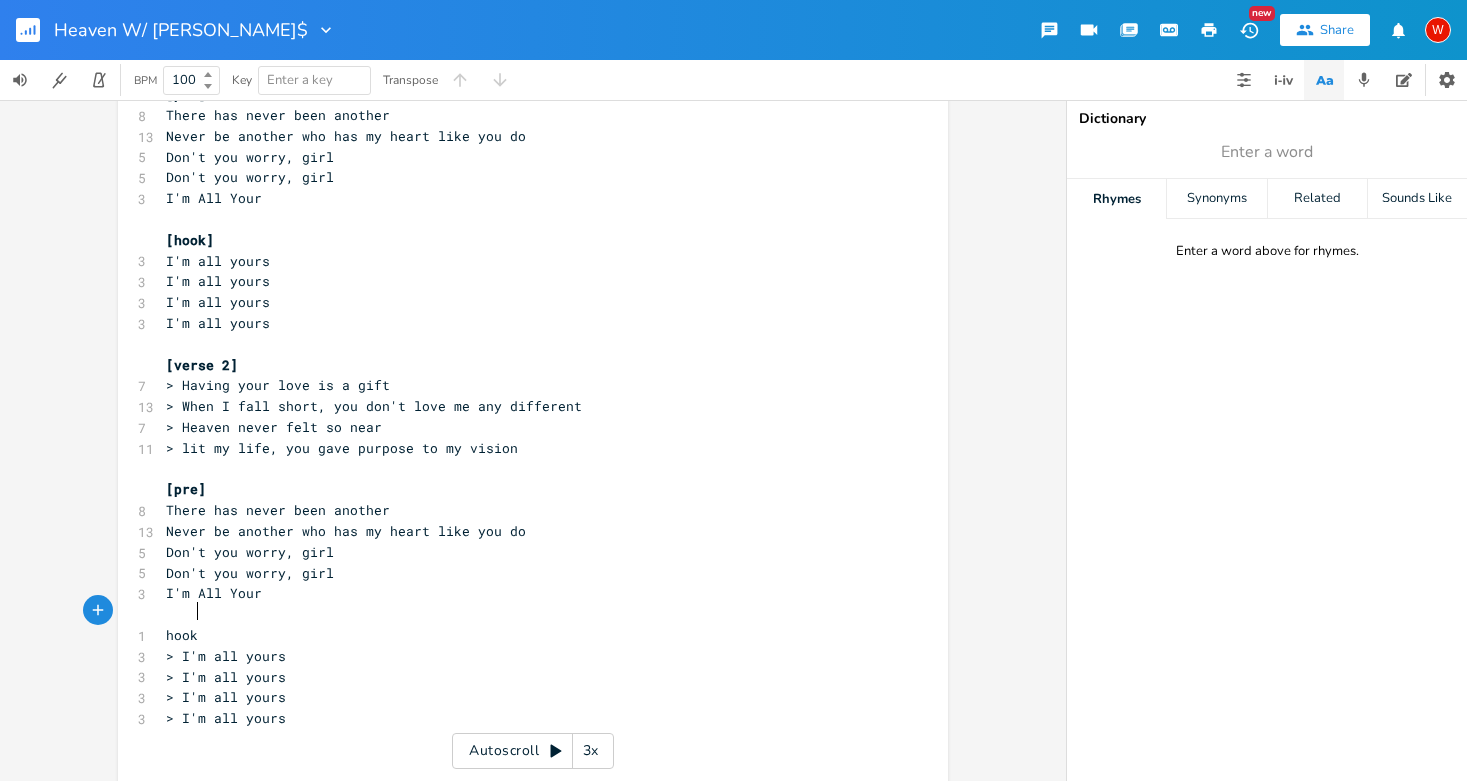 type on "]" 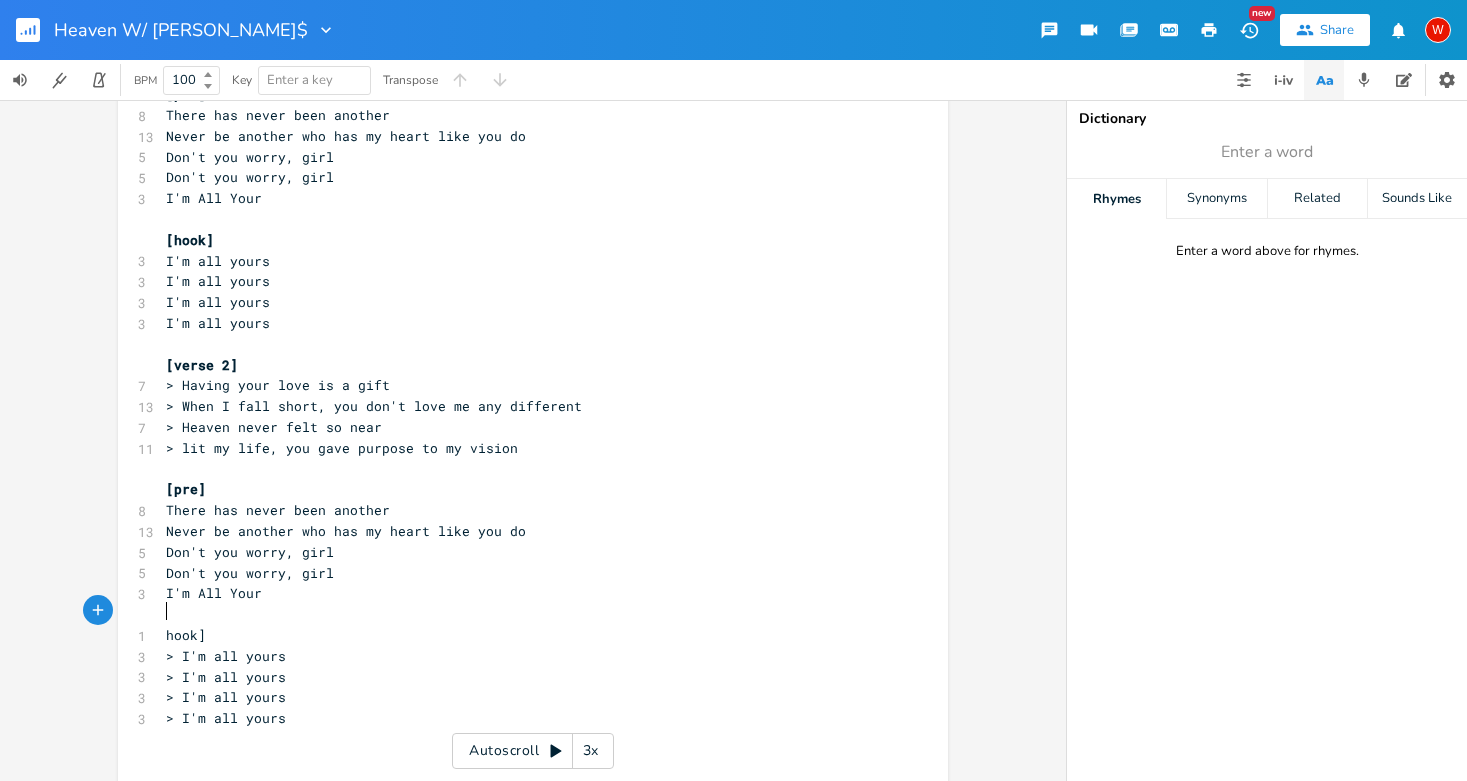 click on "hook]" at bounding box center [186, 635] 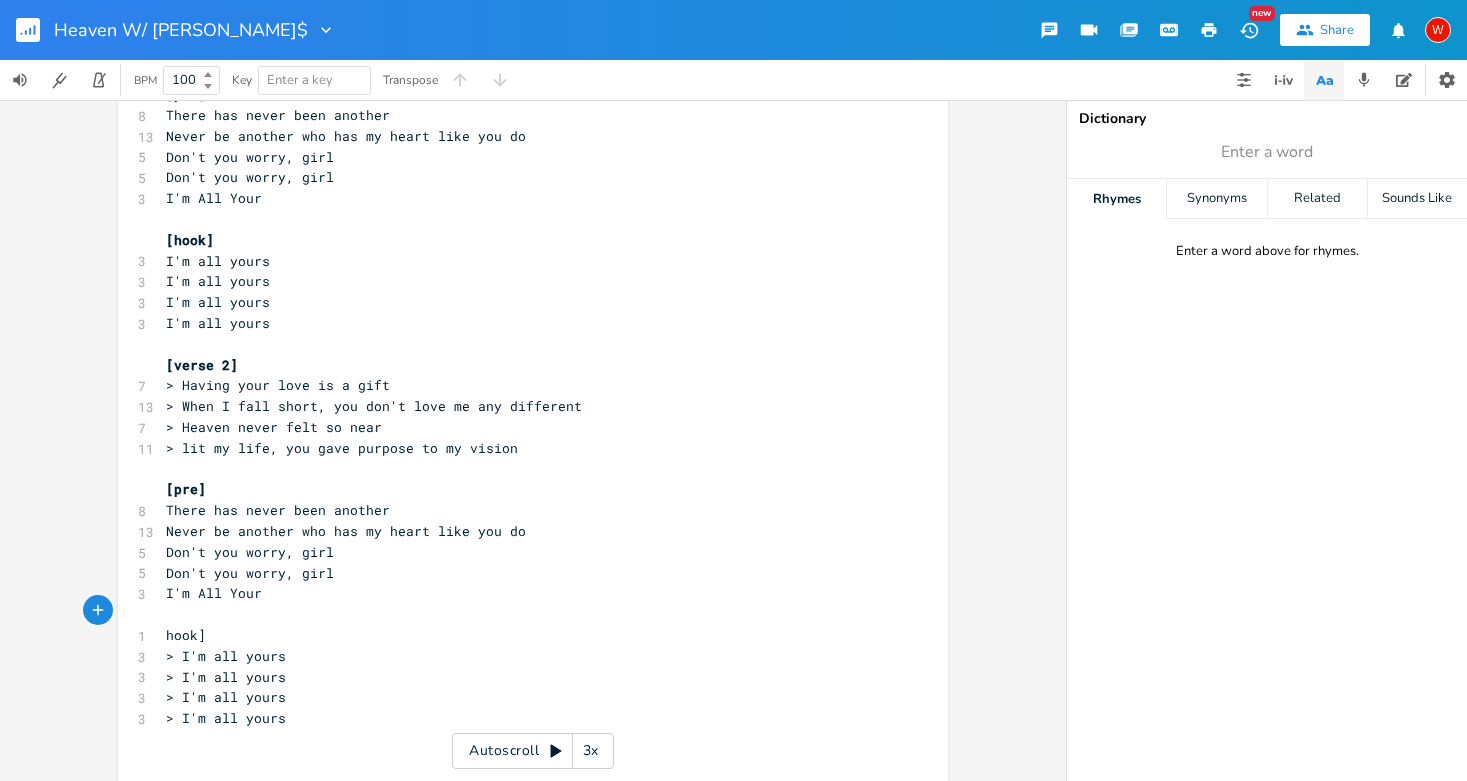 type on "[" 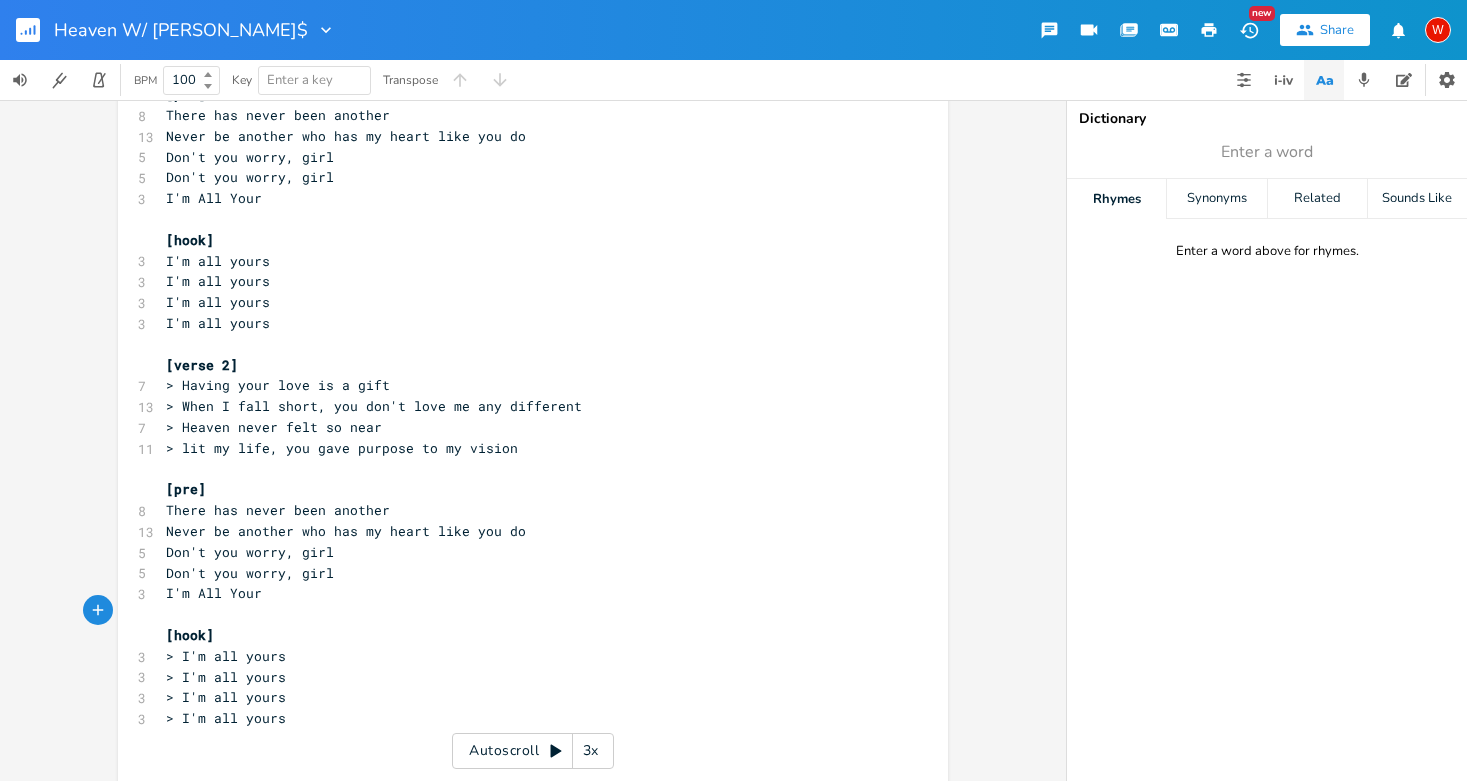 type 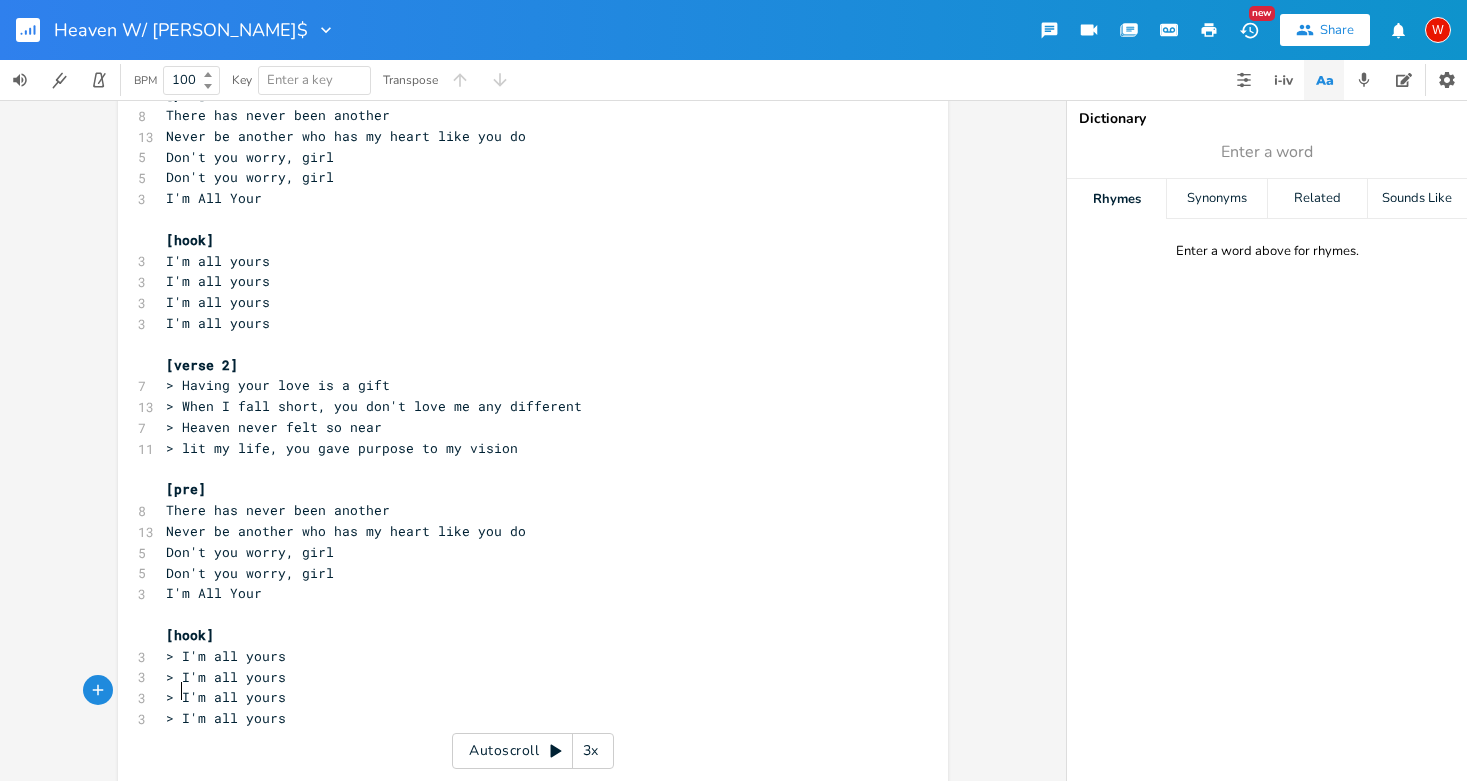 click on "> I'm all yours" at bounding box center [226, 718] 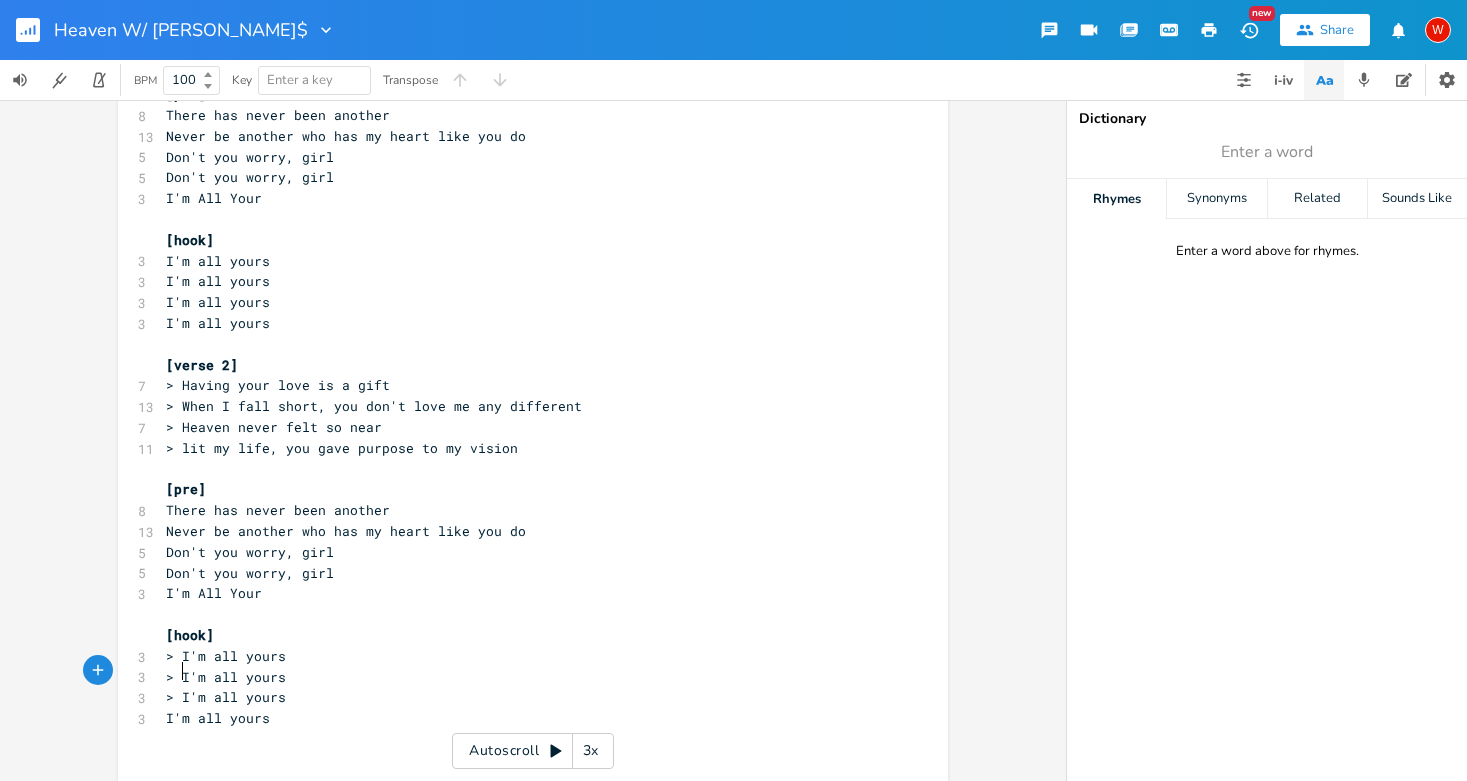 click on "> I'm all yours" at bounding box center [226, 697] 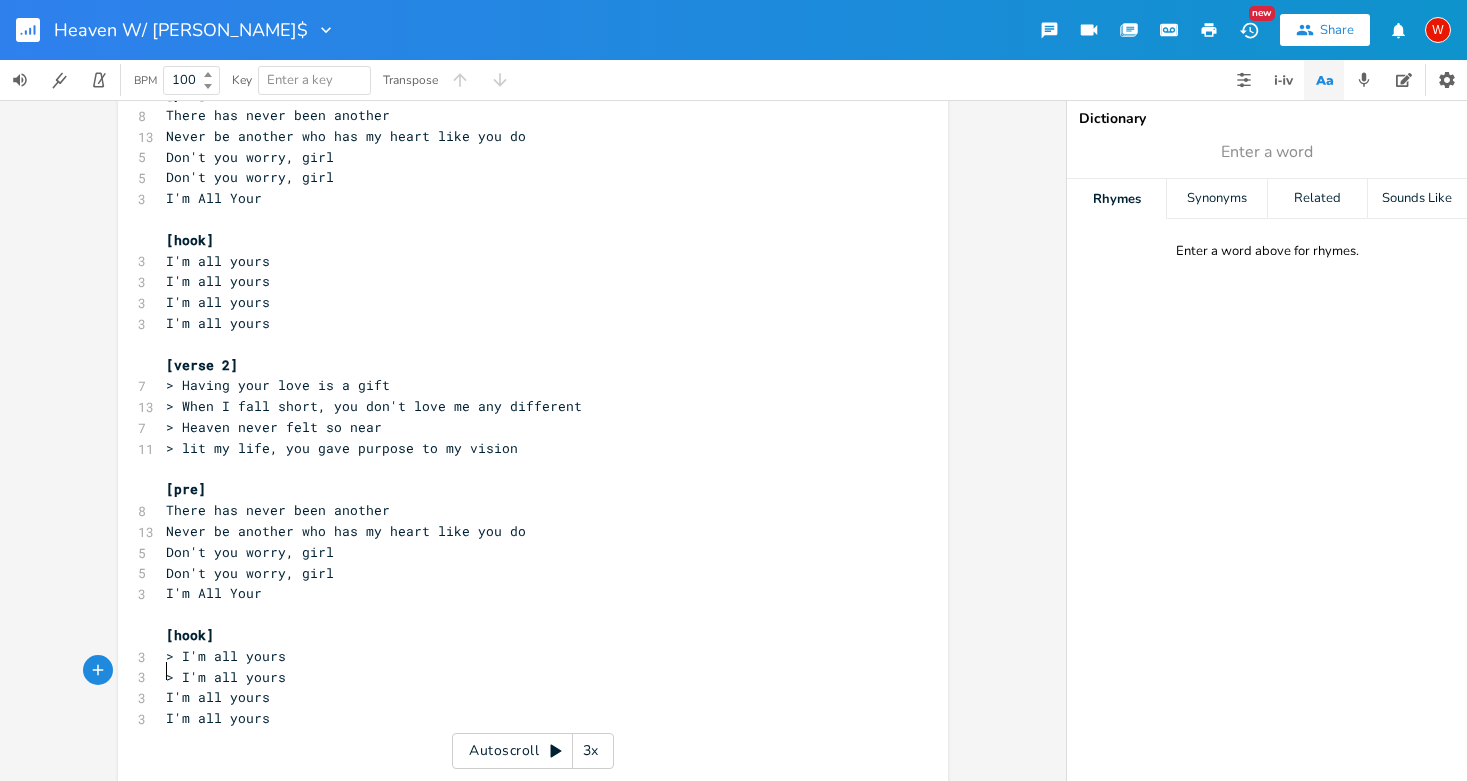 click on "> I'm all yours" at bounding box center [226, 677] 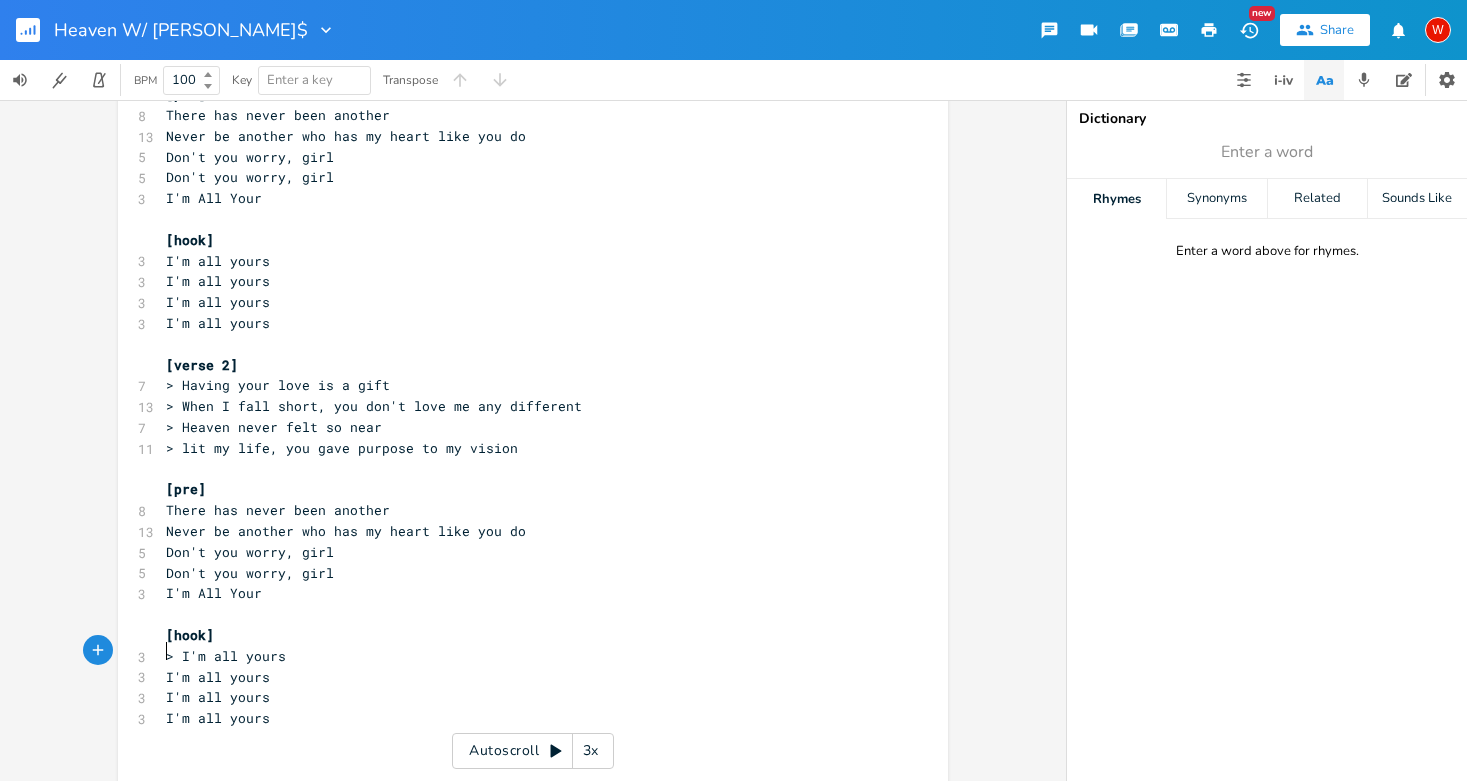 click on "> I'm all yours" at bounding box center [226, 656] 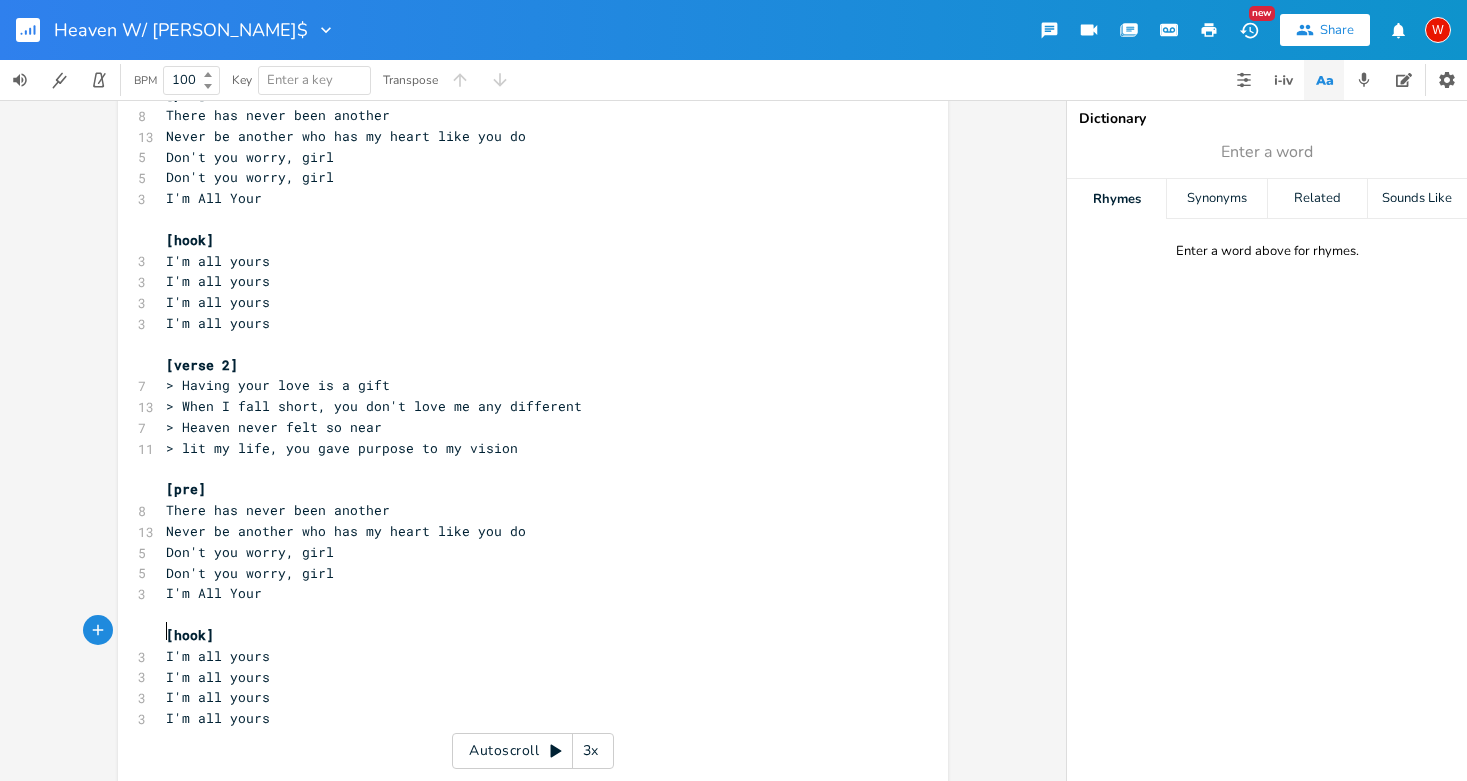 scroll, scrollTop: 0, scrollLeft: 0, axis: both 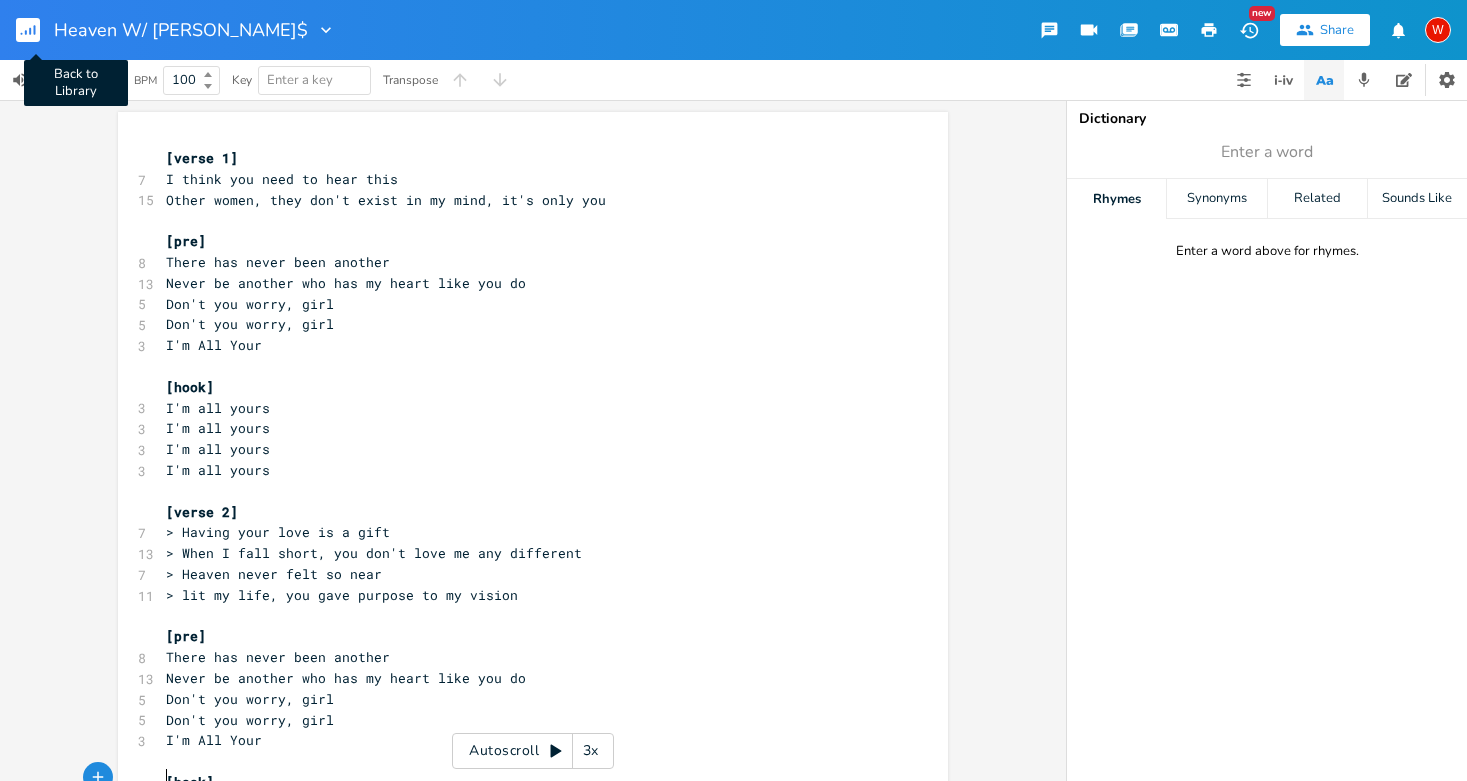 click 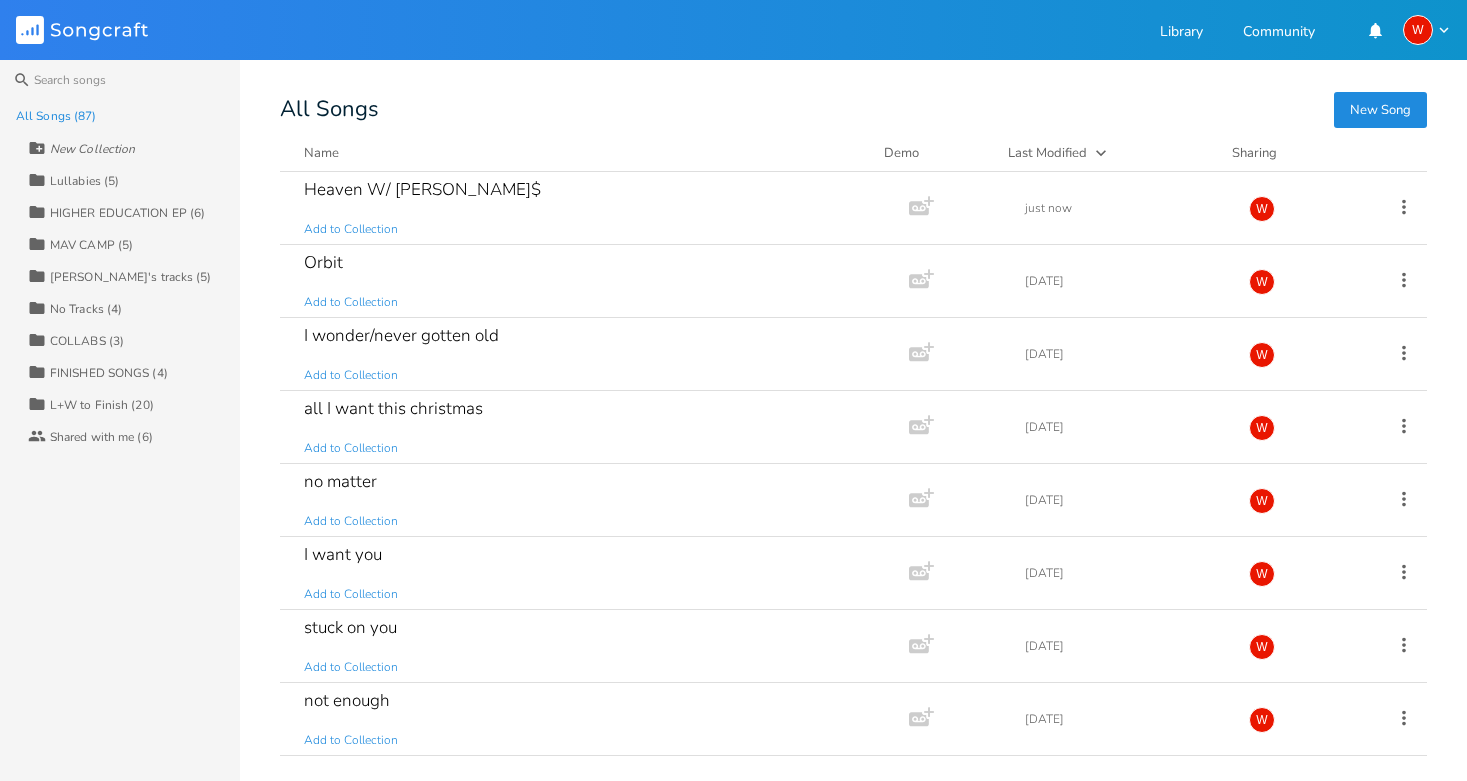 click on "New Song" at bounding box center [1380, 110] 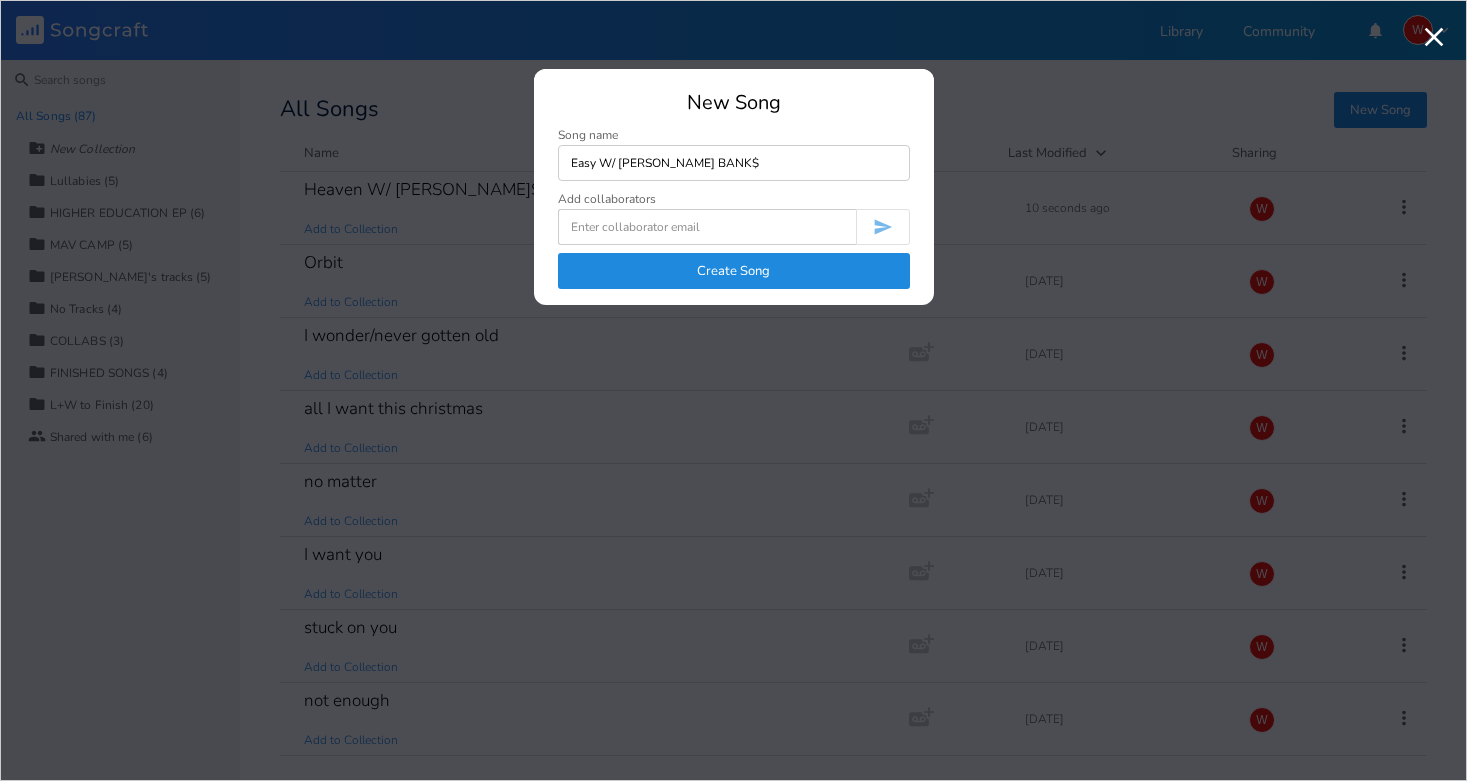 type on "Easy W/ [PERSON_NAME] BANK$" 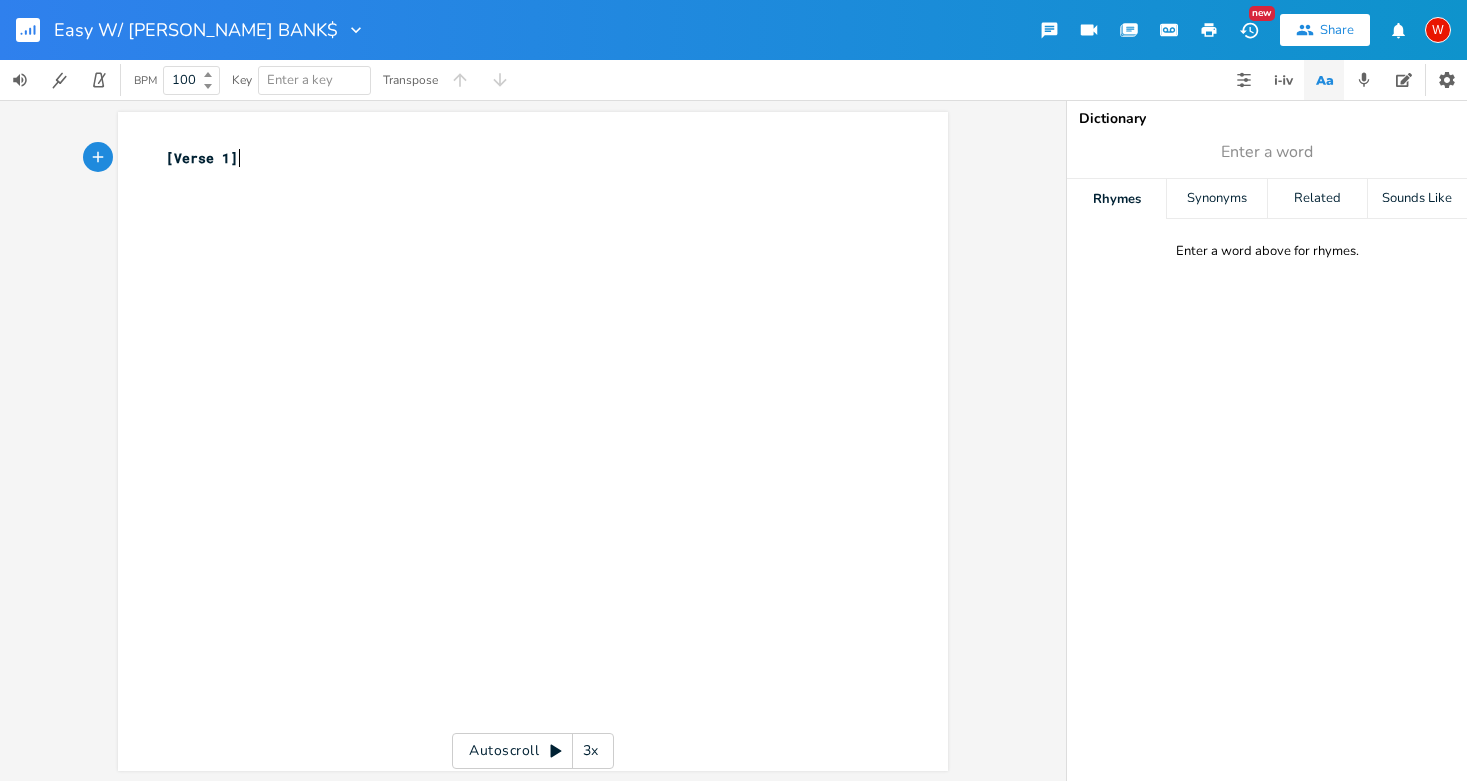 scroll, scrollTop: 0, scrollLeft: 1, axis: horizontal 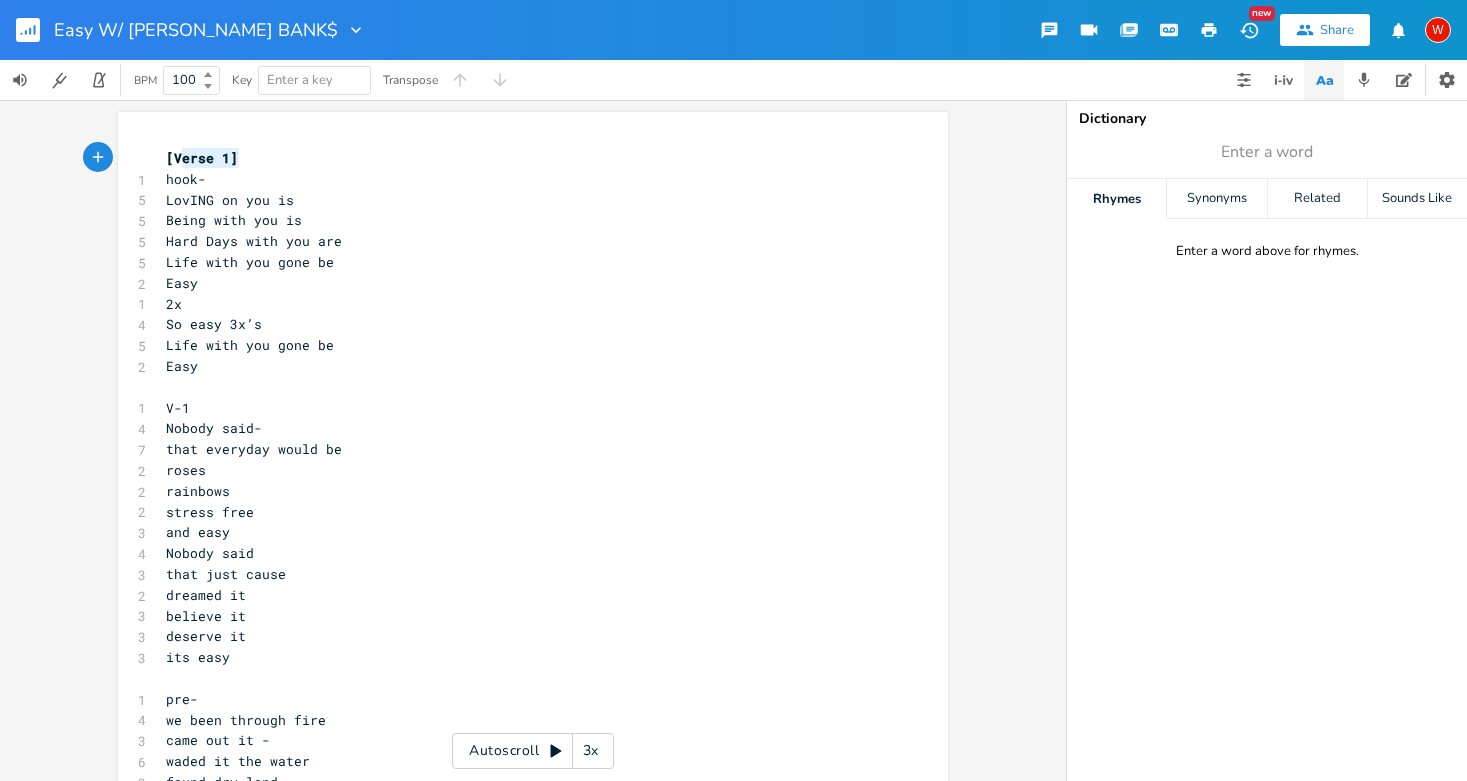 type on "[Verse 1]" 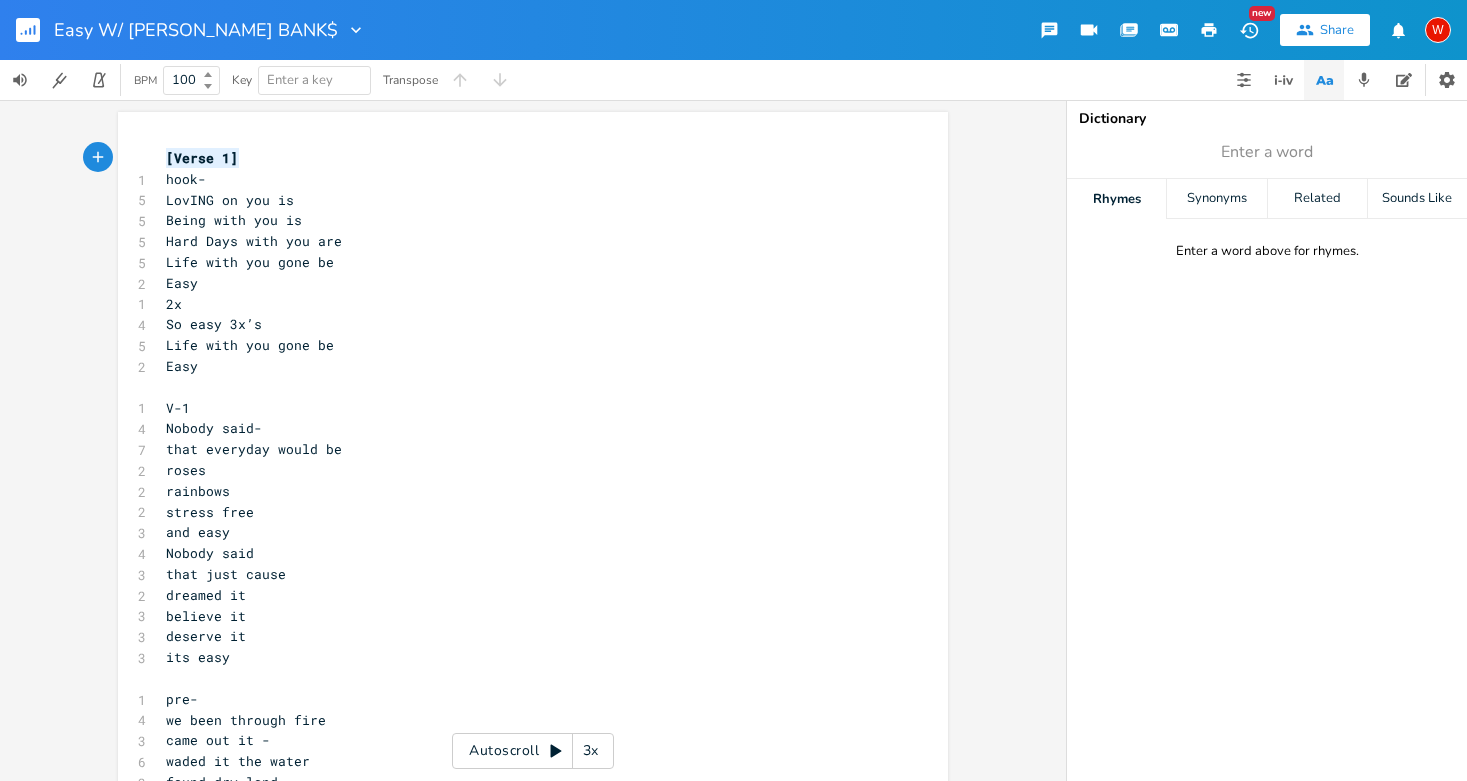 drag, startPoint x: 244, startPoint y: 156, endPoint x: 163, endPoint y: 150, distance: 81.22192 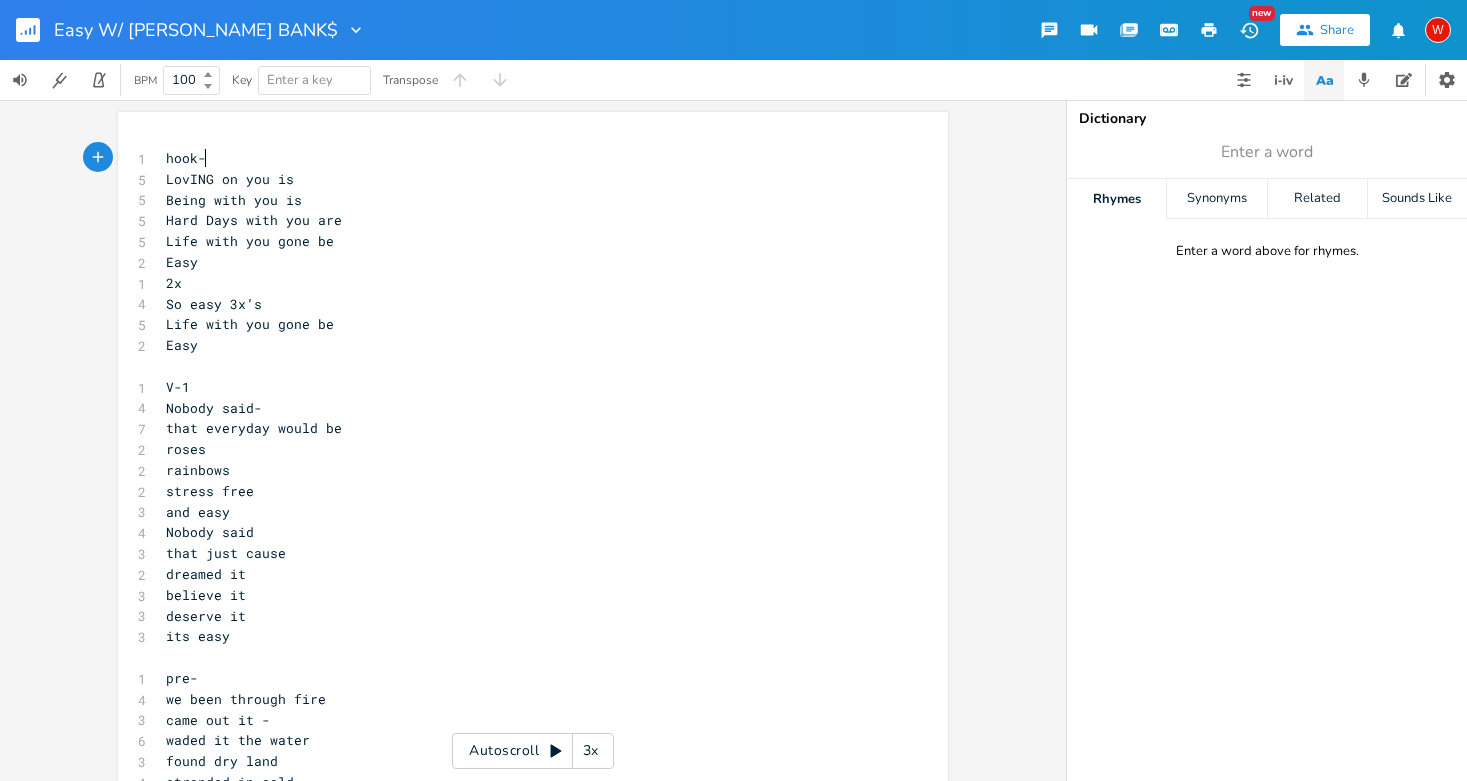 click on "hook-" at bounding box center (523, 158) 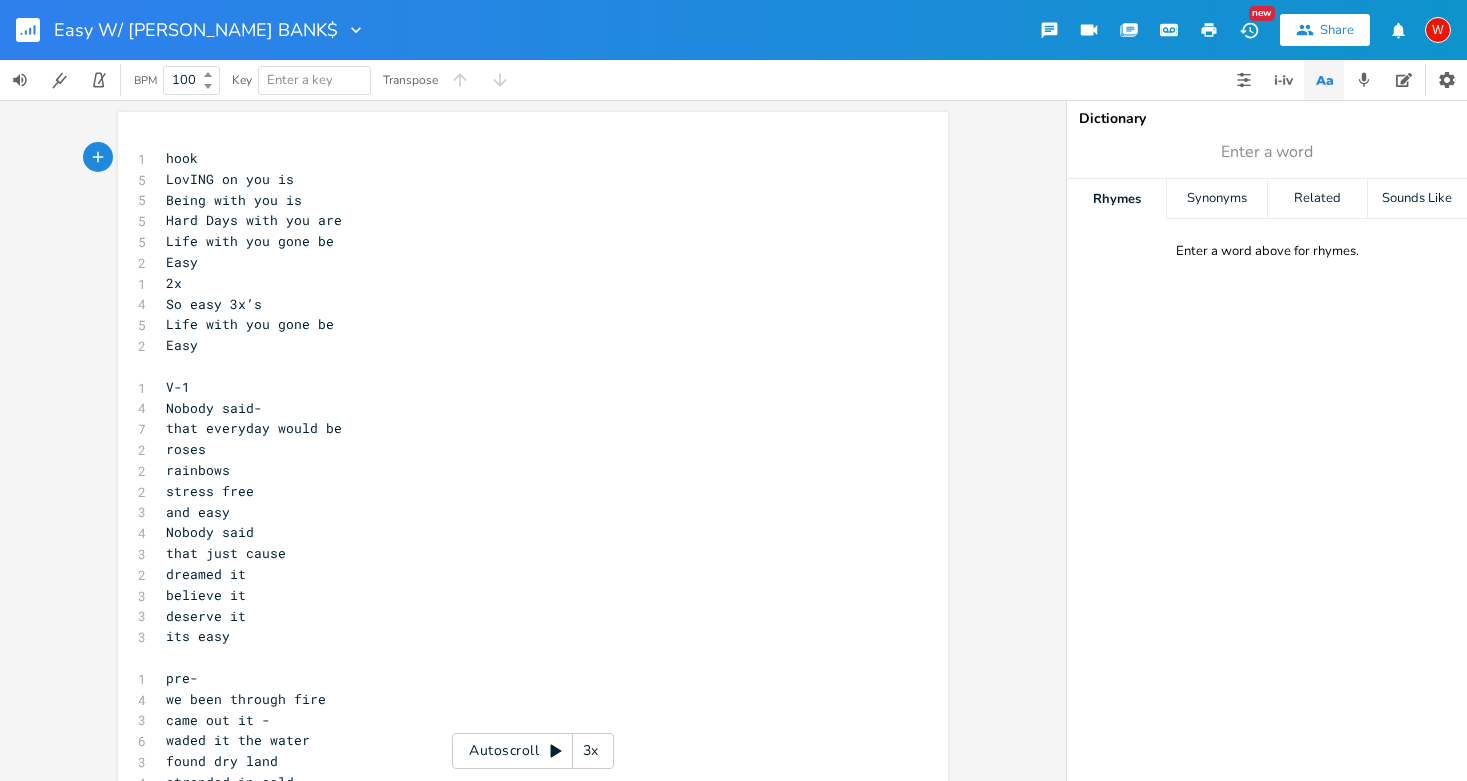 type on "]" 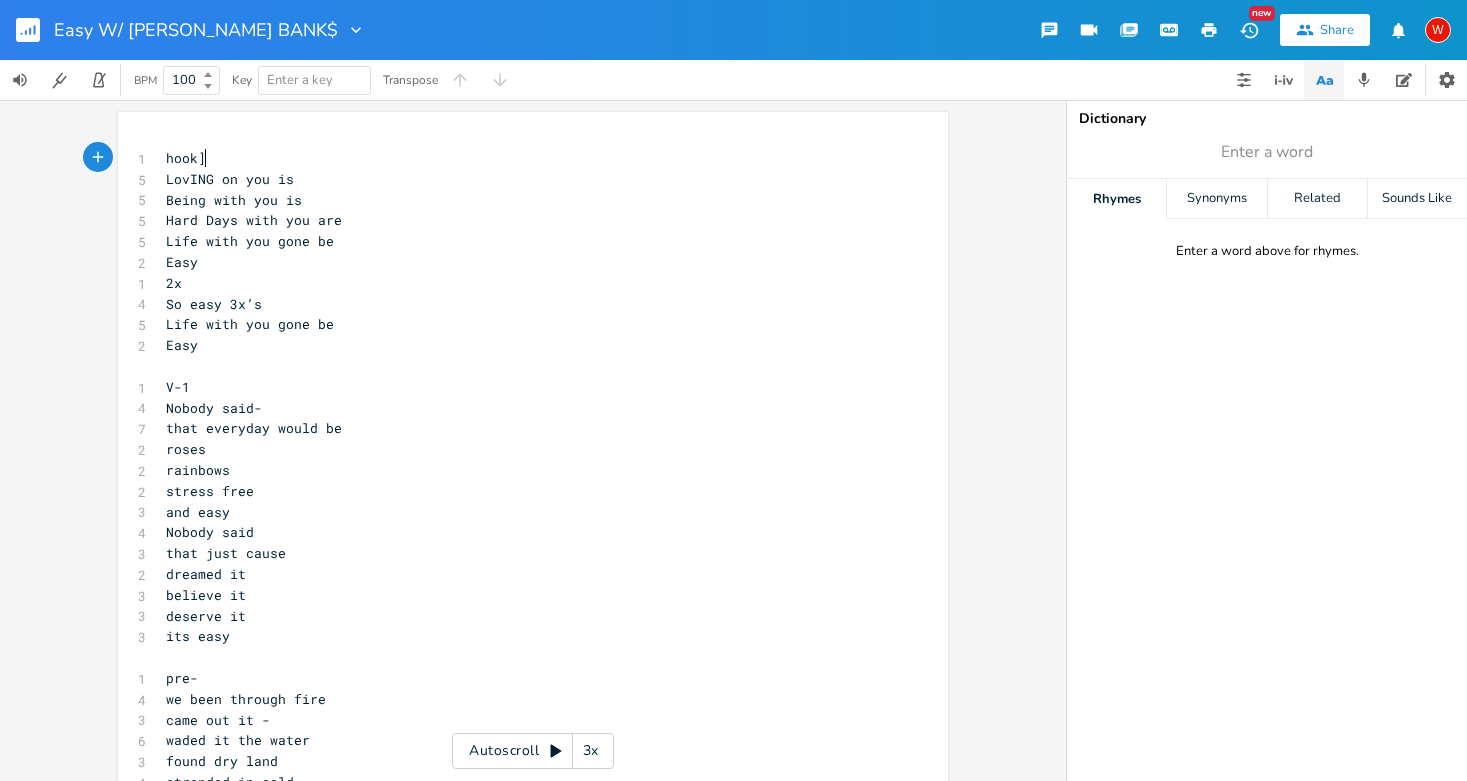 scroll, scrollTop: 0, scrollLeft: 4, axis: horizontal 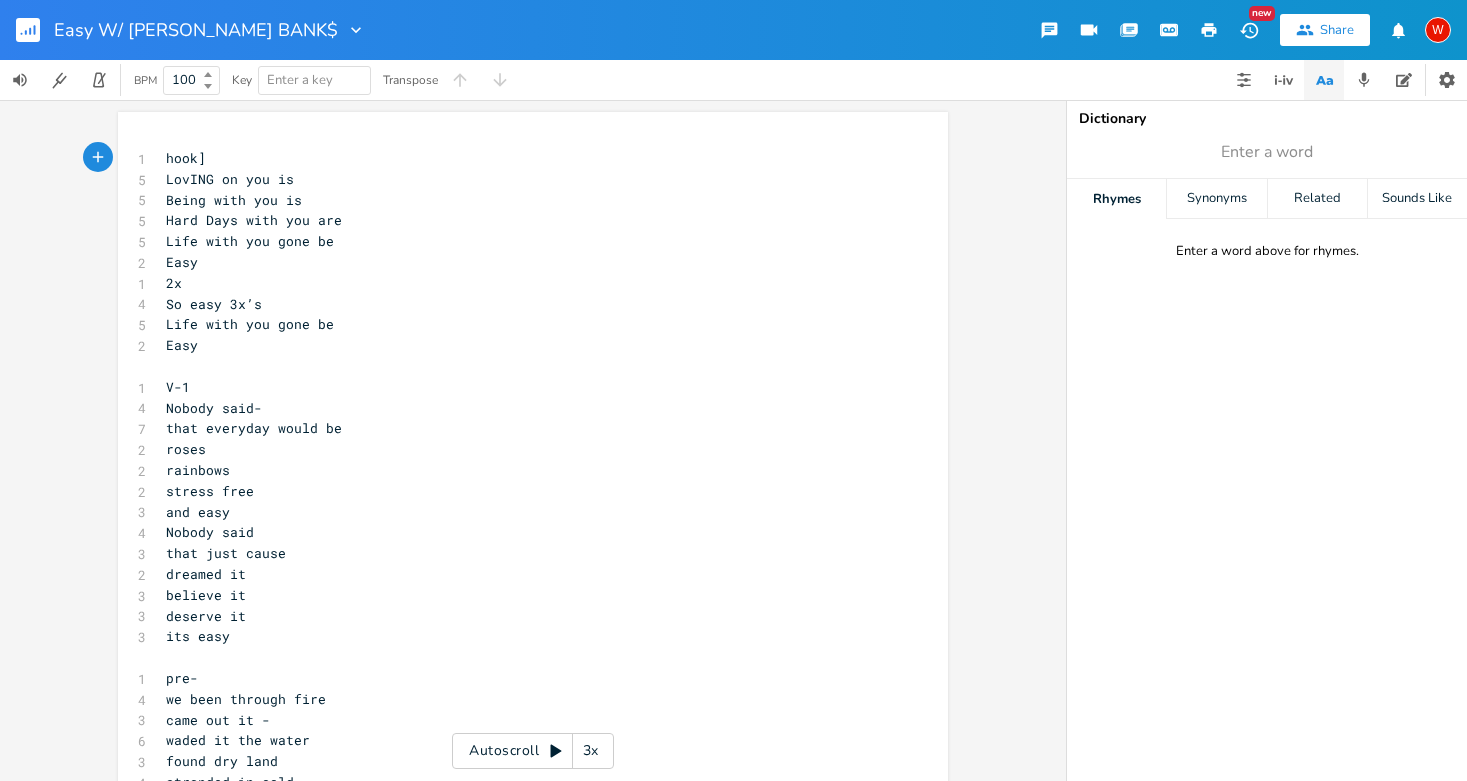 type on "[" 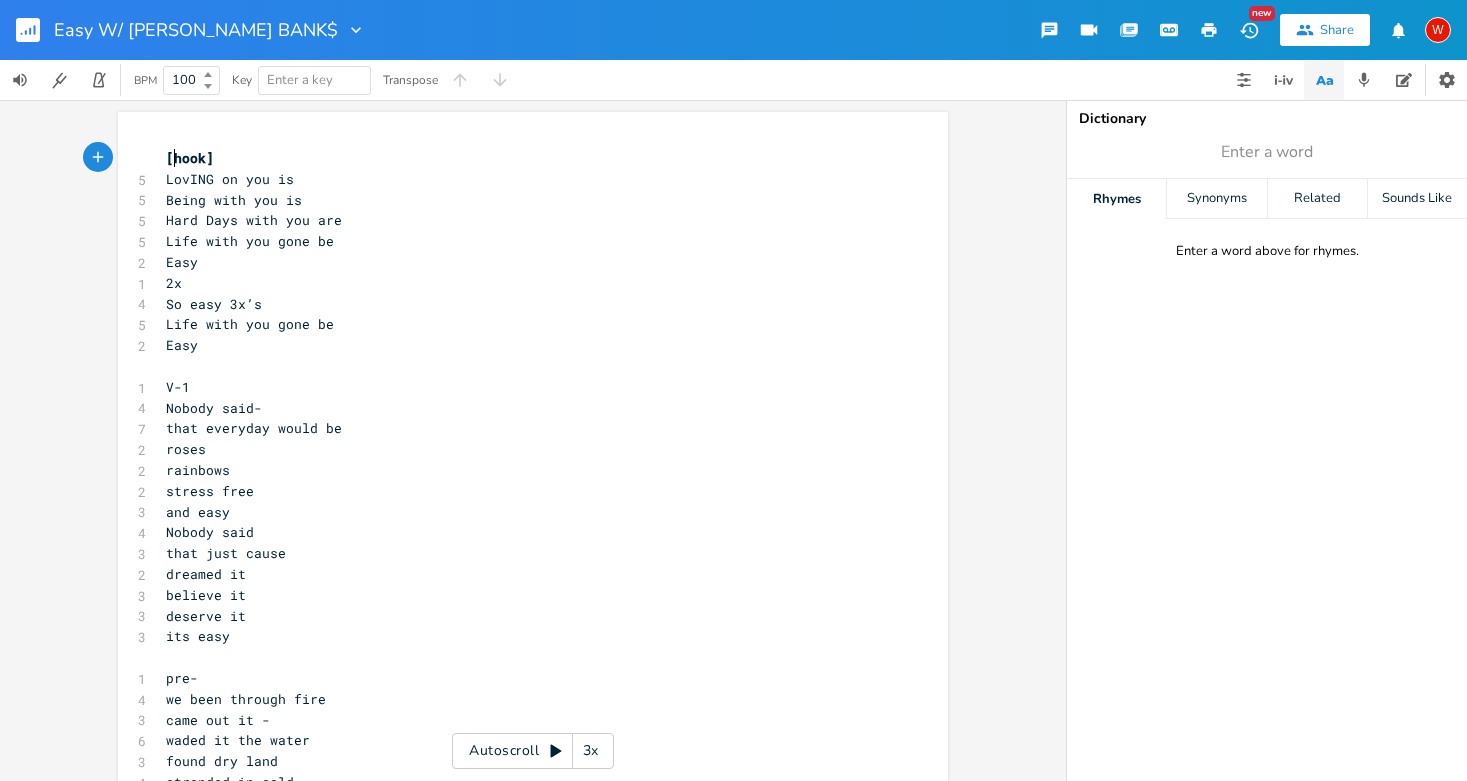 click on "Easy" at bounding box center (182, 262) 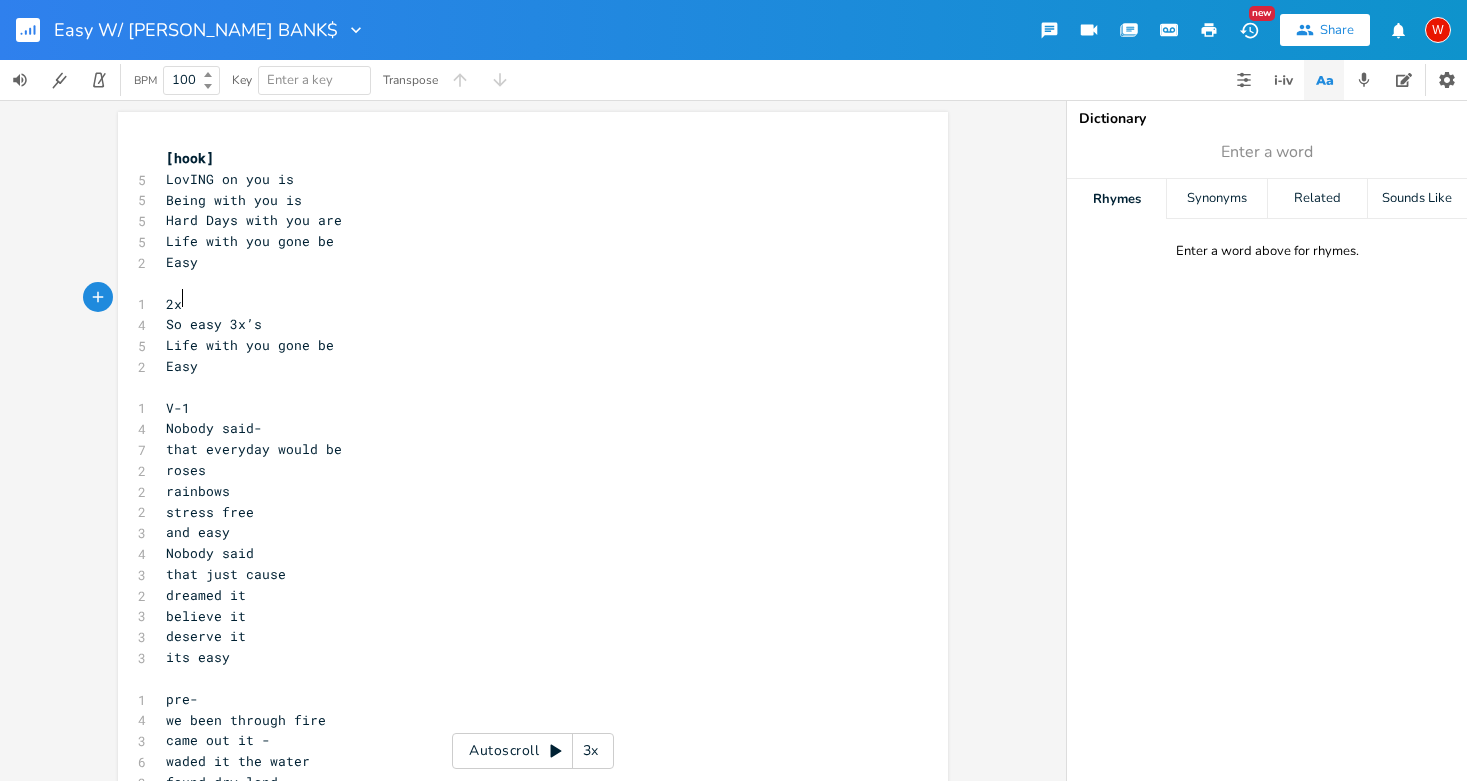 click on "2x" at bounding box center [523, 304] 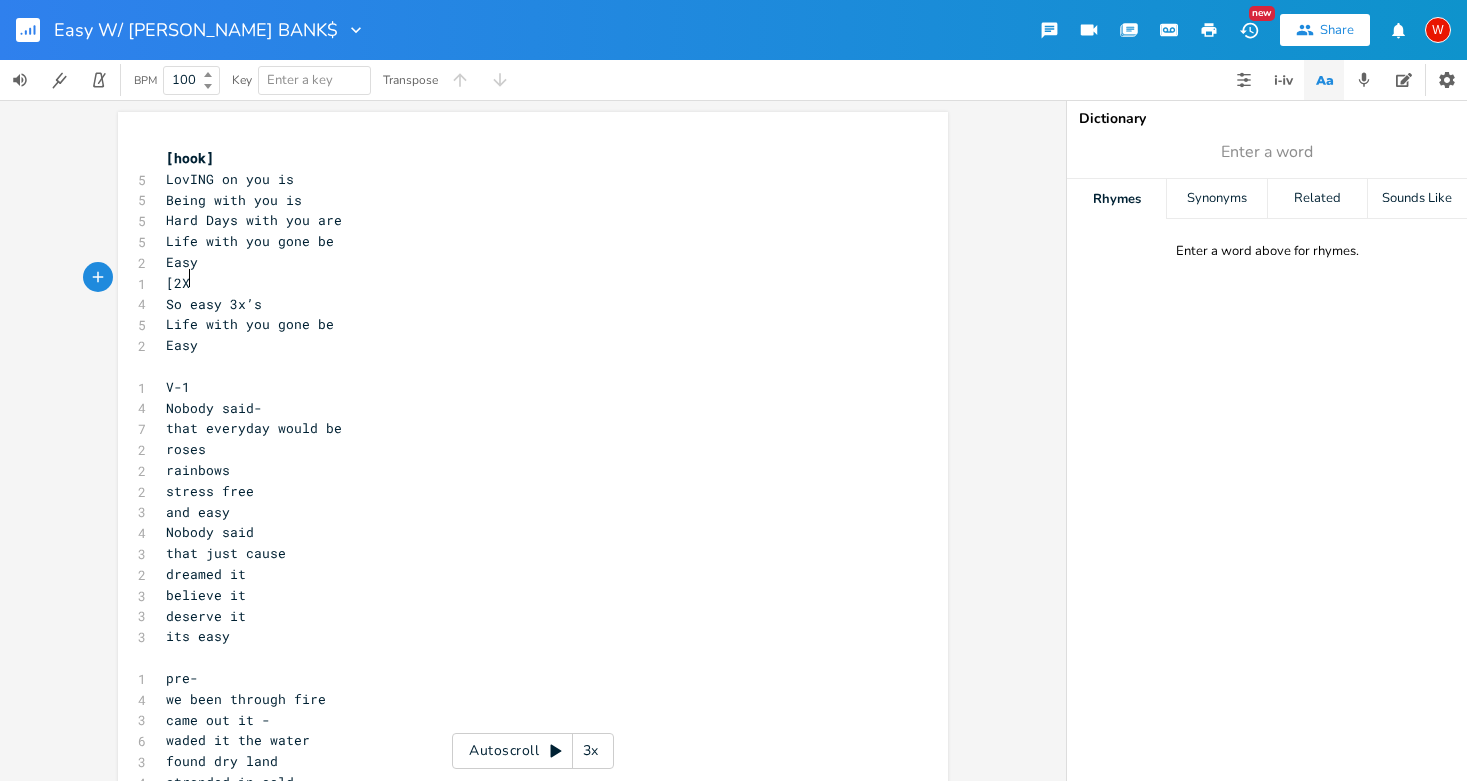 type on "[2X]" 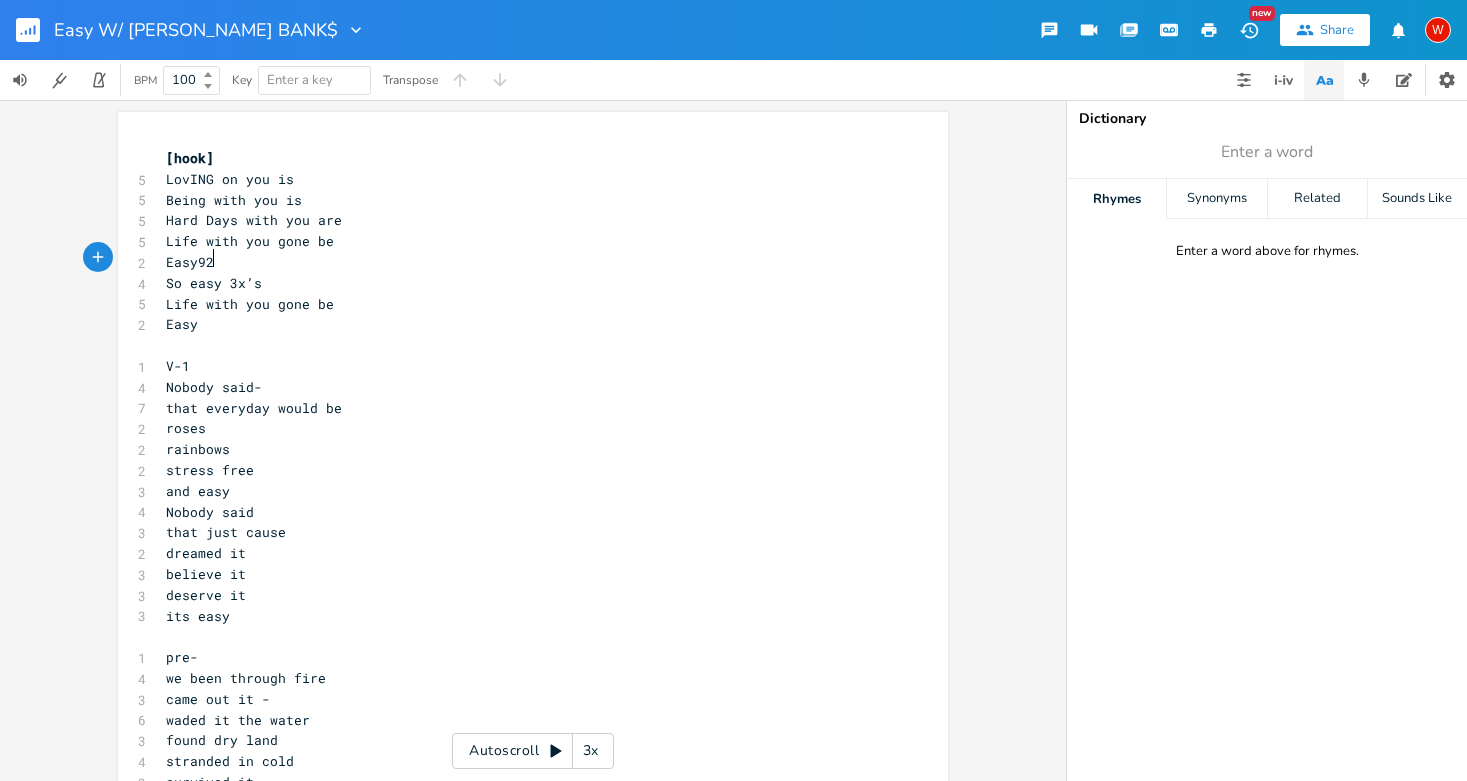 type on "92X" 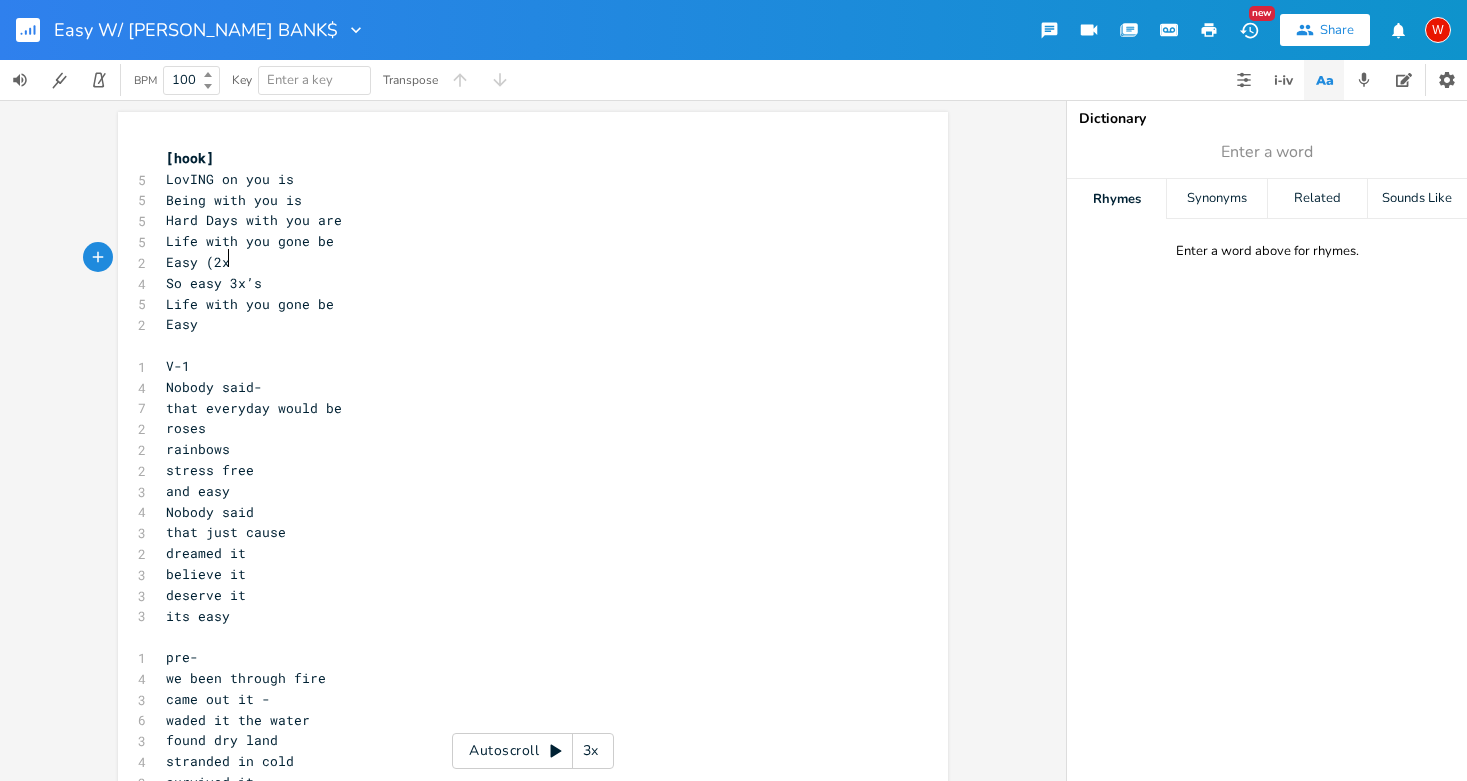 scroll, scrollTop: 0, scrollLeft: 19, axis: horizontal 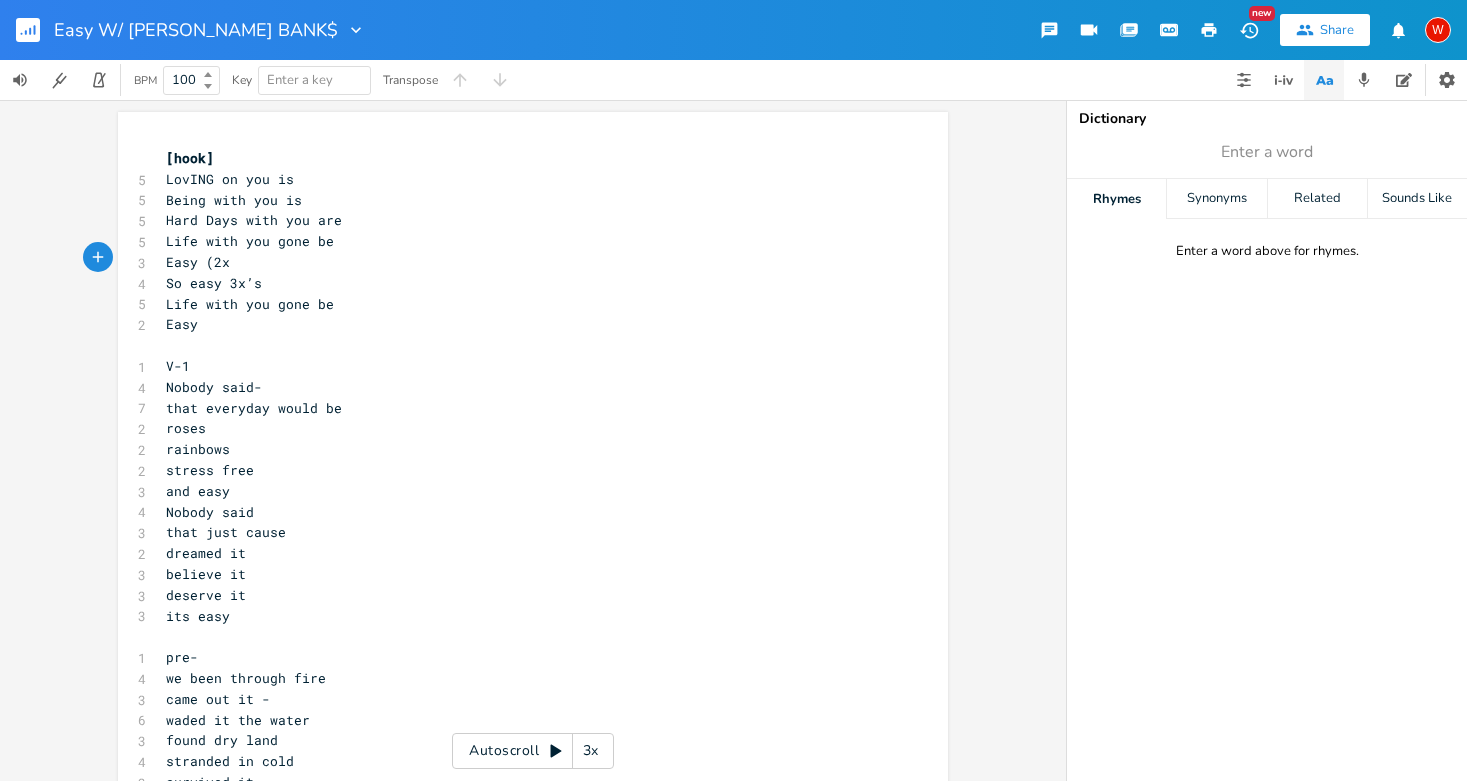 type on "(2x)" 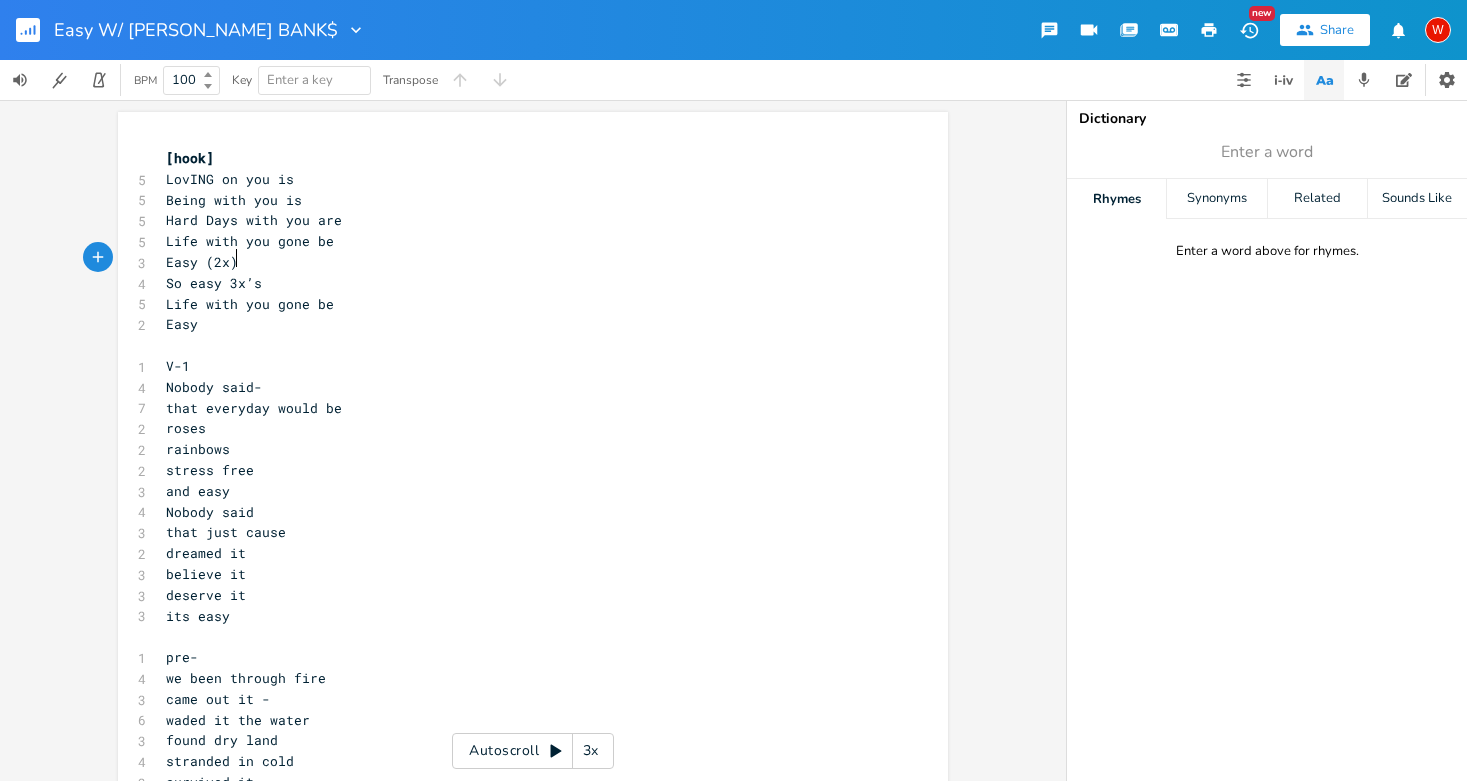 click on "So easy 3x’s" at bounding box center (214, 283) 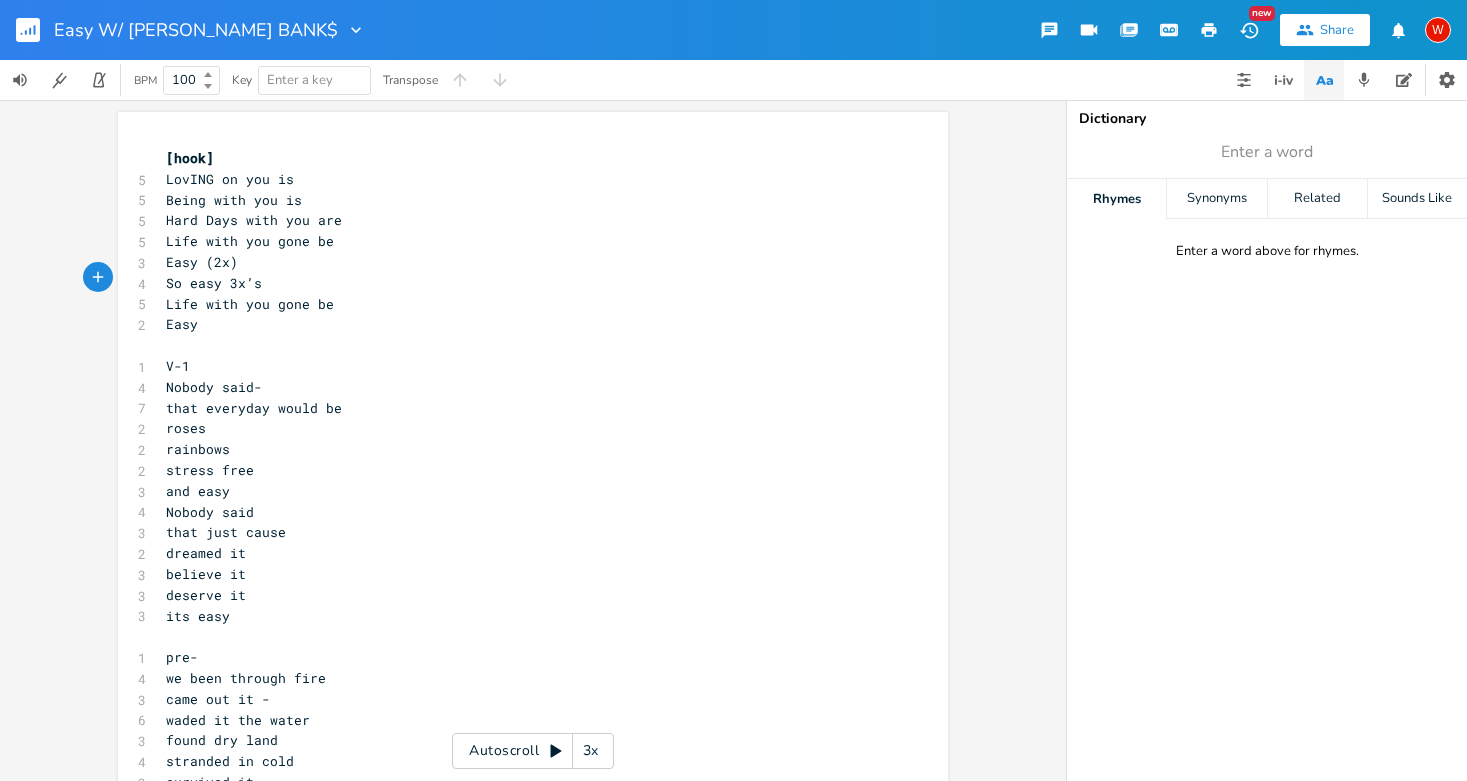 type on "(" 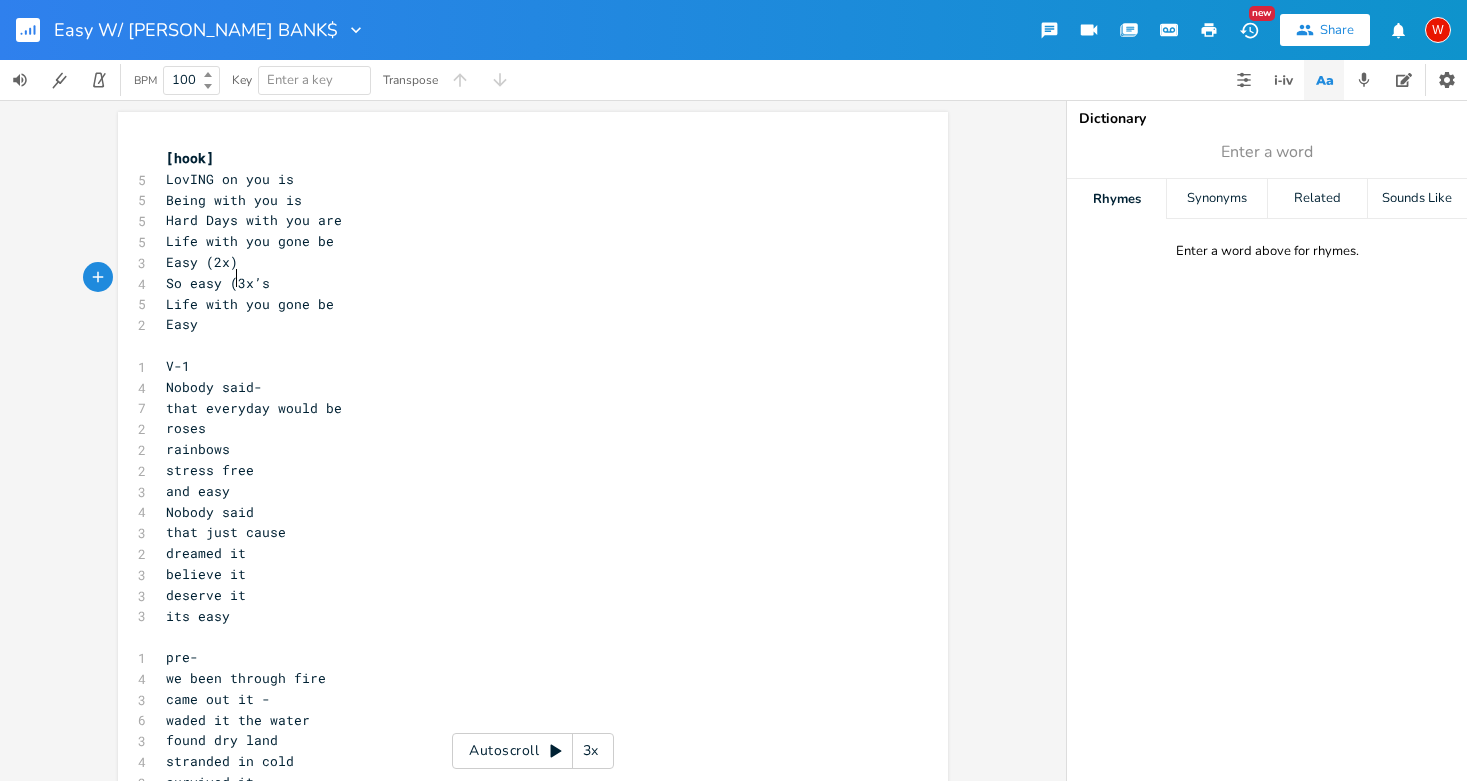 click on "So easy (3x’s" at bounding box center (523, 283) 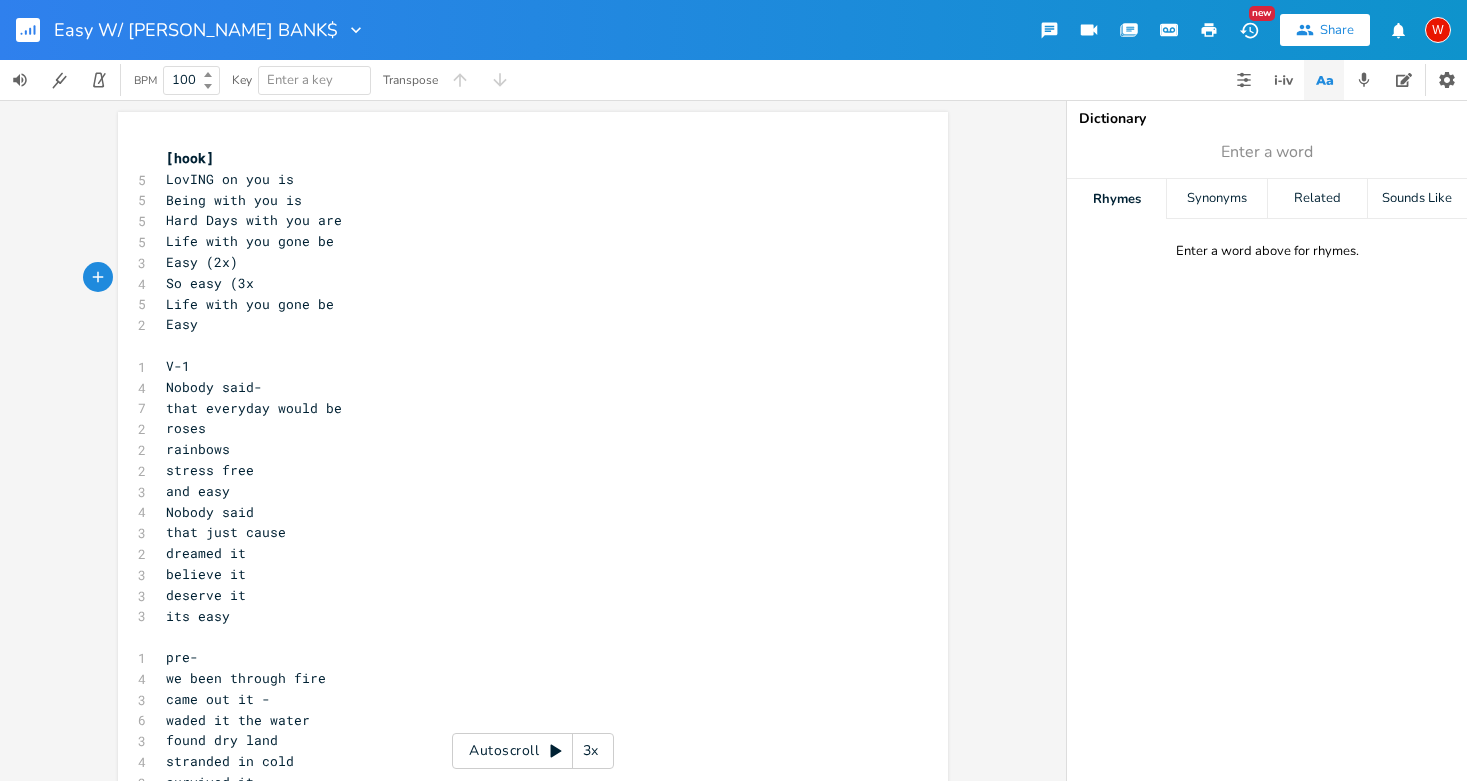 type on ")" 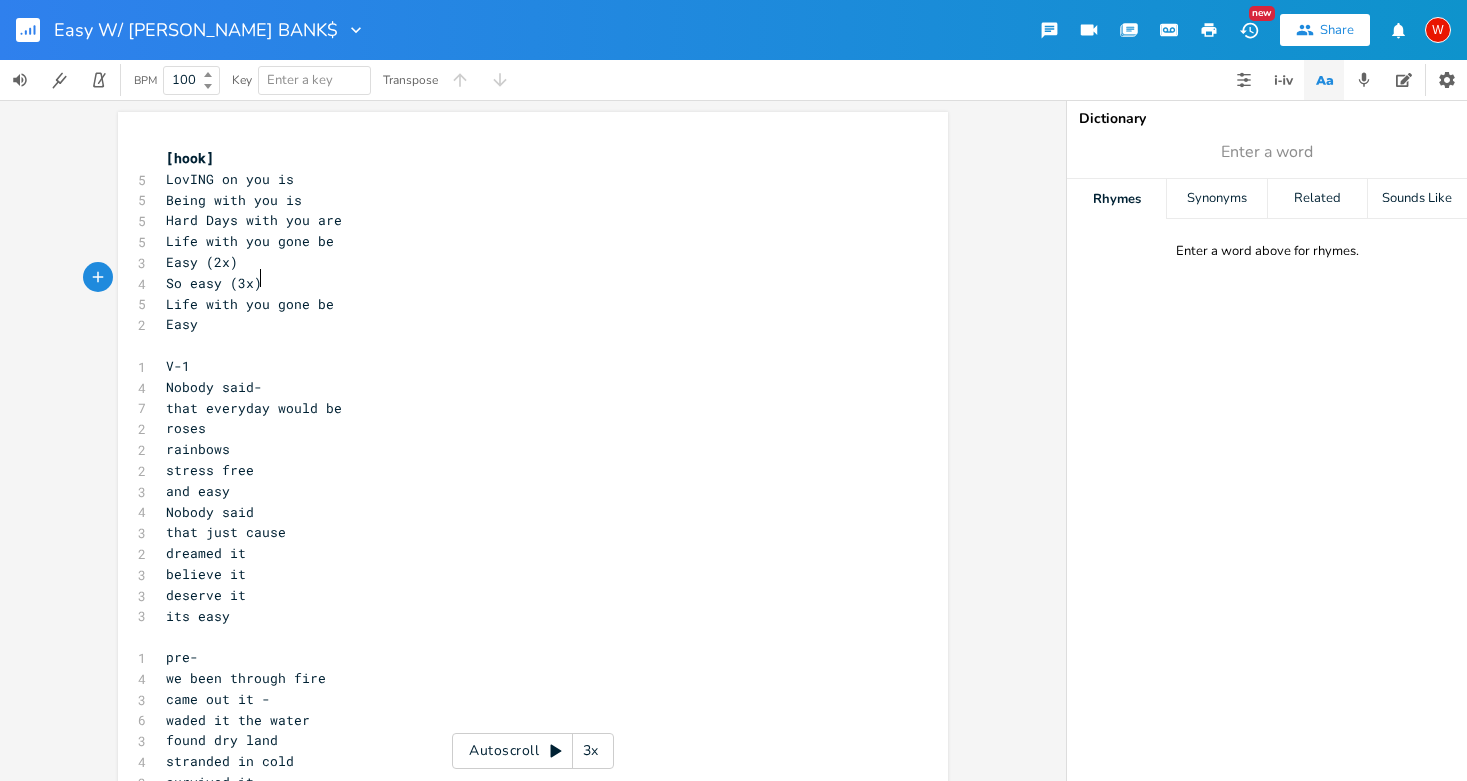 click on "Easy (2x)" at bounding box center [202, 262] 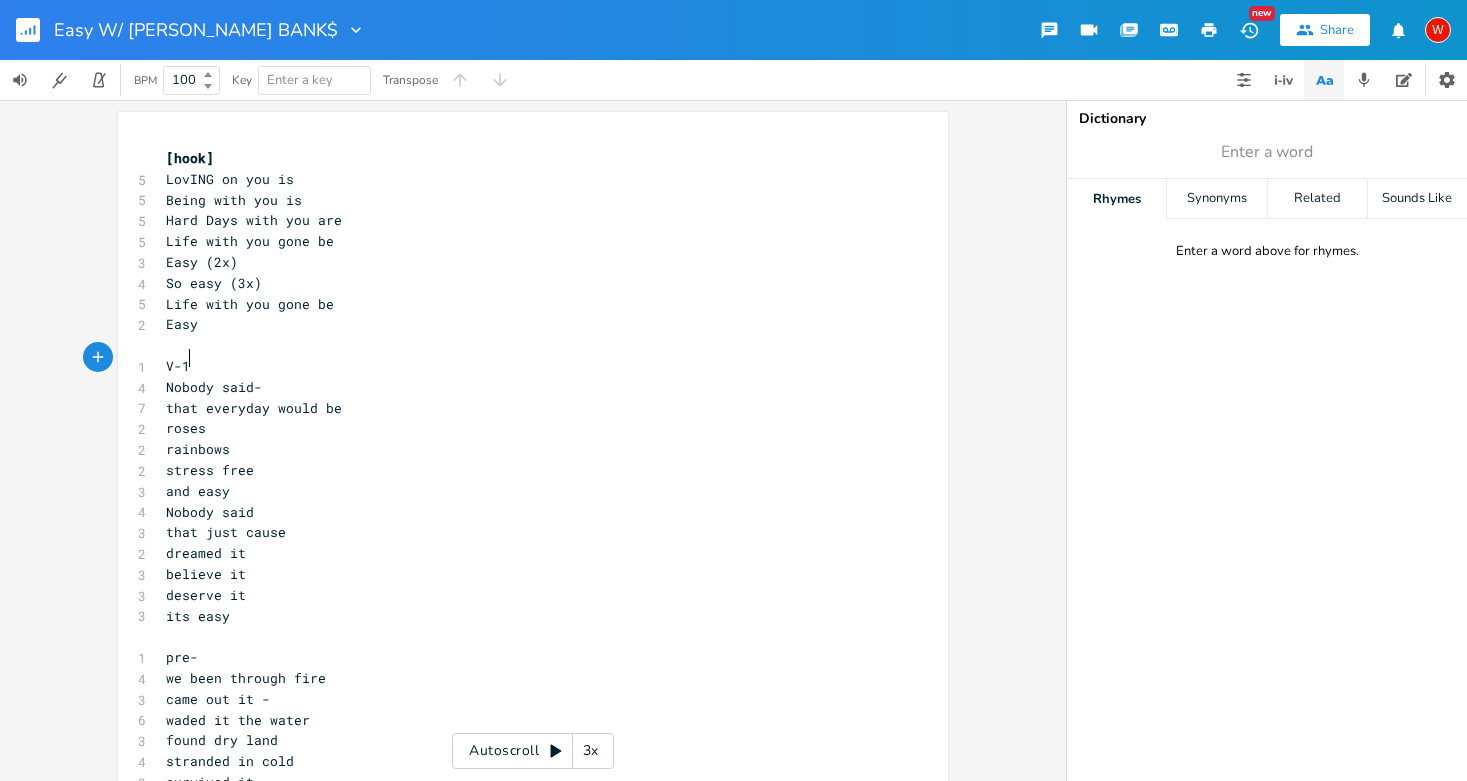 click on "V-1" at bounding box center (523, 366) 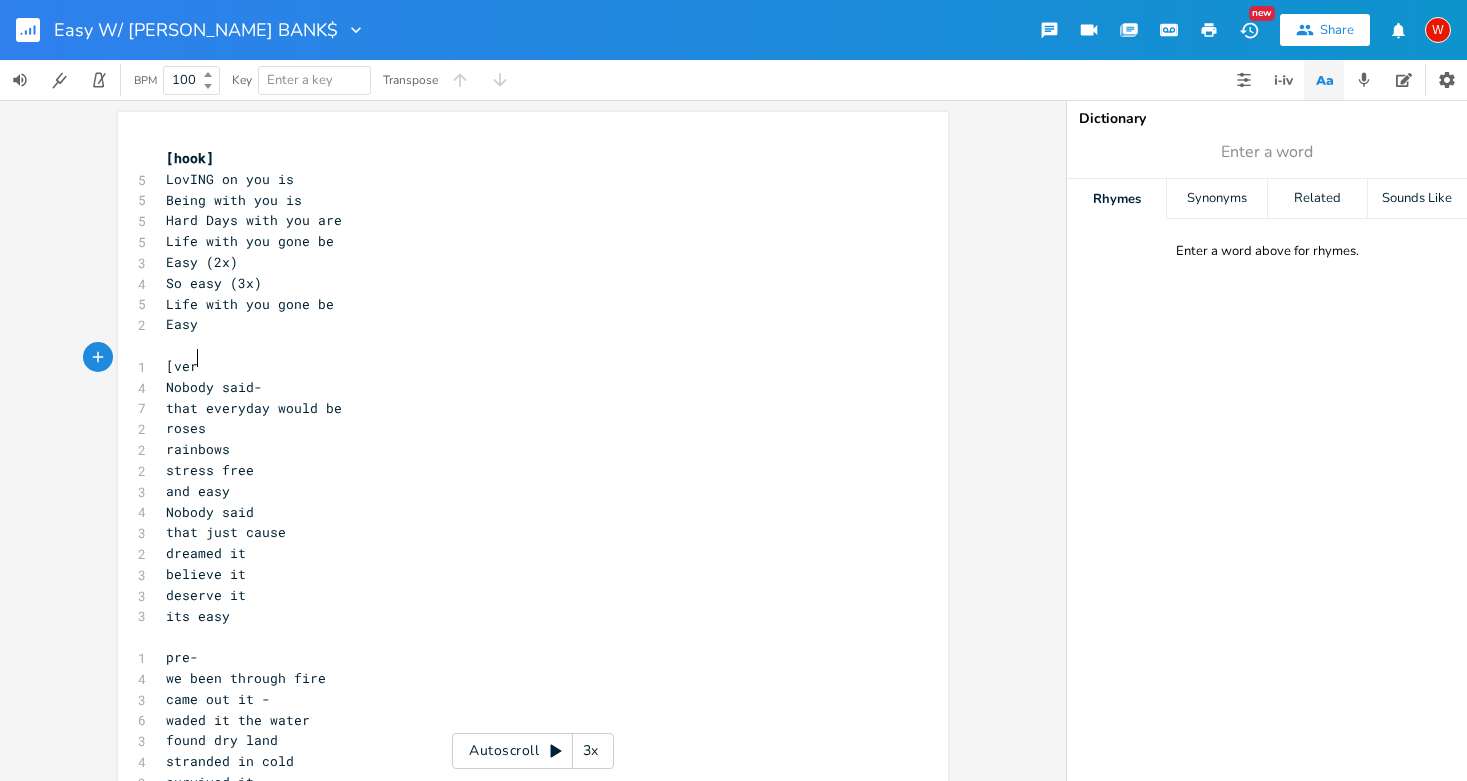 type on "[vere" 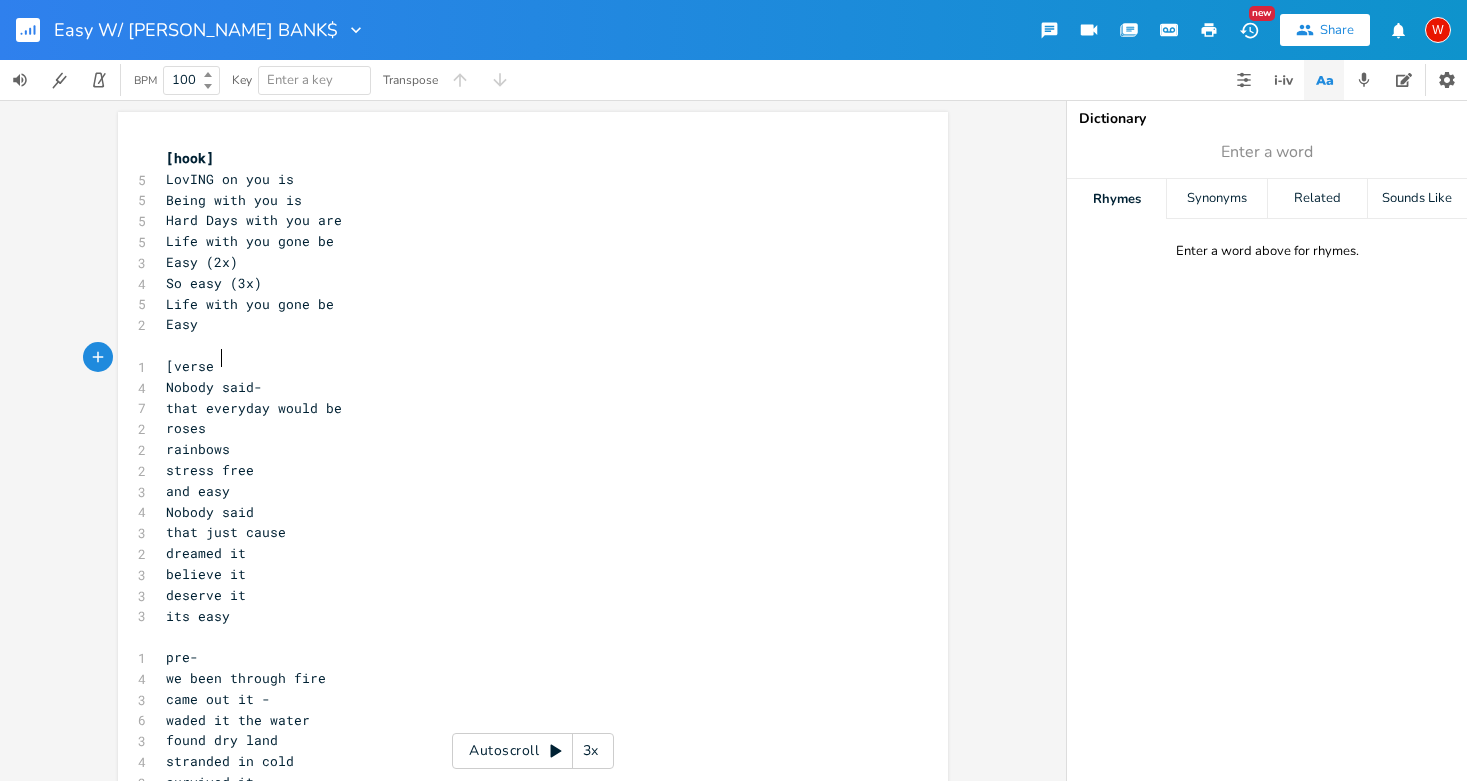 scroll, scrollTop: 0, scrollLeft: 21, axis: horizontal 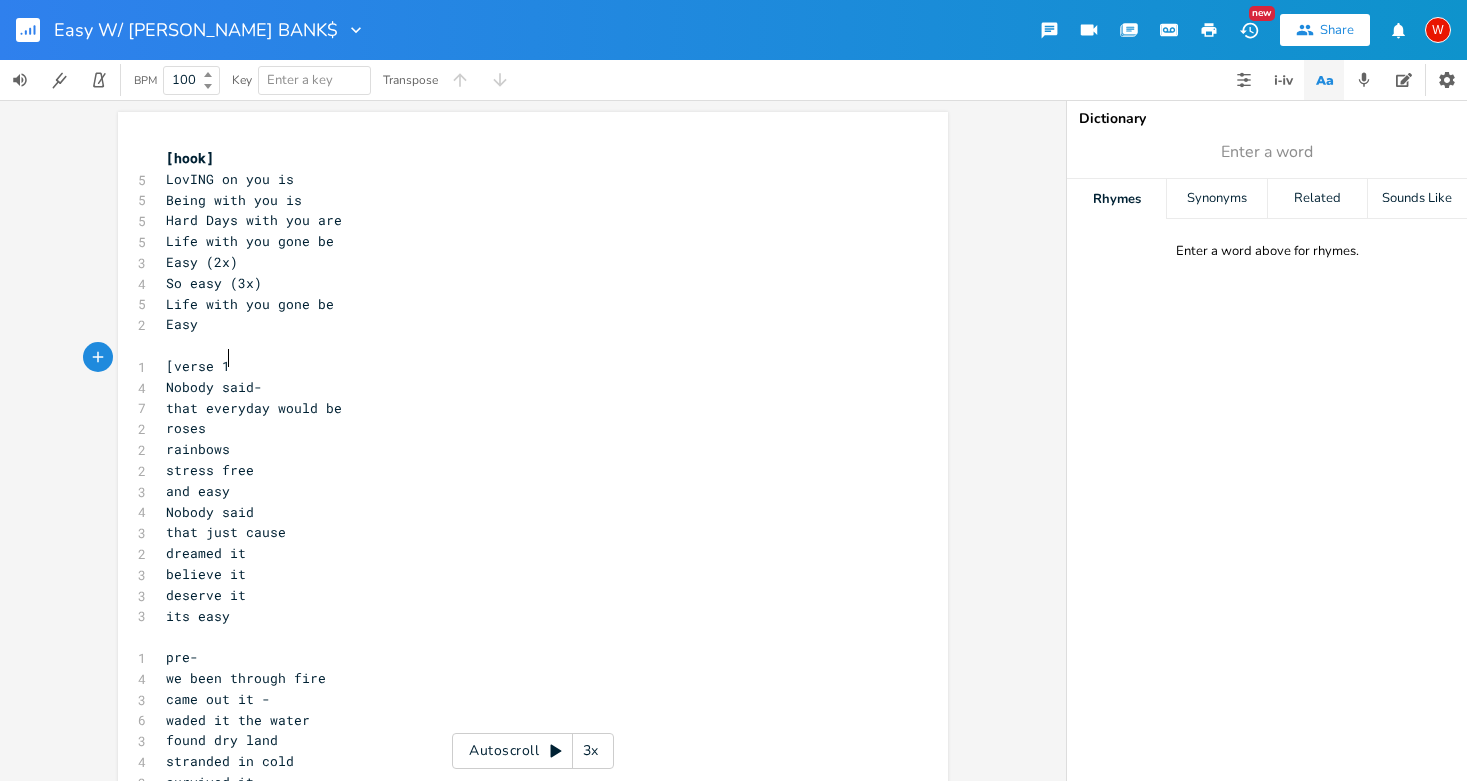 type on "se 1]" 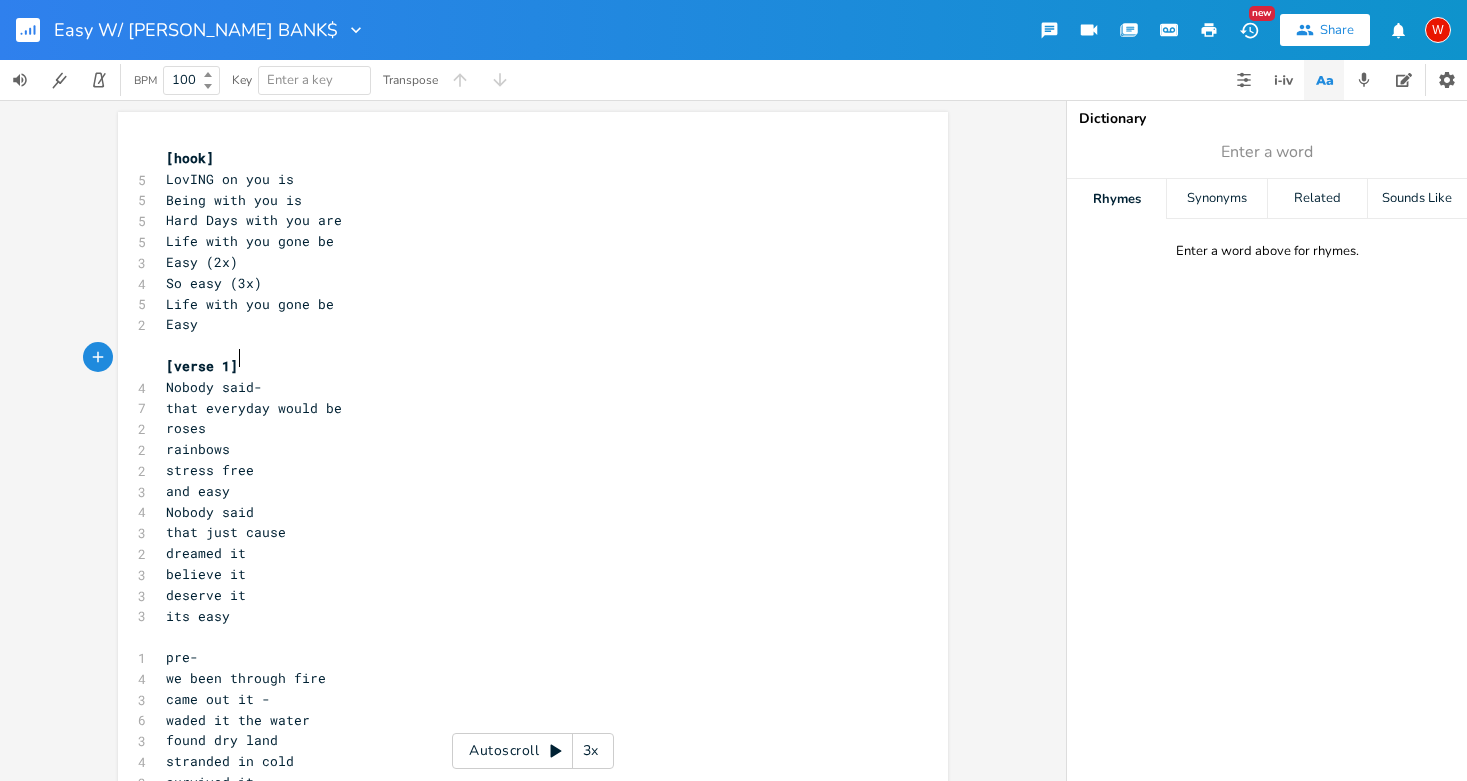 scroll, scrollTop: 0, scrollLeft: 24, axis: horizontal 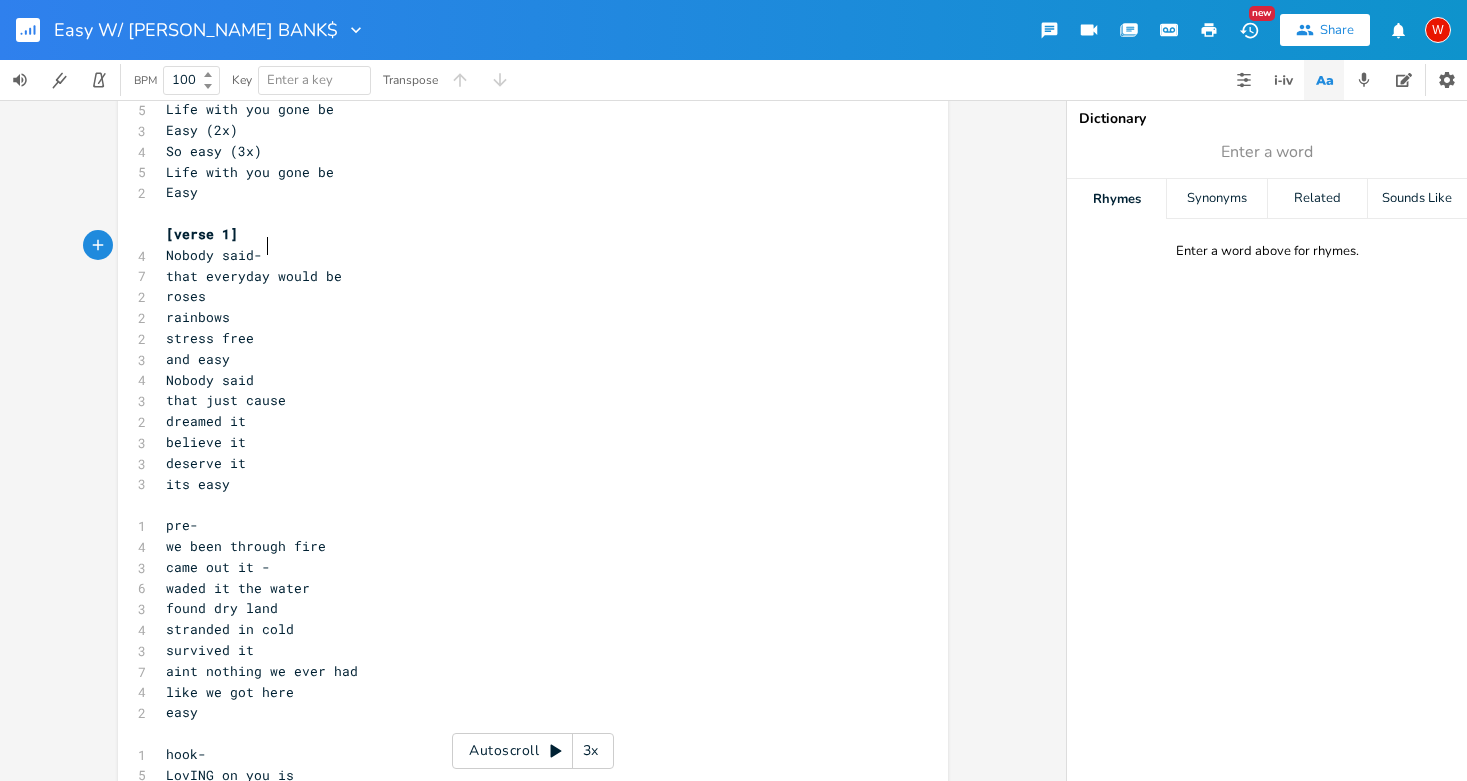 click on "Nobody said-" at bounding box center [214, 255] 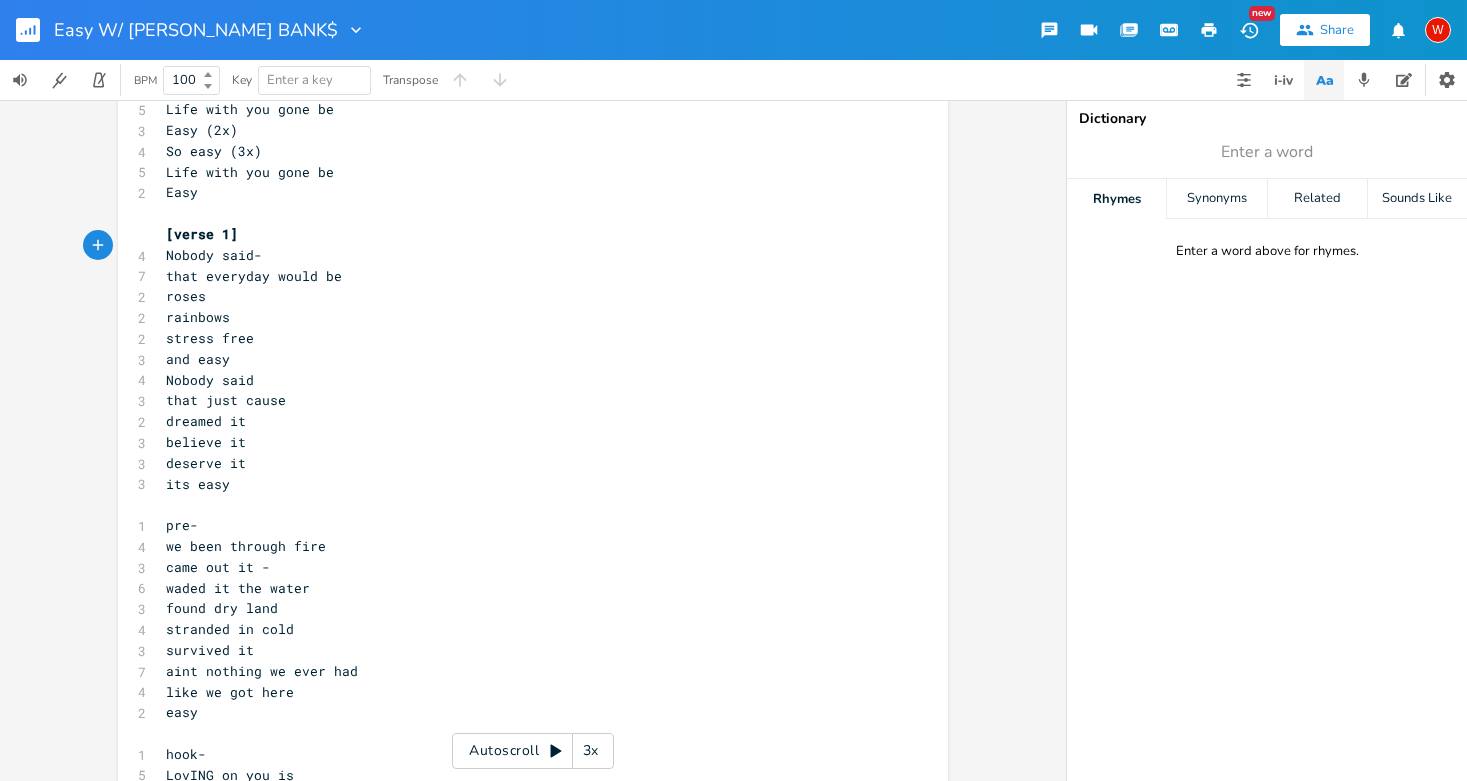 click on "pre-" at bounding box center [523, 525] 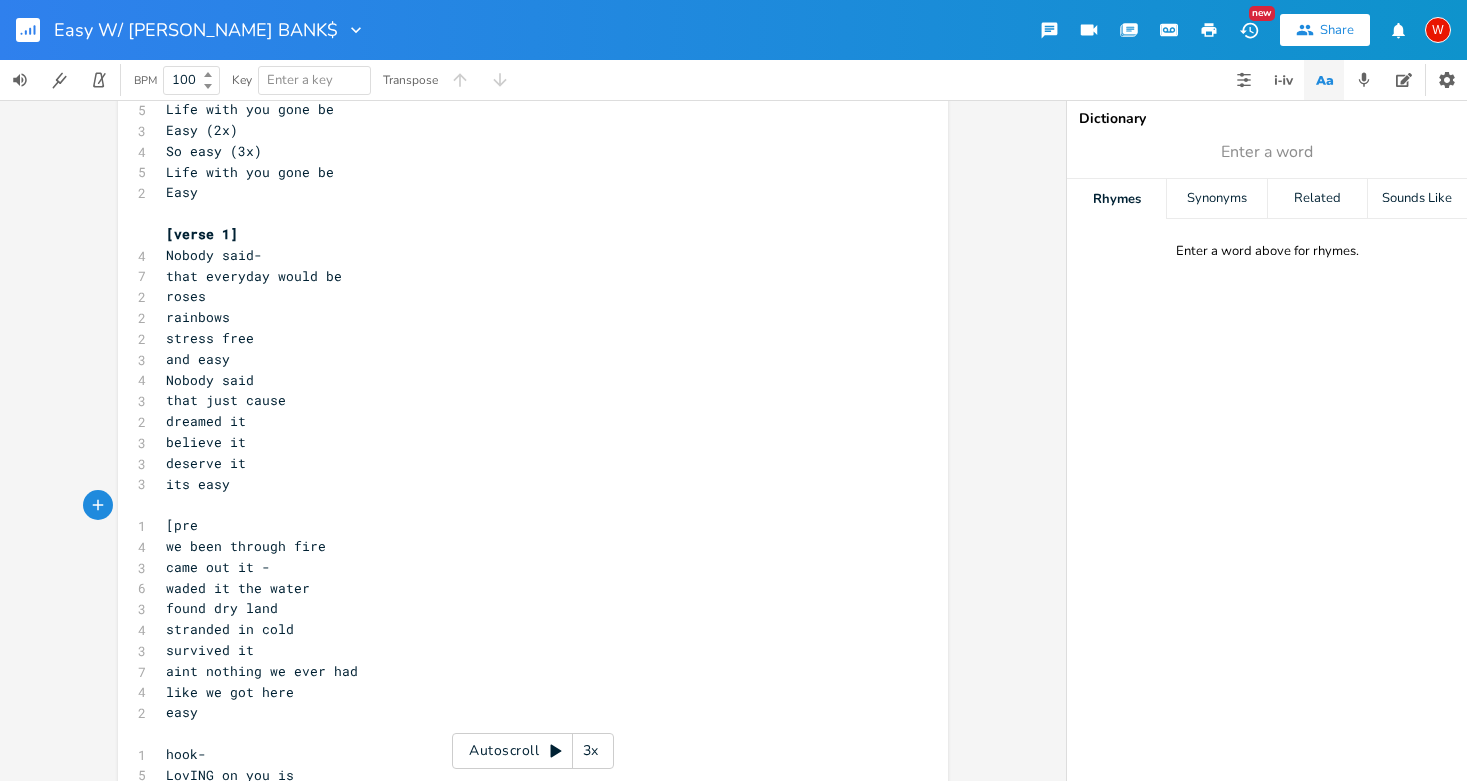 type on "[pre]" 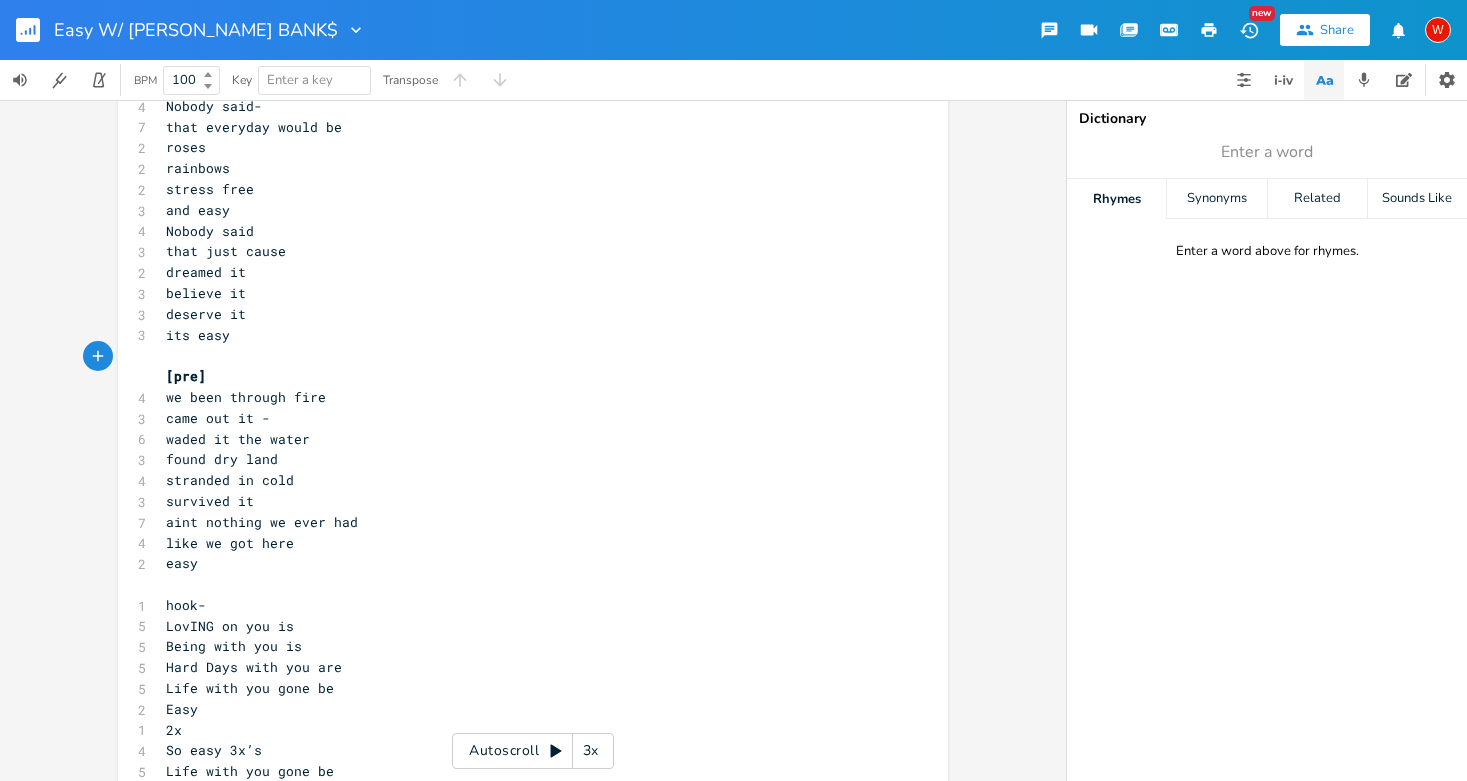scroll, scrollTop: 321, scrollLeft: 0, axis: vertical 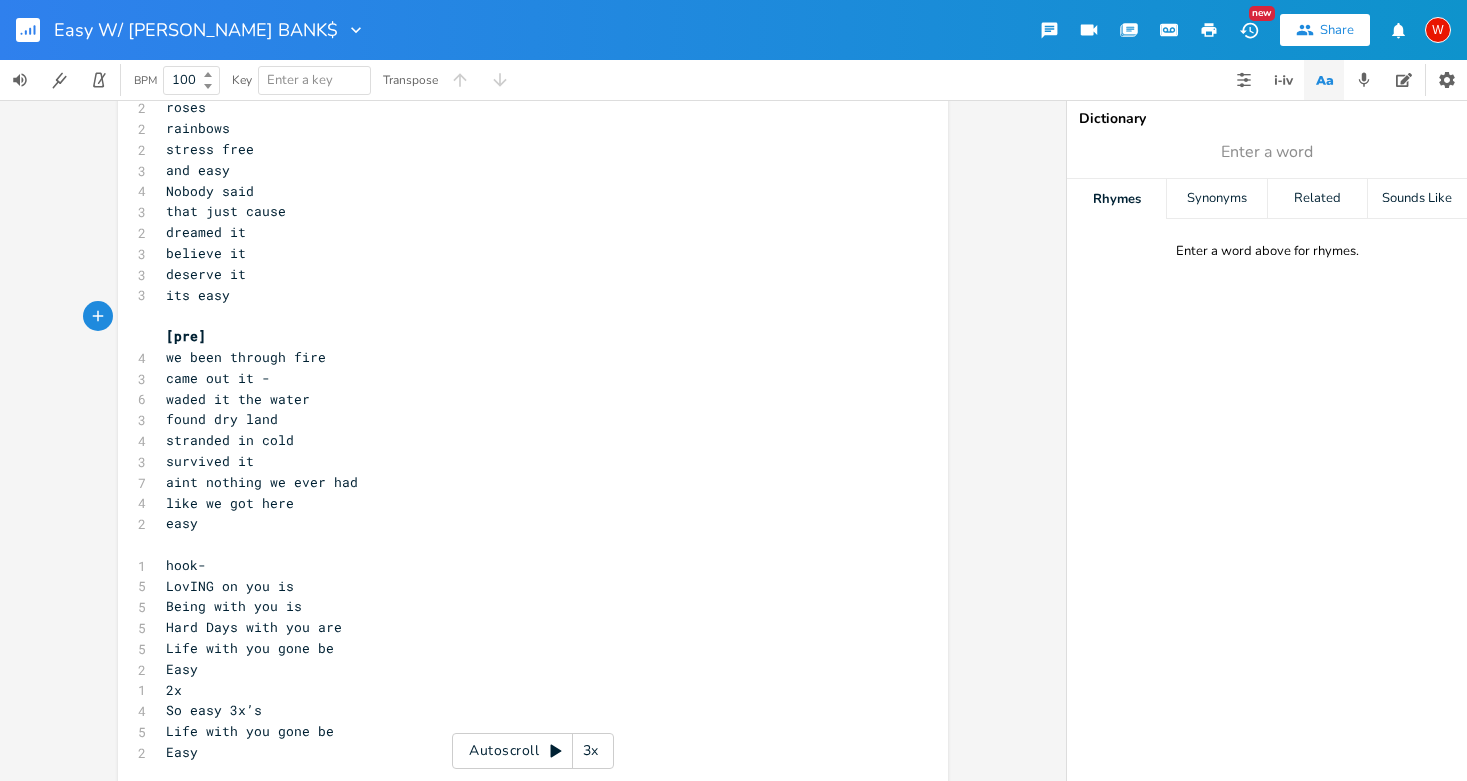 click on "hook-" at bounding box center (186, 565) 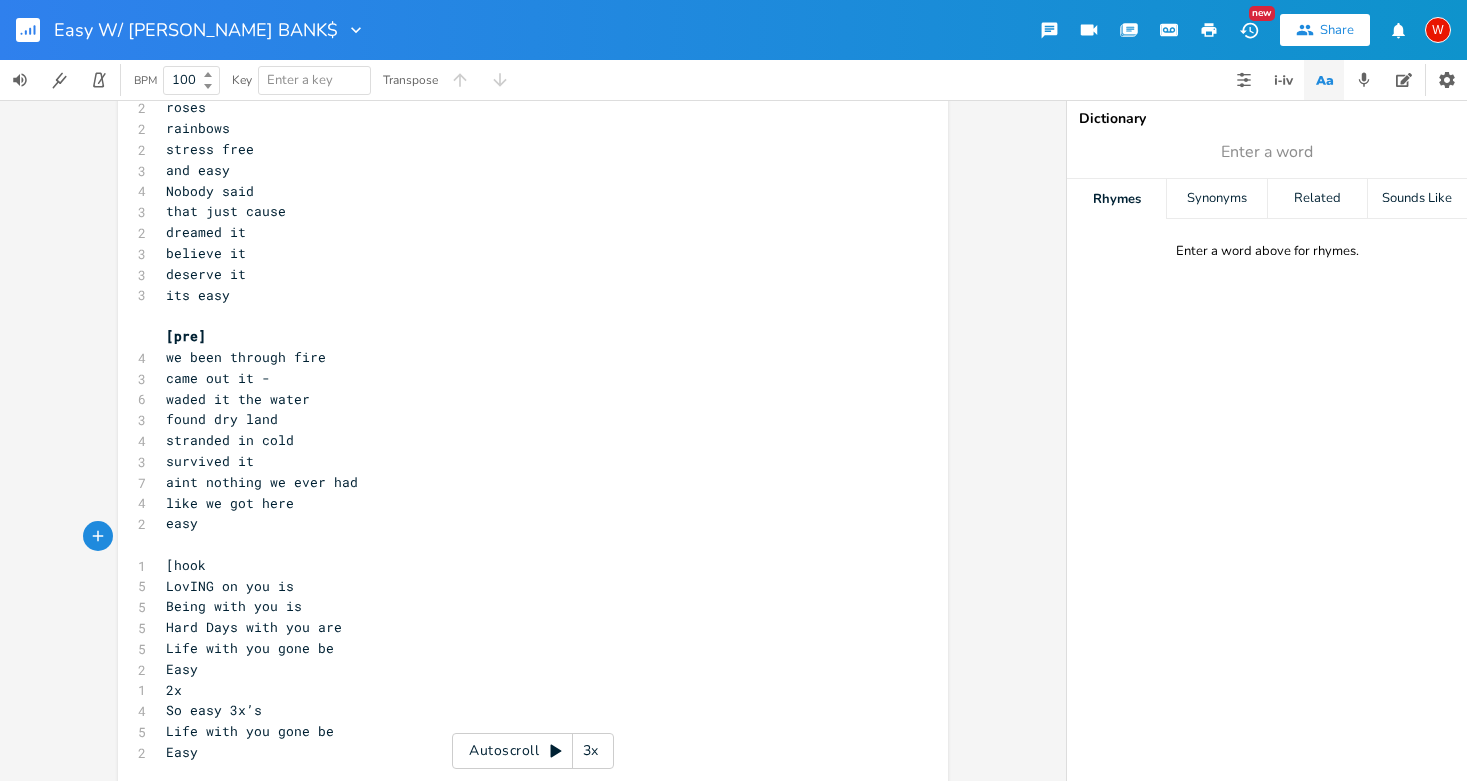 type on "[hook]" 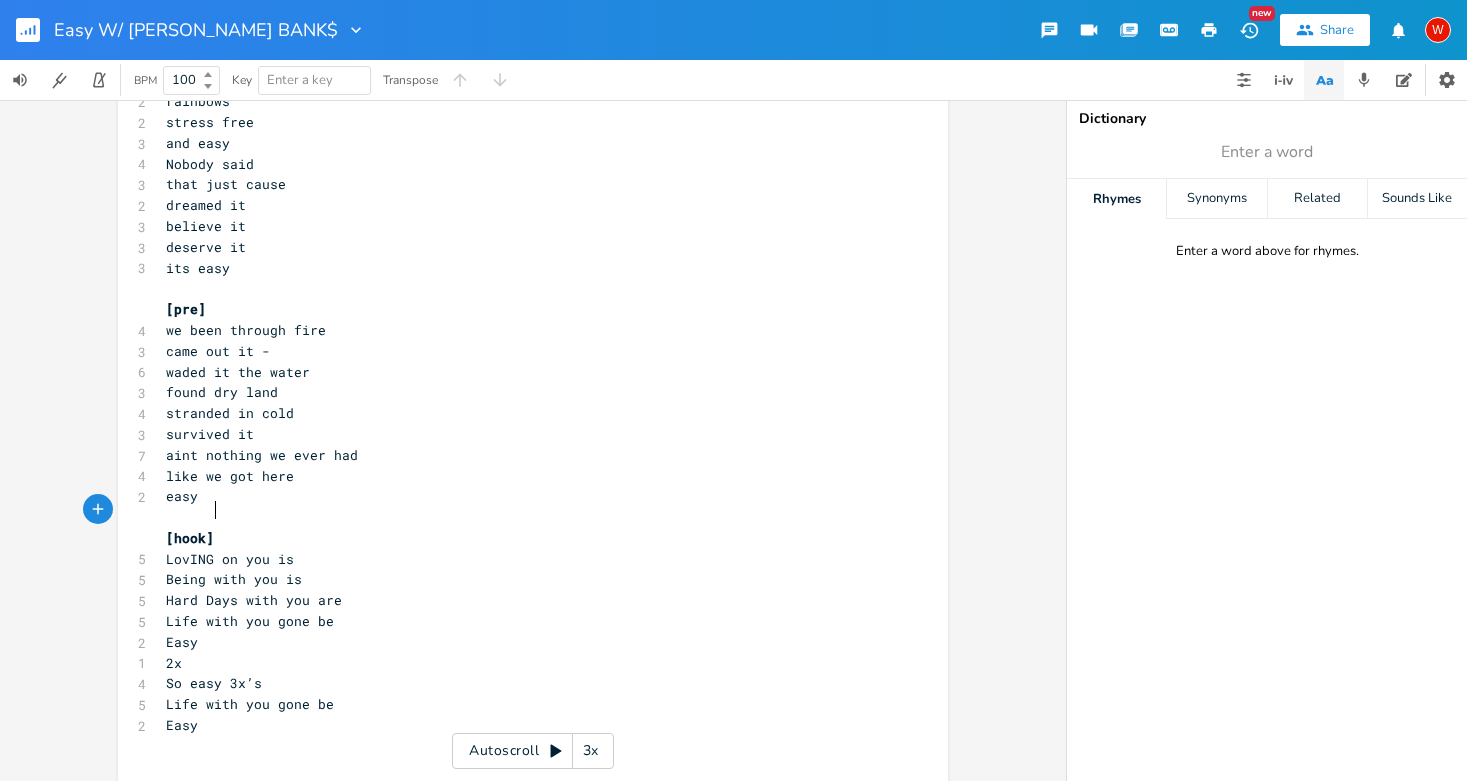 scroll, scrollTop: 347, scrollLeft: 0, axis: vertical 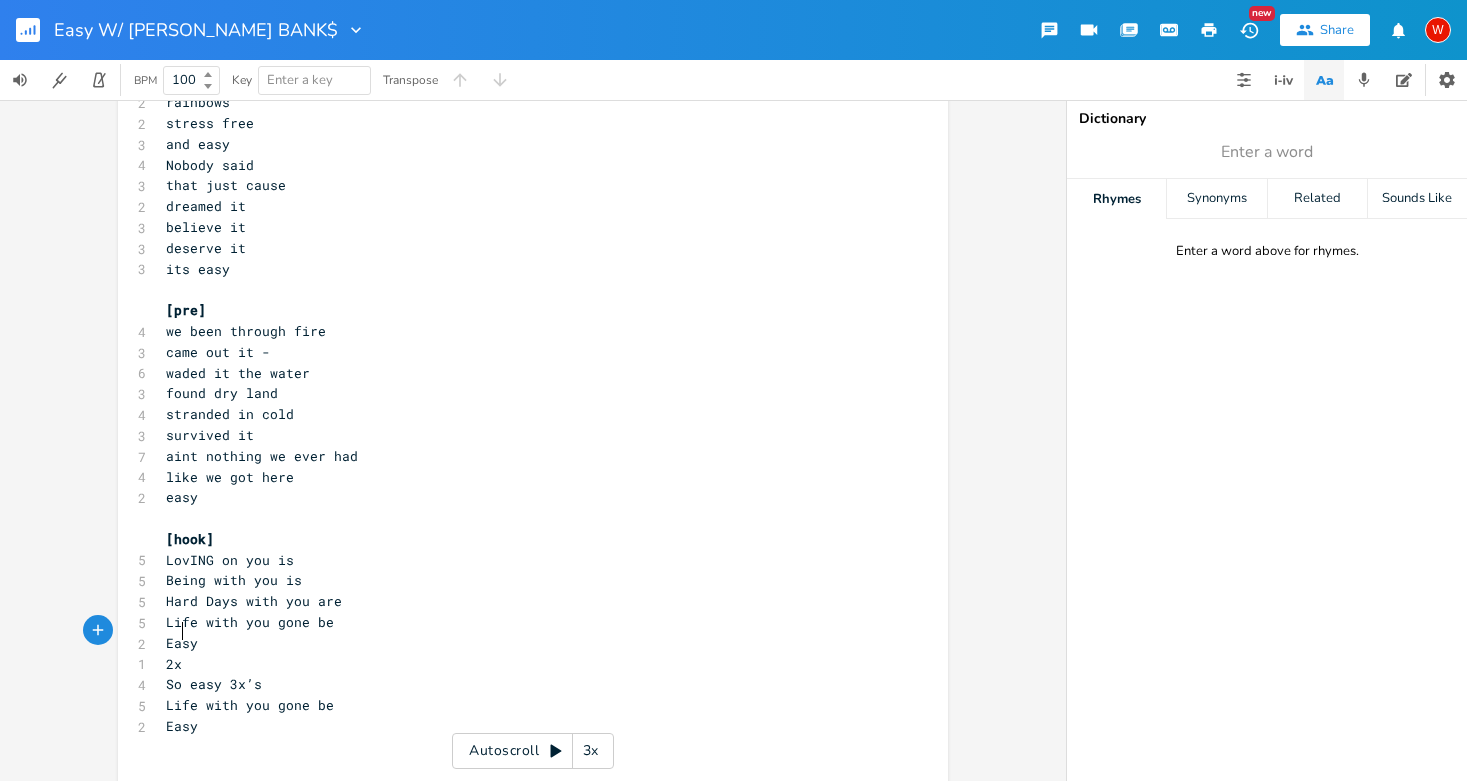 click on "2x" at bounding box center [523, 664] 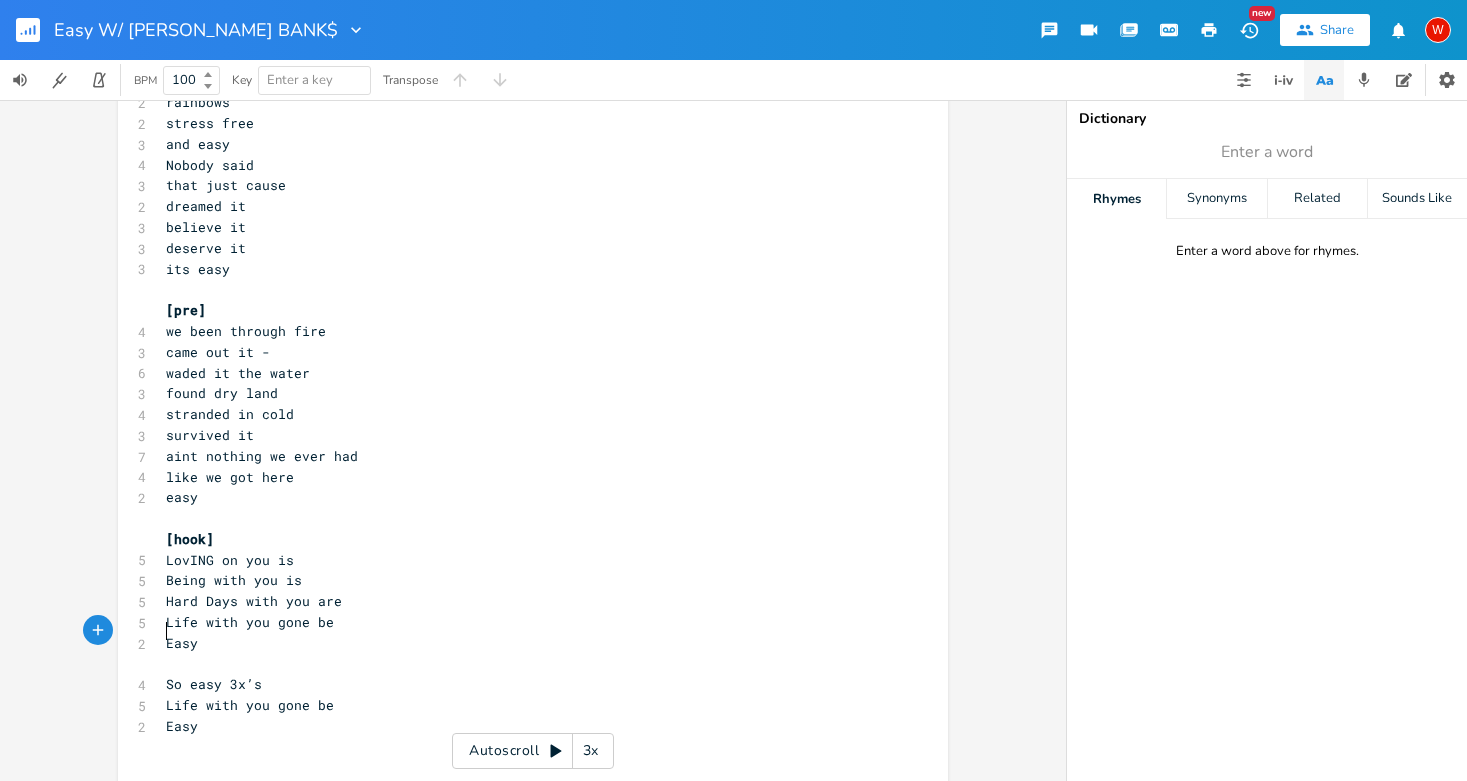 scroll, scrollTop: 327, scrollLeft: 0, axis: vertical 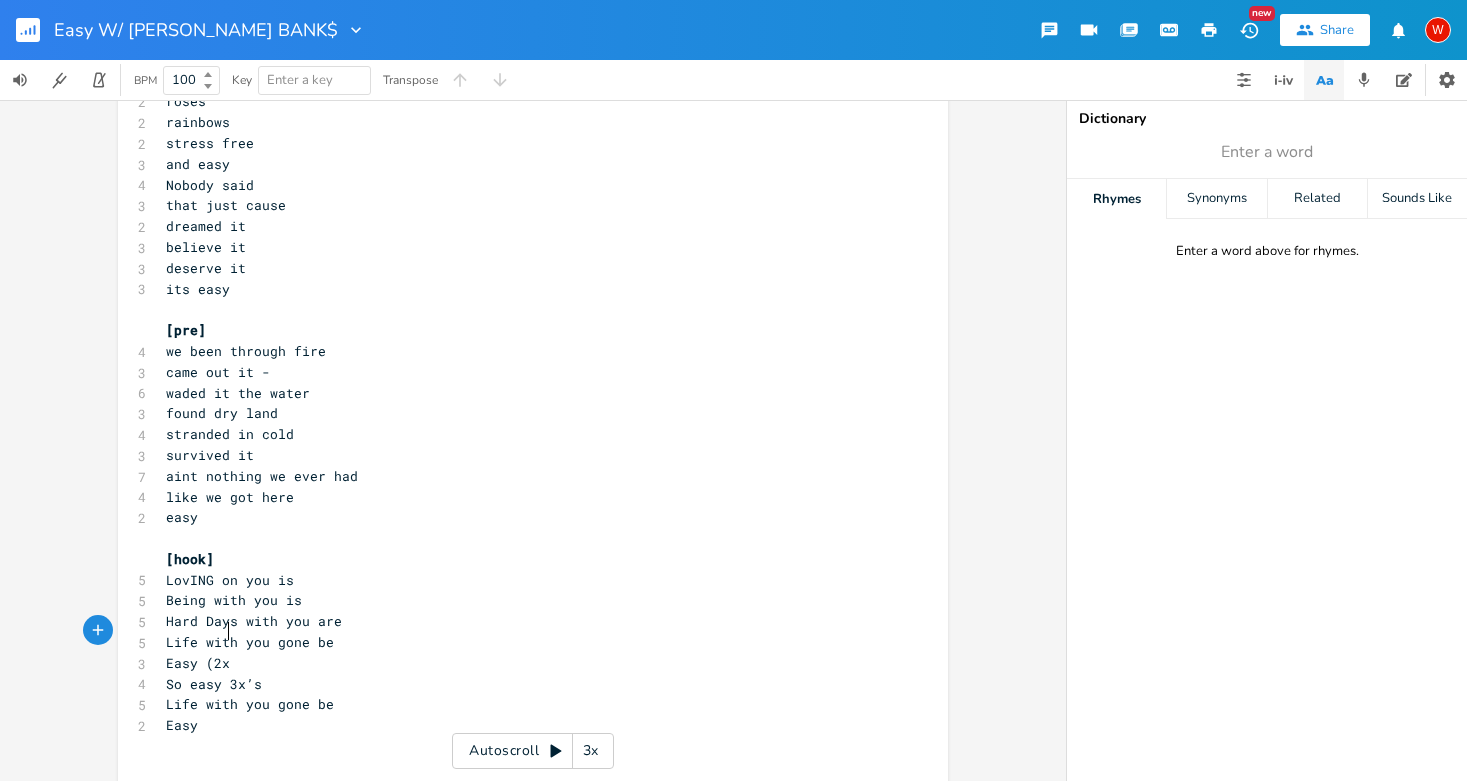 type on "(2x)" 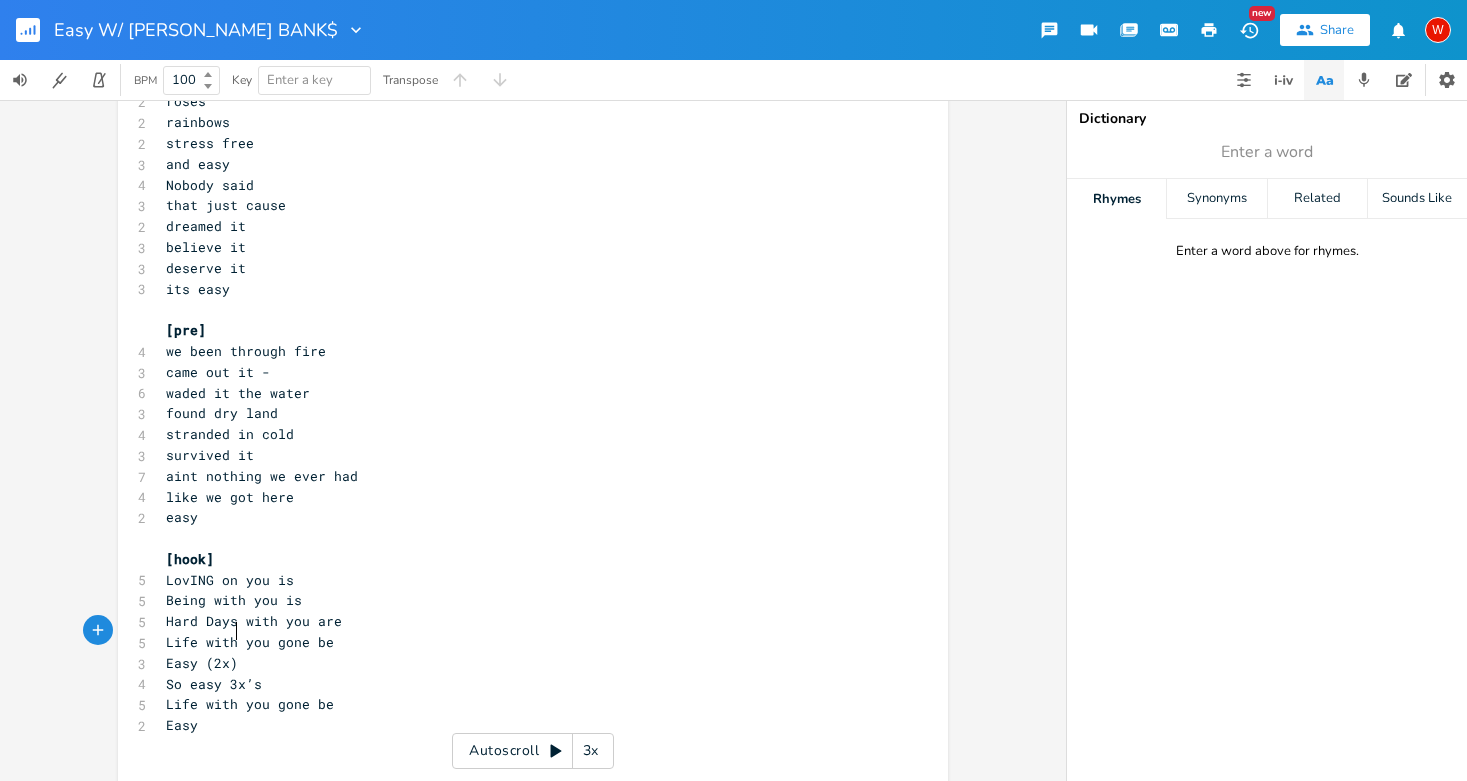 click on "So easy 3x’s" at bounding box center [523, 684] 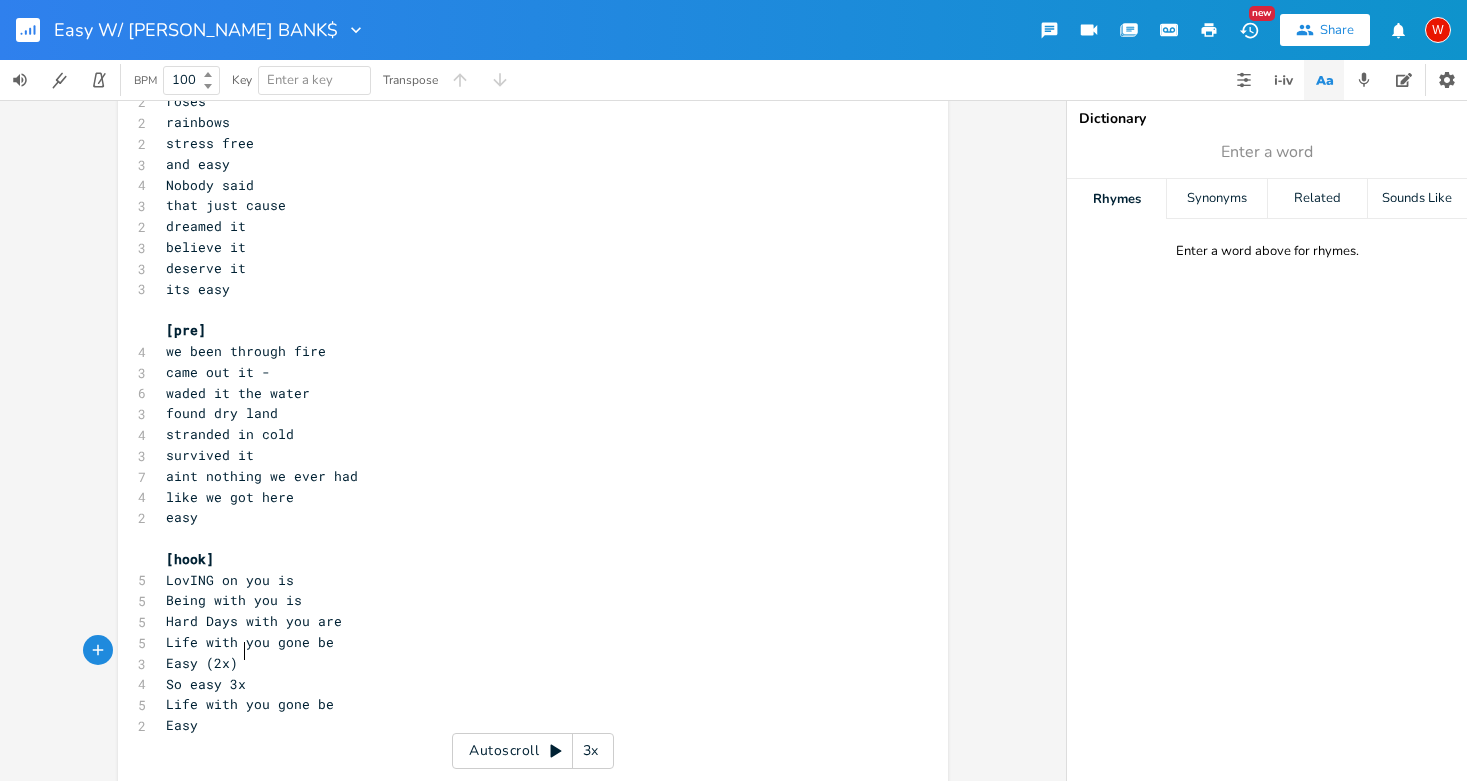type on ")" 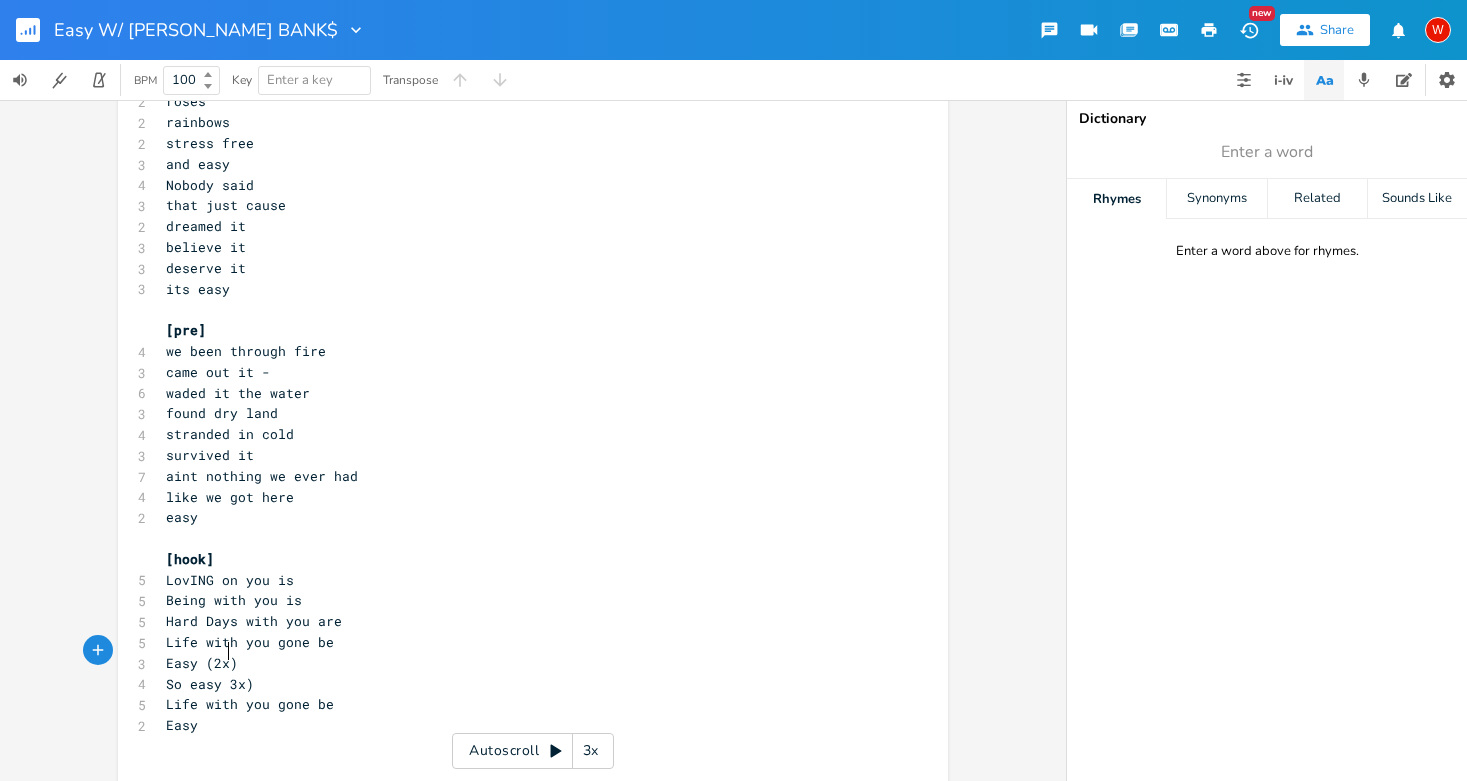 click on "So easy 3x)" at bounding box center (210, 684) 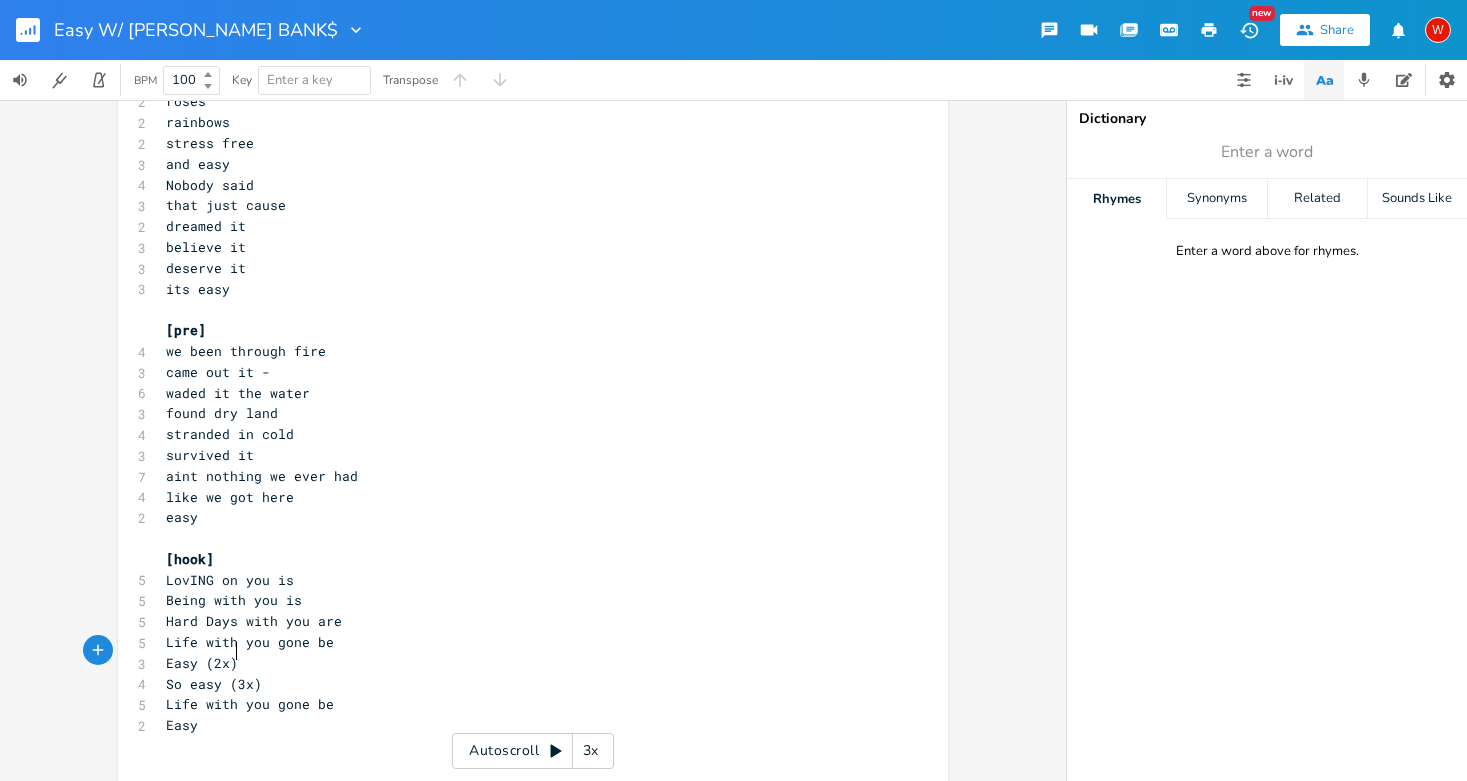 scroll, scrollTop: 0, scrollLeft: 0, axis: both 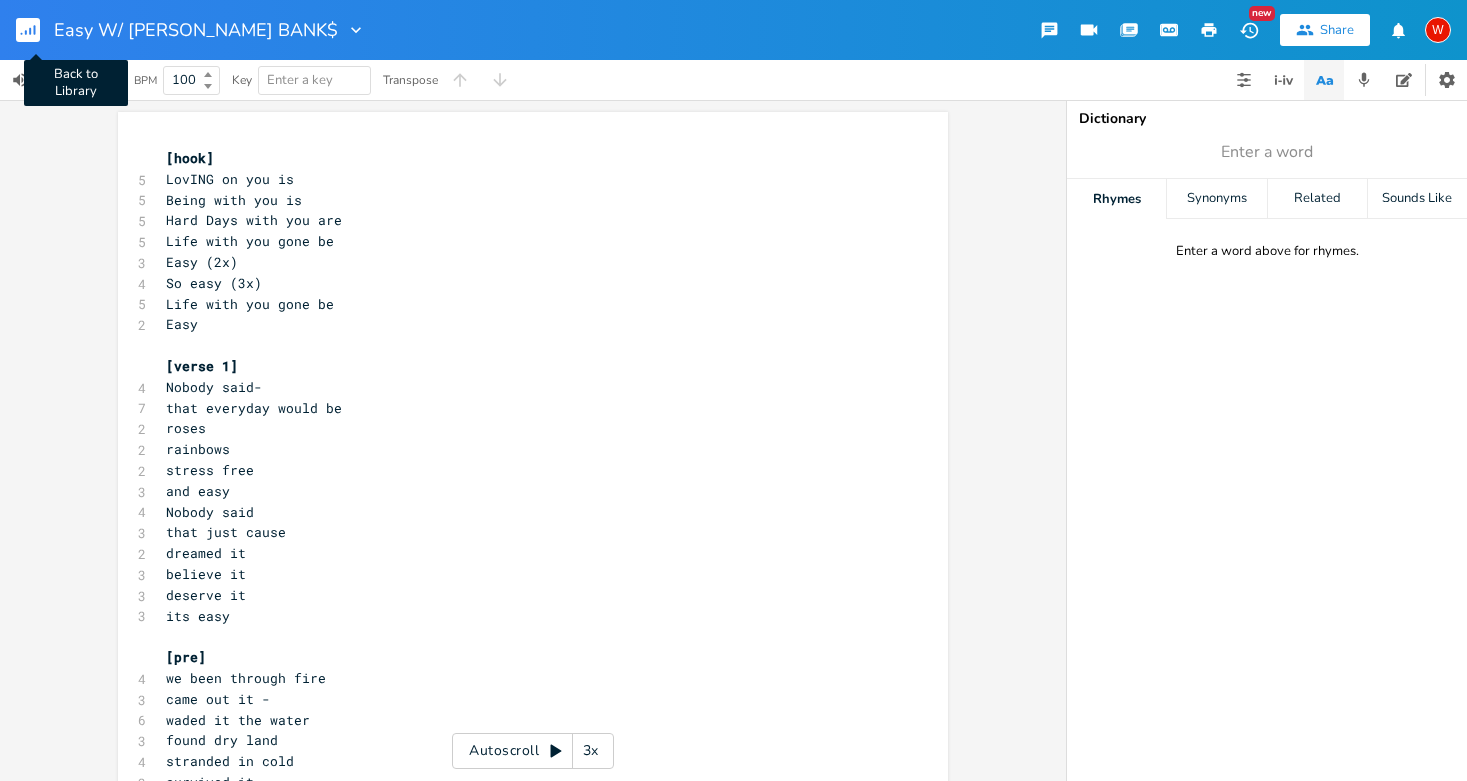type on "(" 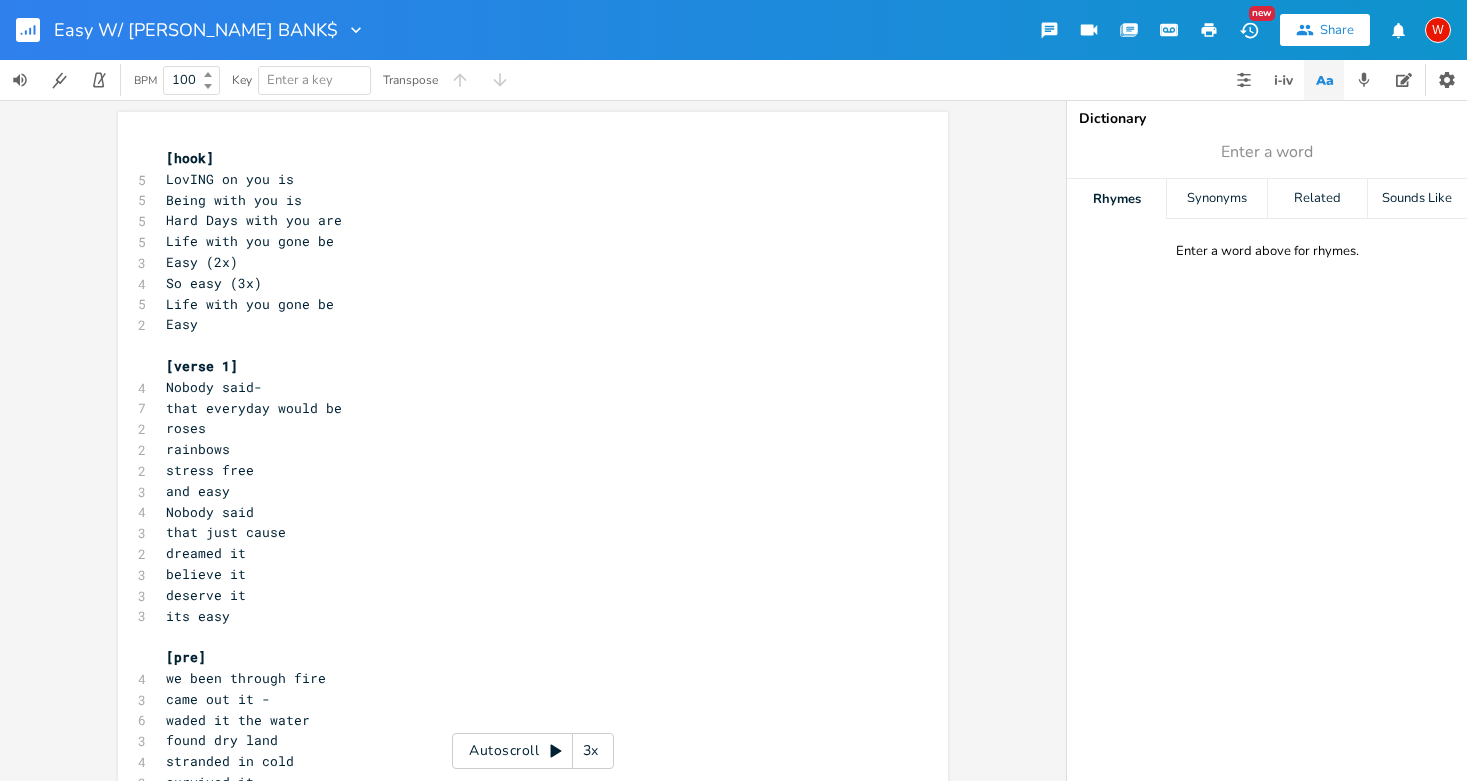 click 